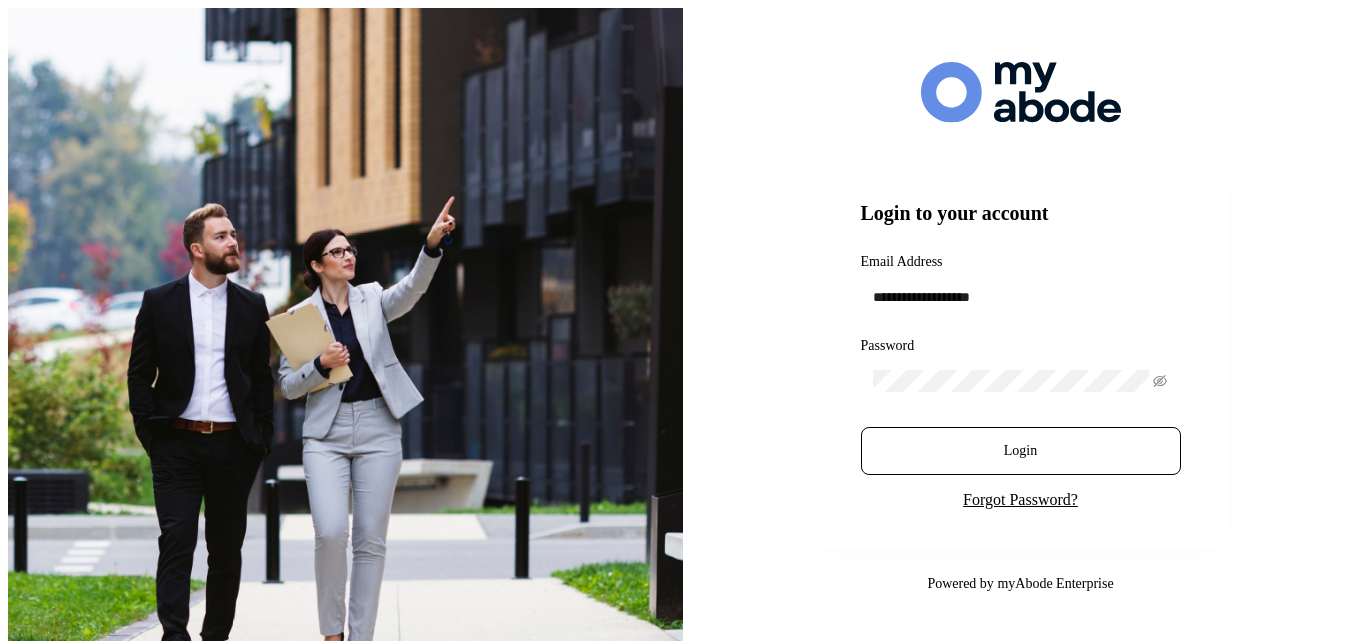 scroll, scrollTop: 0, scrollLeft: 0, axis: both 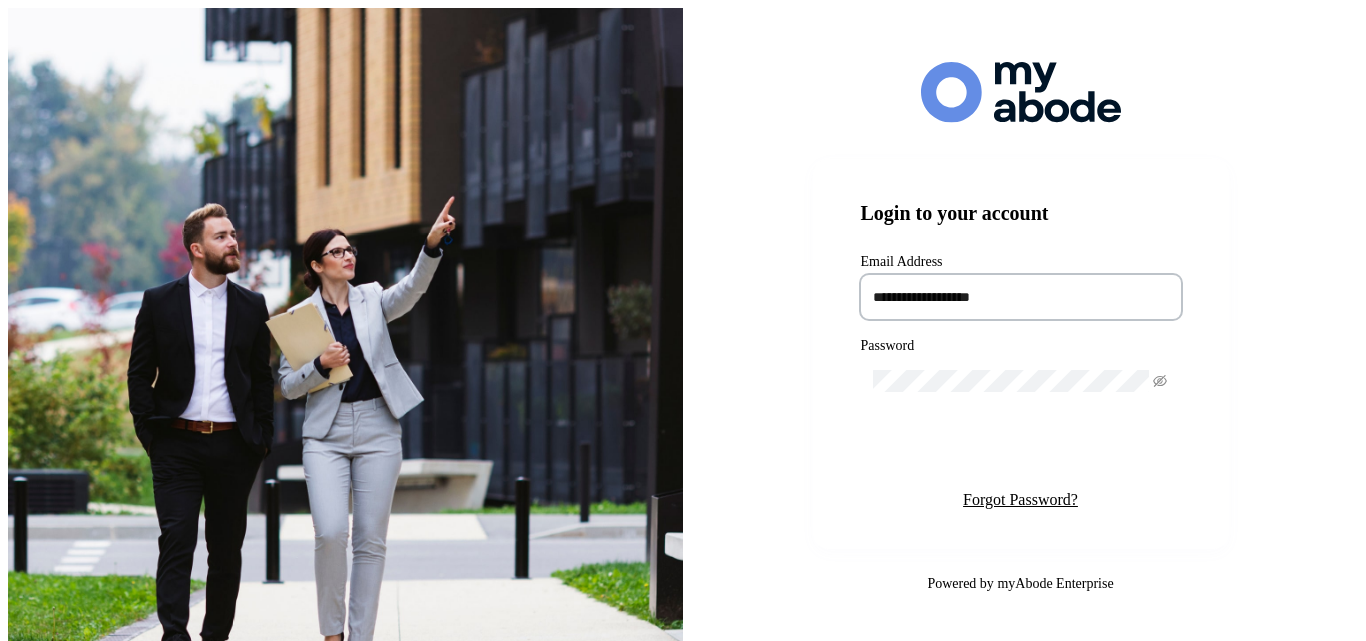type on "**********" 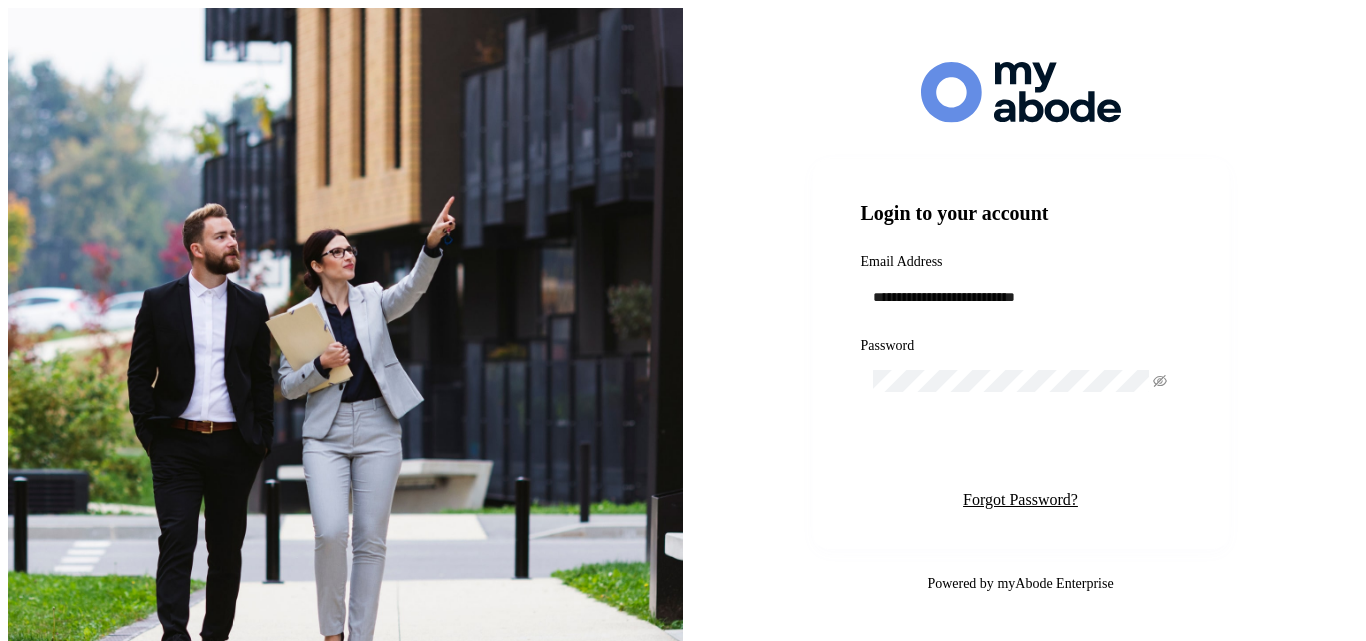 click on "Login" at bounding box center (1020, 451) 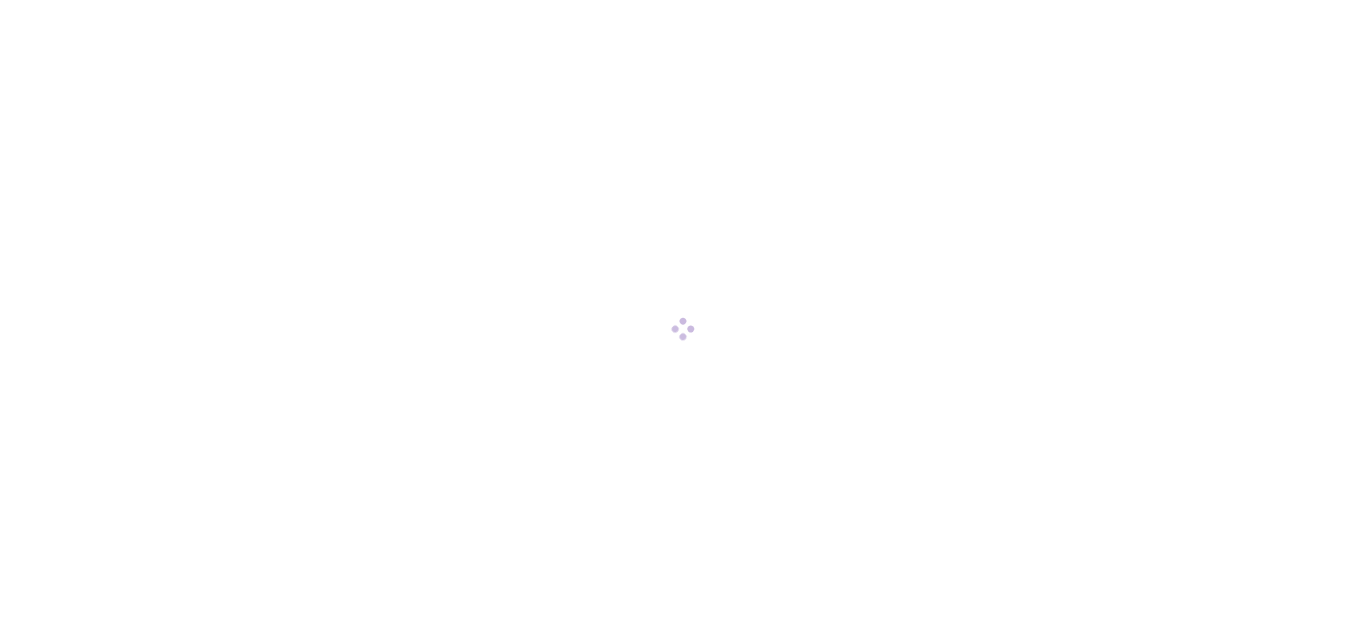 scroll, scrollTop: 0, scrollLeft: 0, axis: both 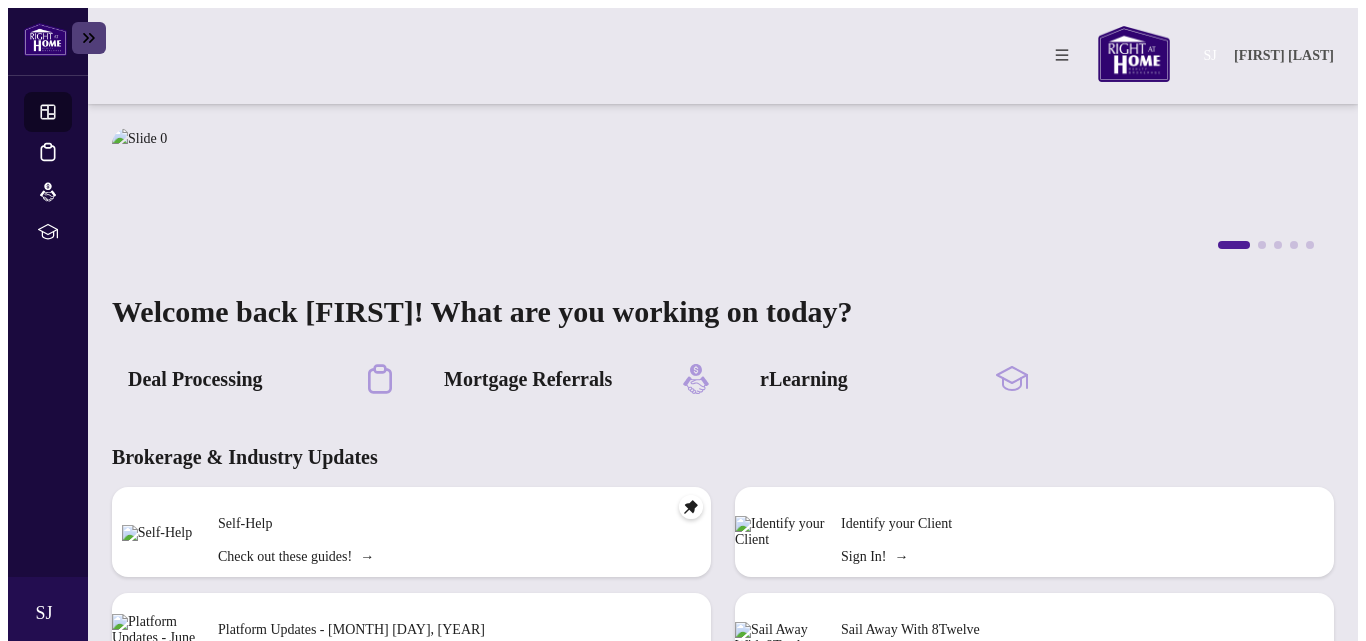 click on "Deal Processing" at bounding box center (195, 379) 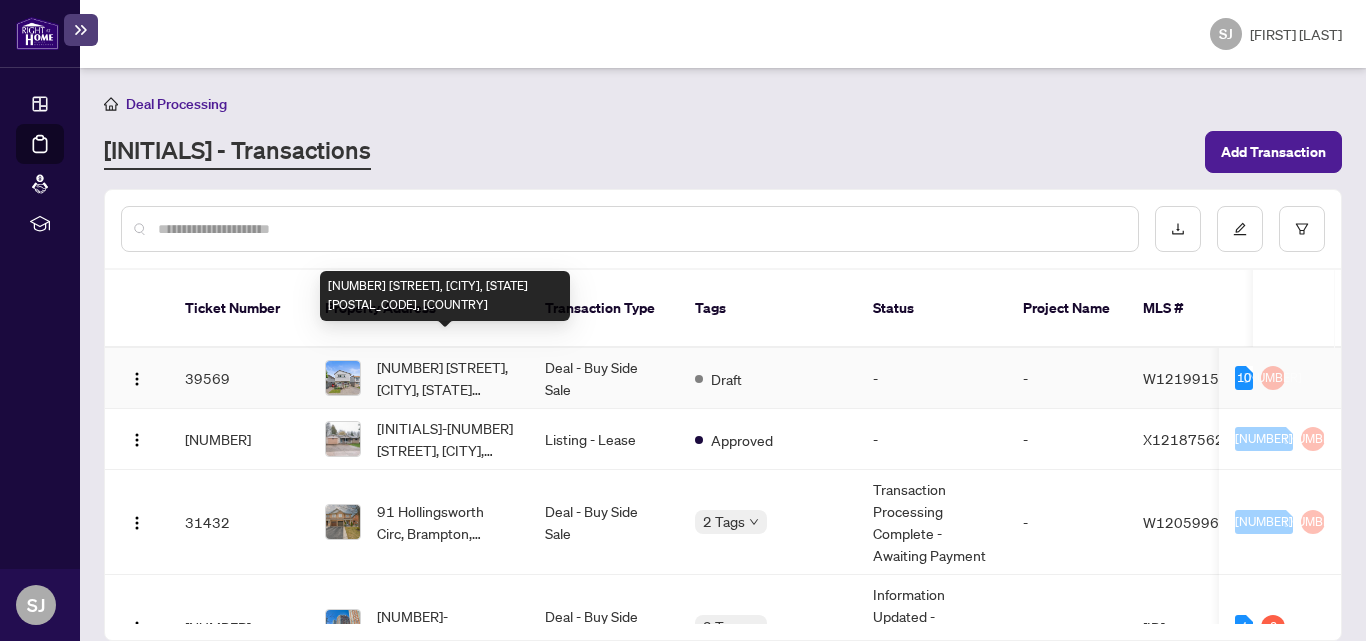 click on "[NUMBER] [STREET], [CITY], [STATE] [POSTAL_CODE], [COUNTRY]" at bounding box center [445, 378] 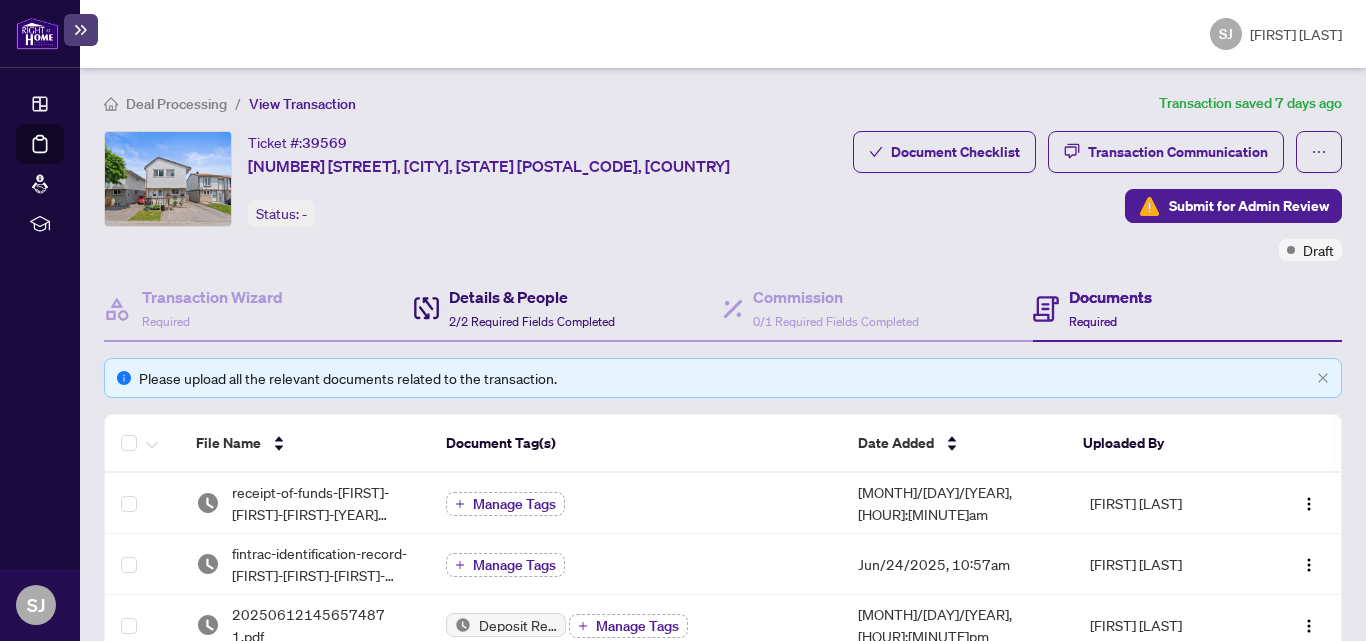 click on "Details & People" at bounding box center [532, 297] 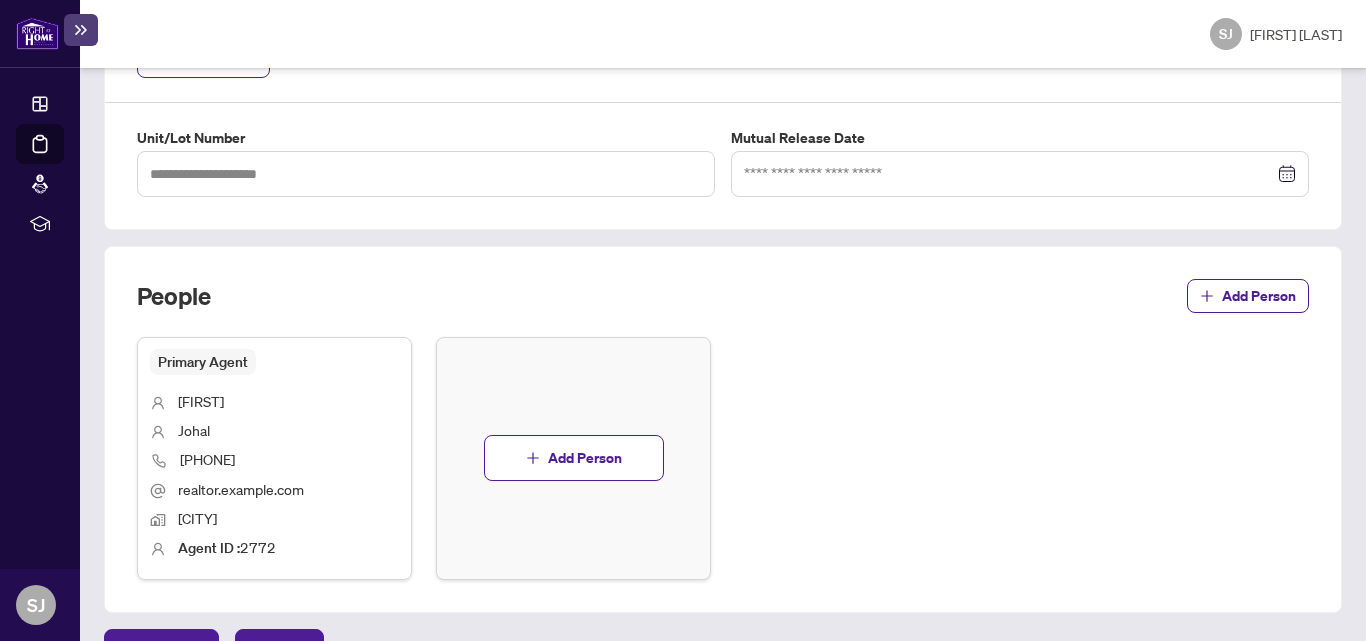 scroll, scrollTop: 912, scrollLeft: 0, axis: vertical 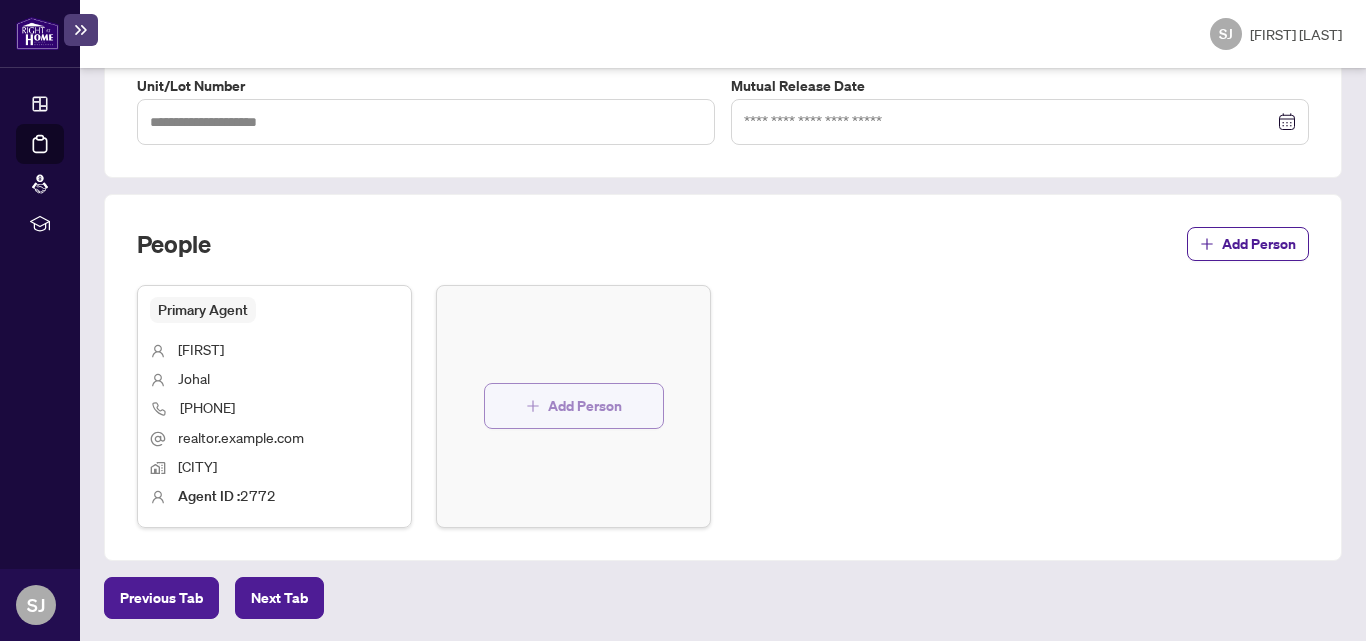 click on "Add Person" at bounding box center (585, 406) 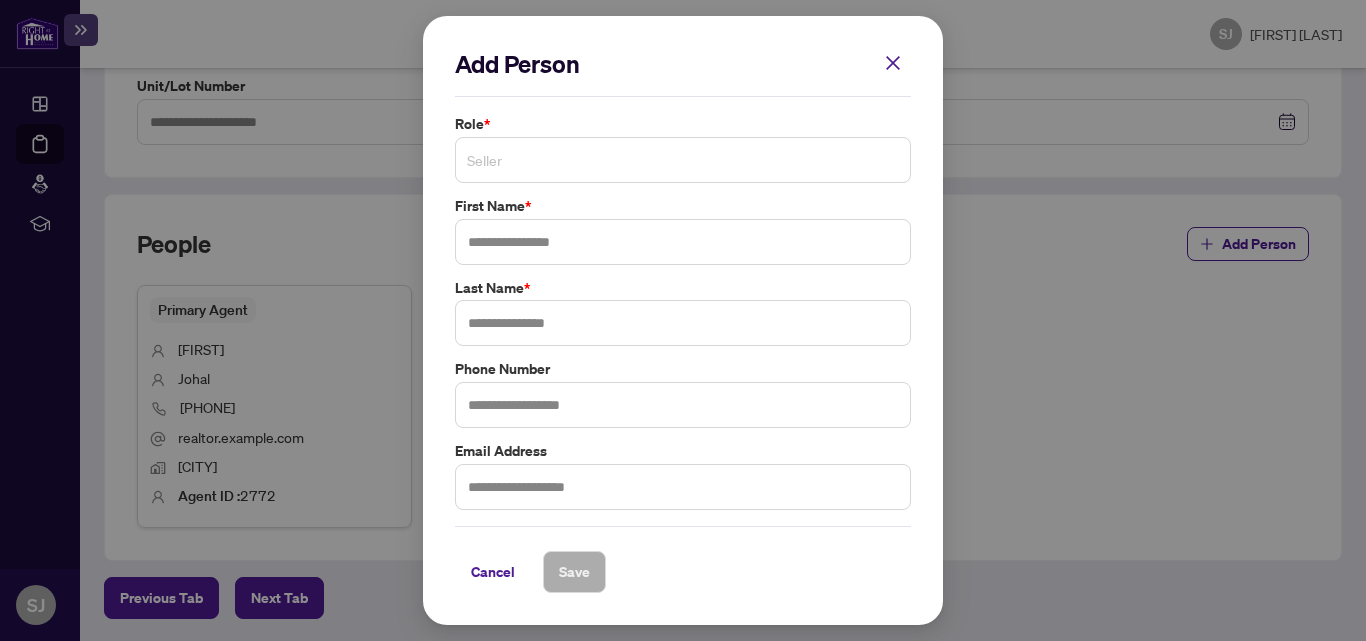 click on "Seller" at bounding box center [683, 160] 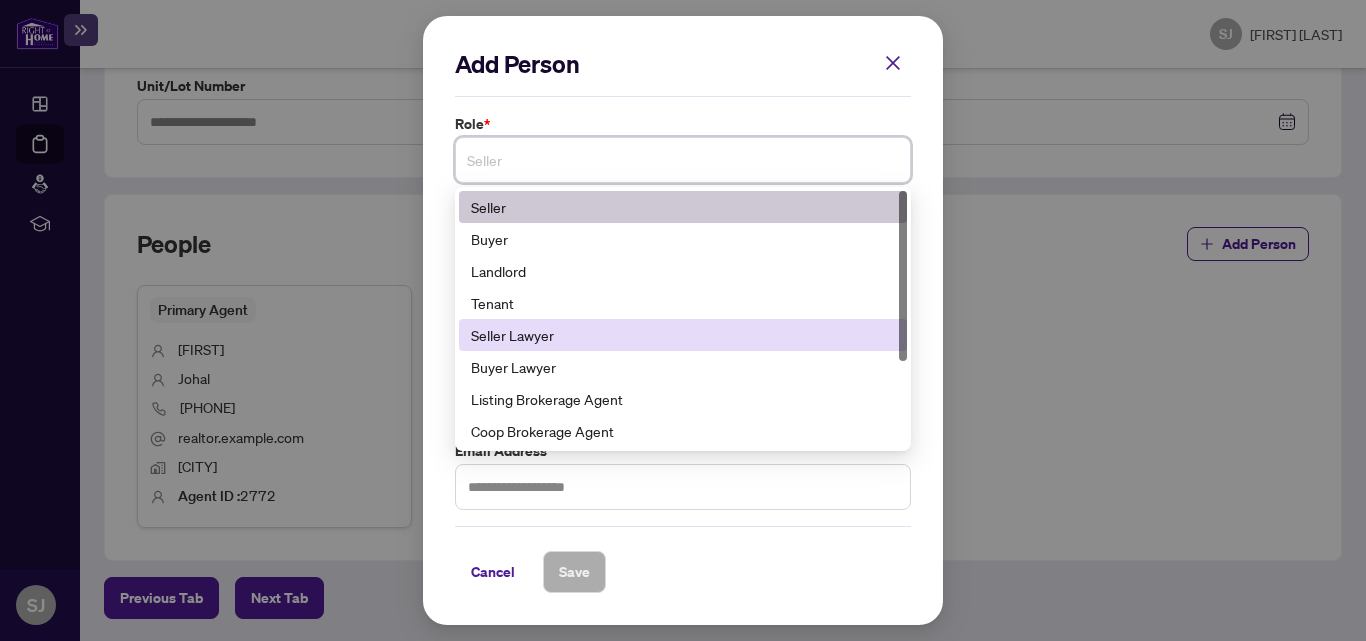 click on "Seller Lawyer" at bounding box center (683, 335) 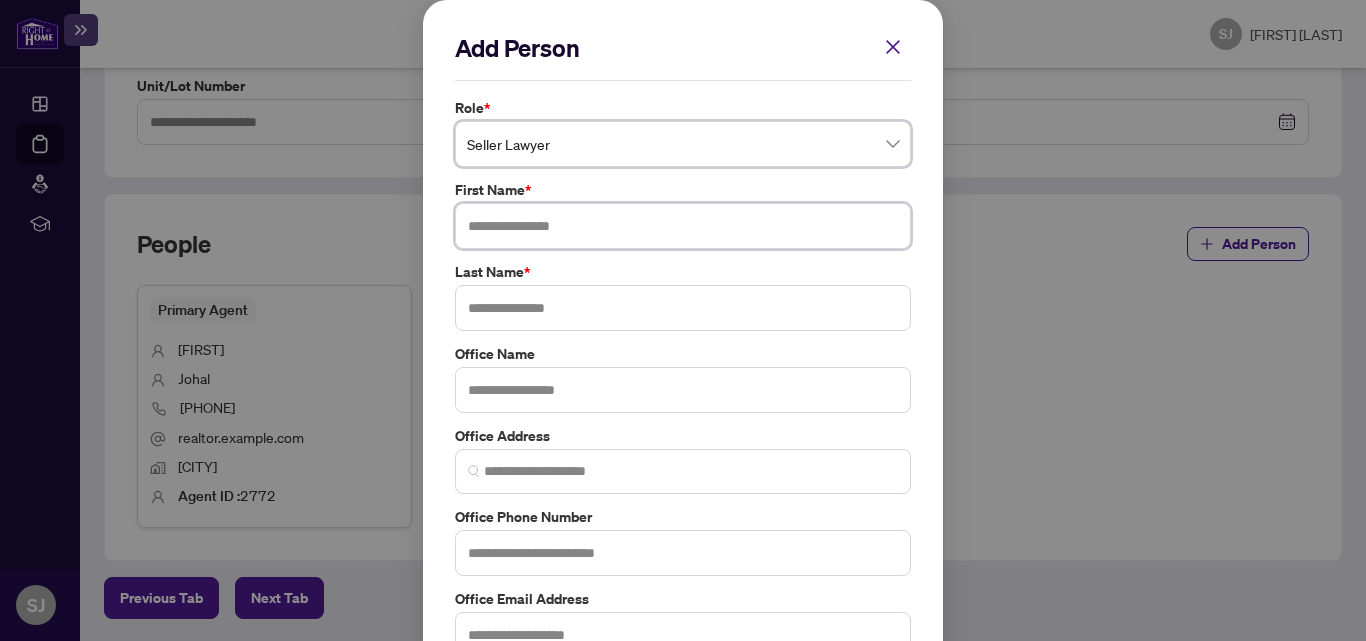 click at bounding box center (683, 226) 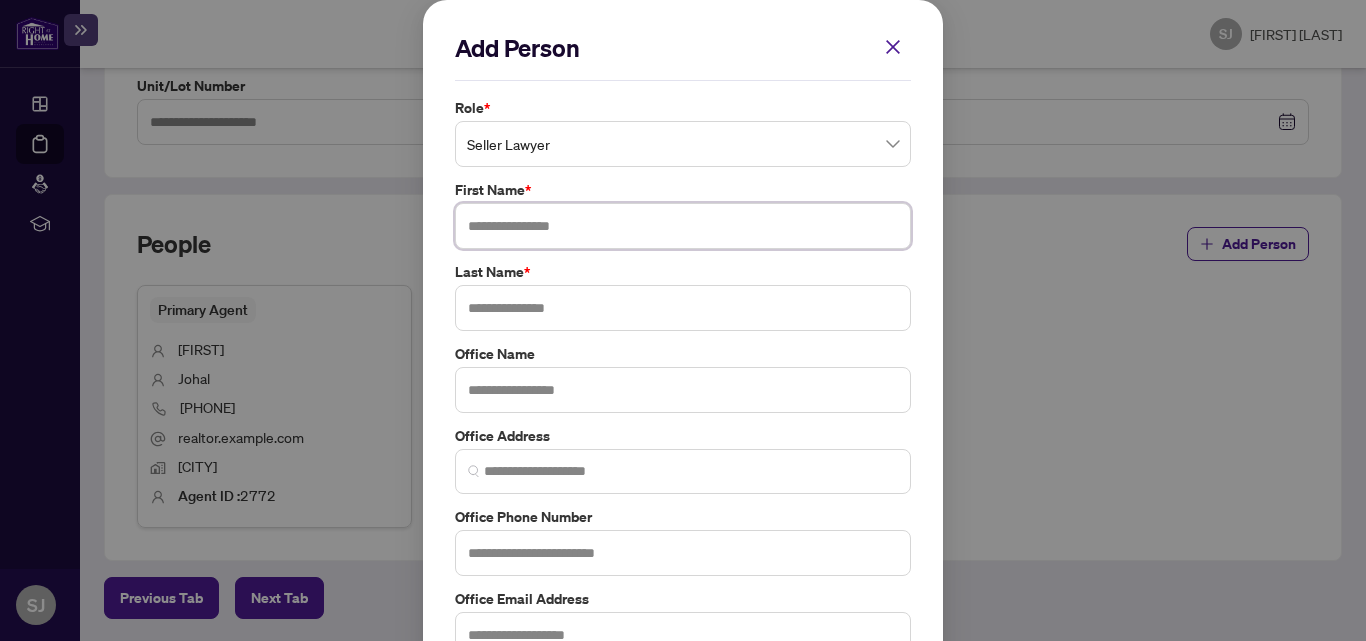 paste on "**********" 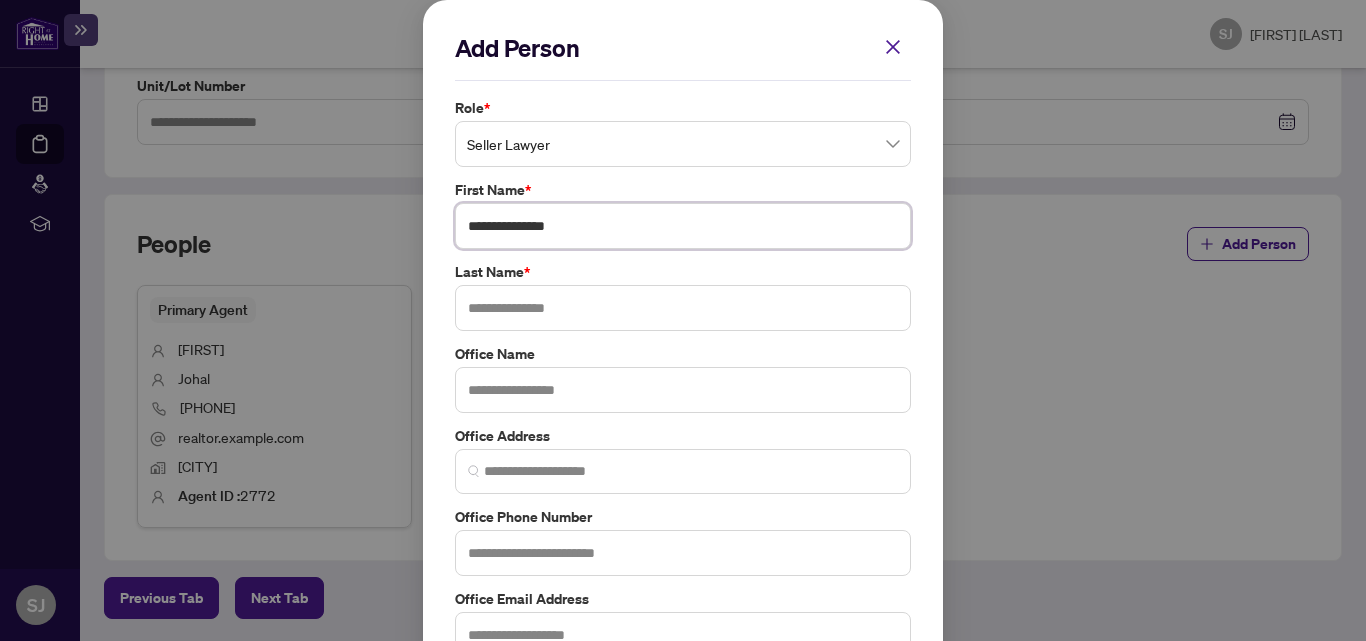 type on "**********" 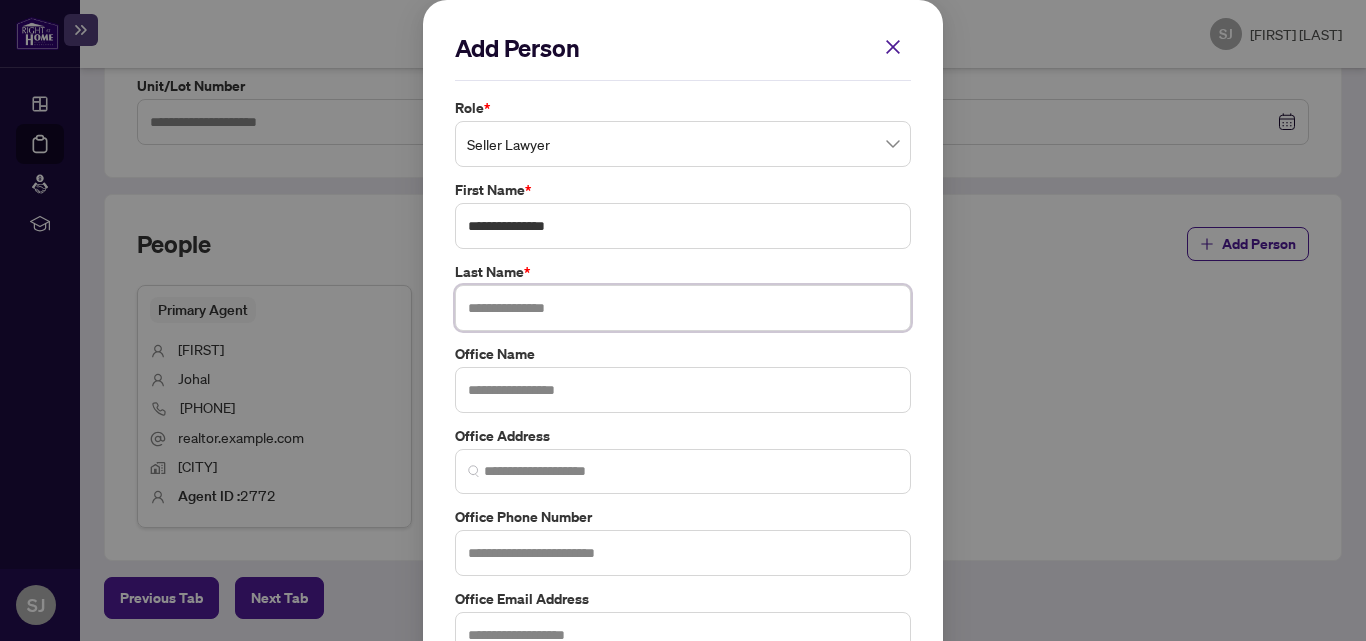 click at bounding box center (683, 308) 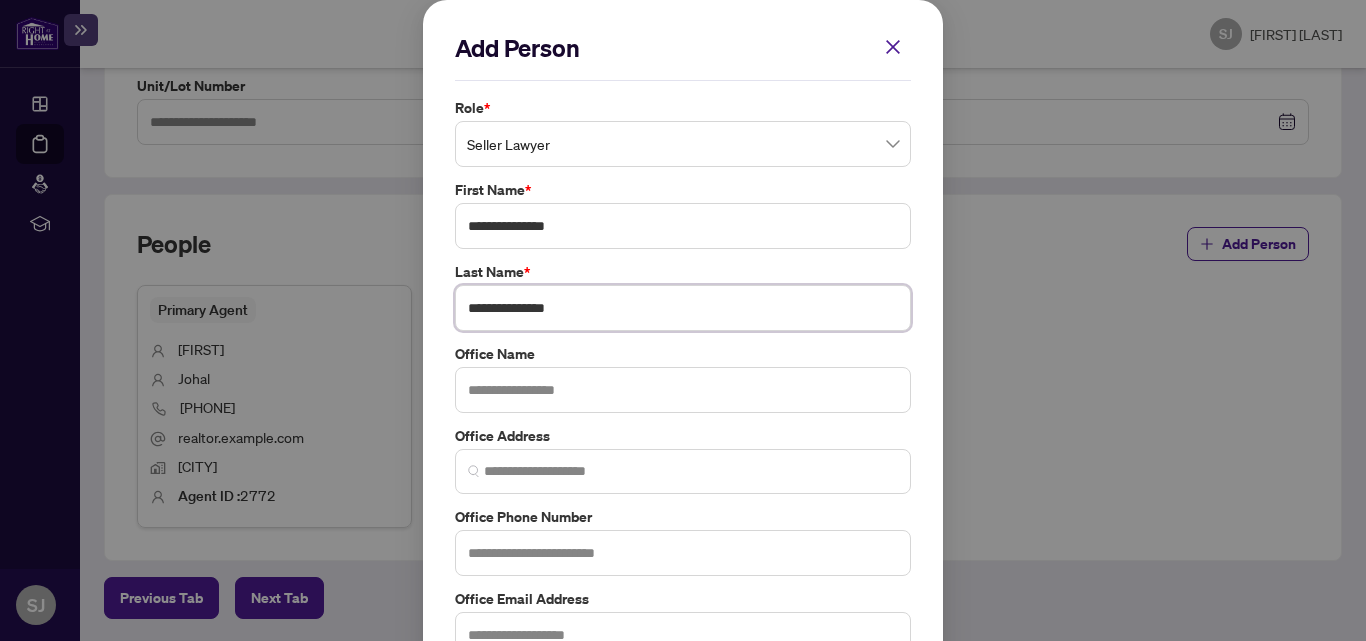 click on "**********" at bounding box center (683, 308) 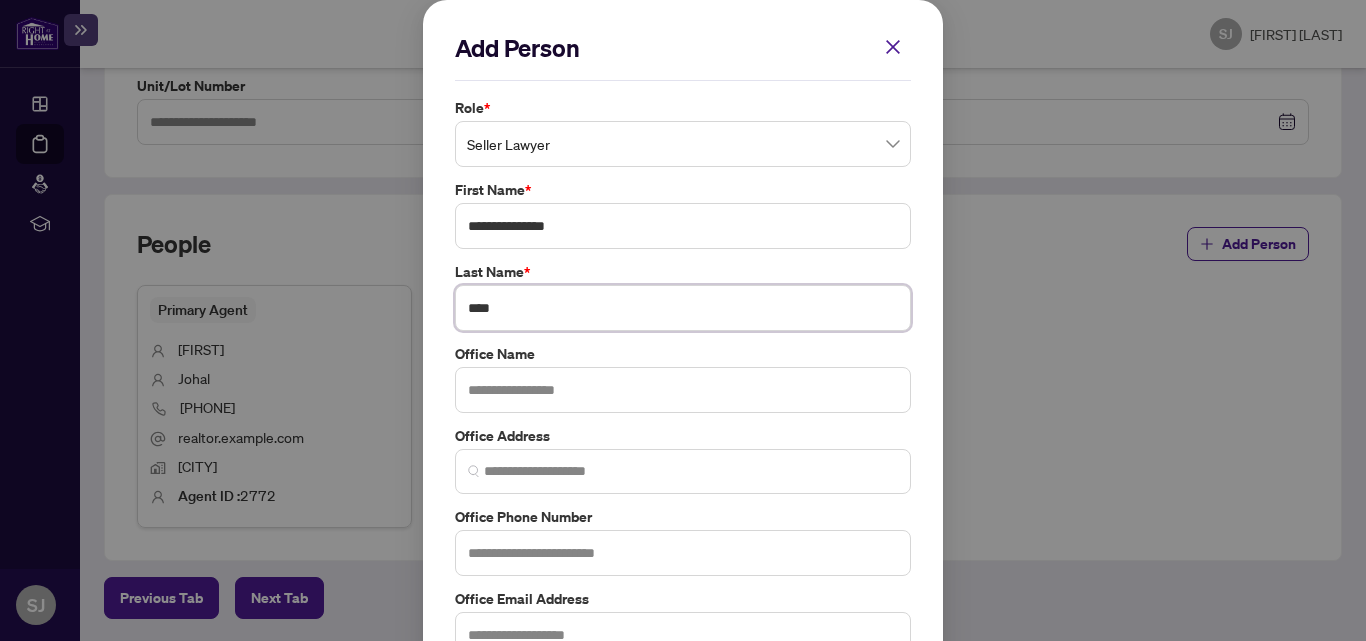 type on "****" 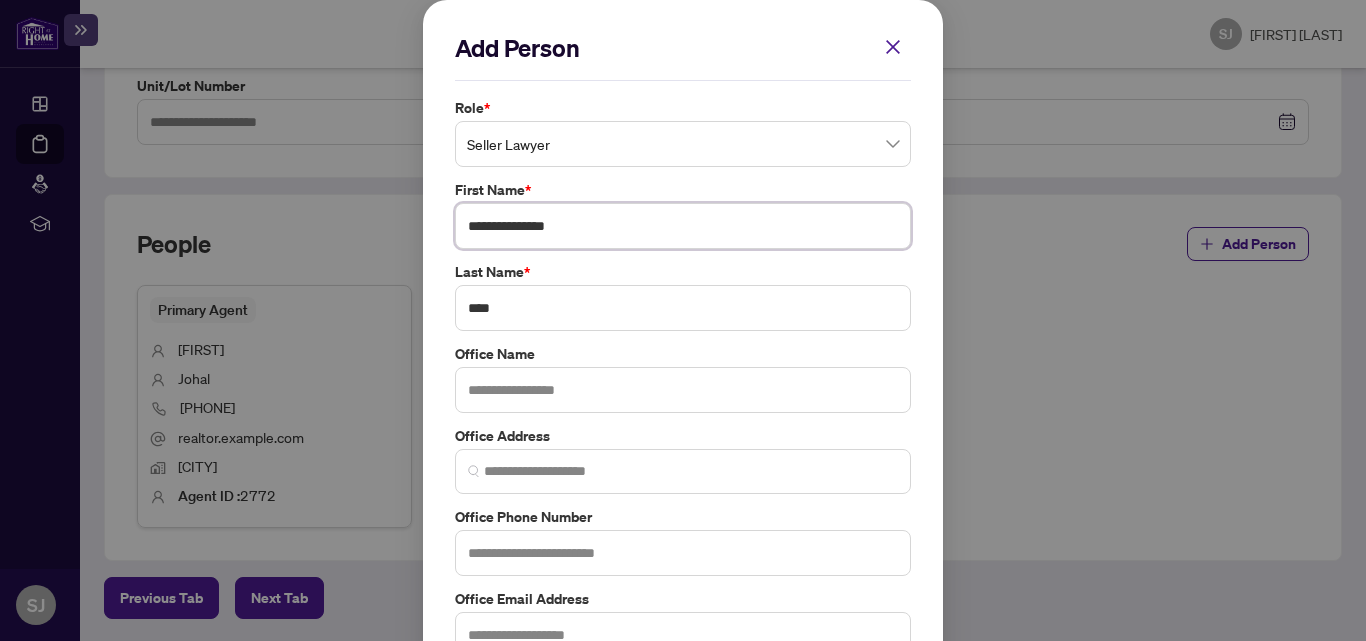click on "**********" at bounding box center (683, 226) 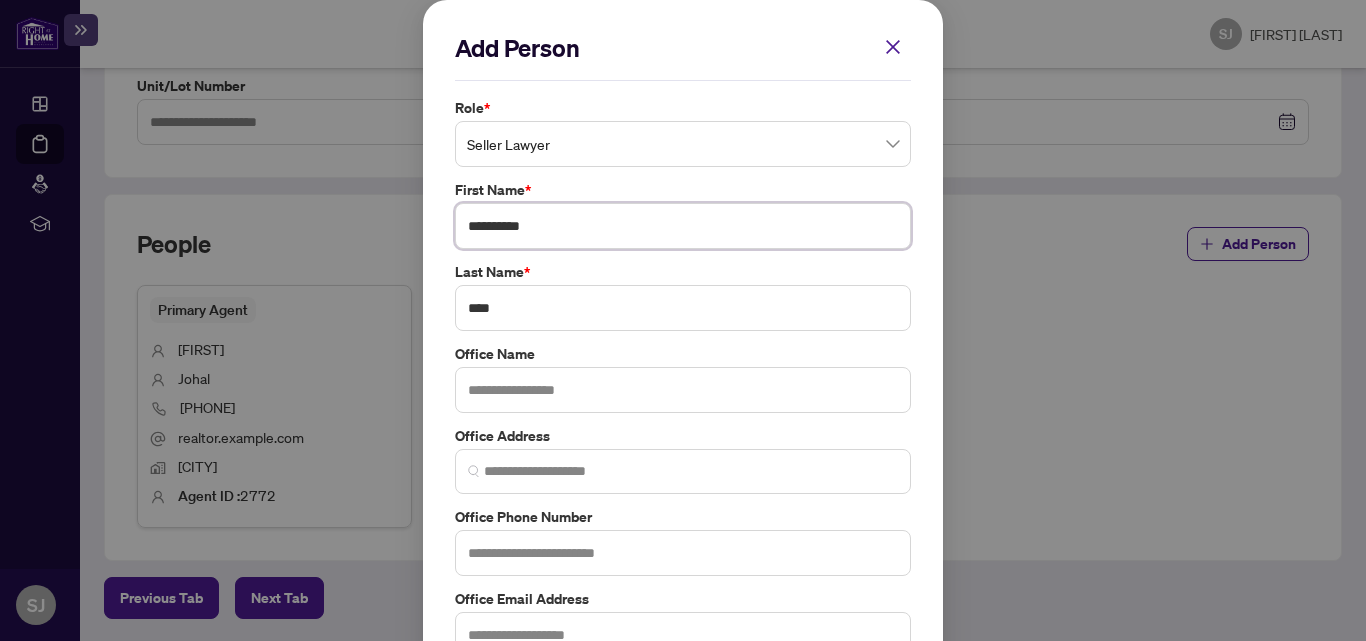 type on "**********" 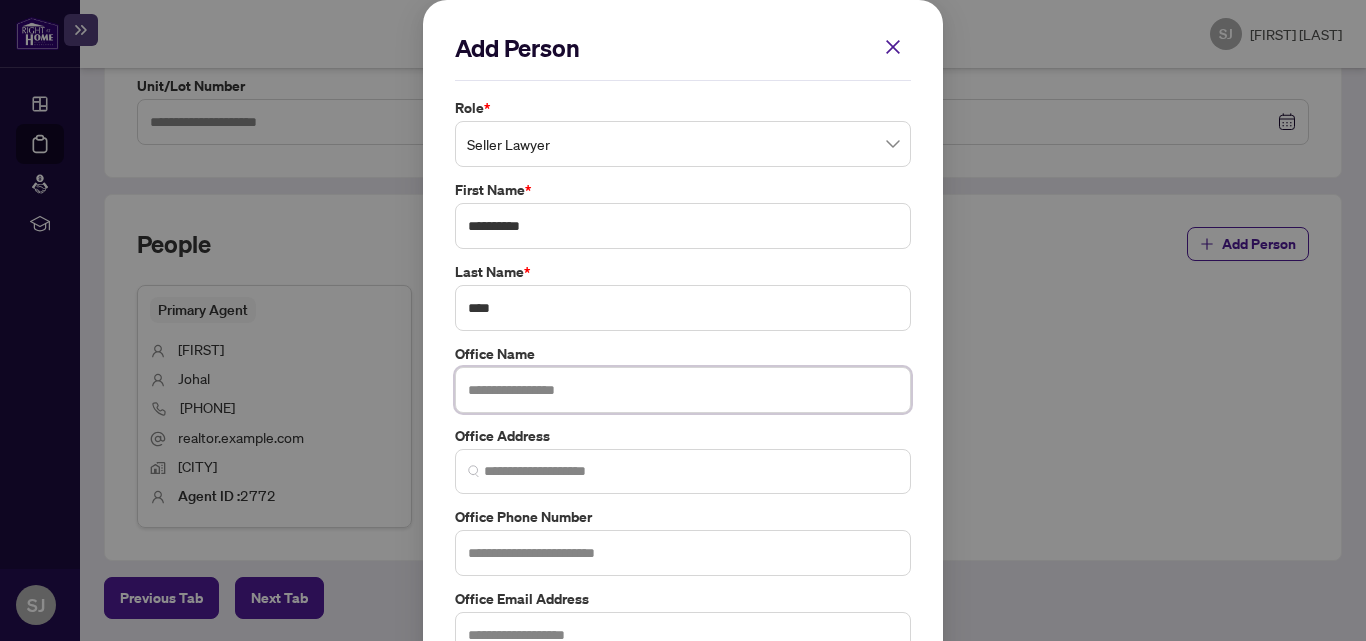click at bounding box center (683, 390) 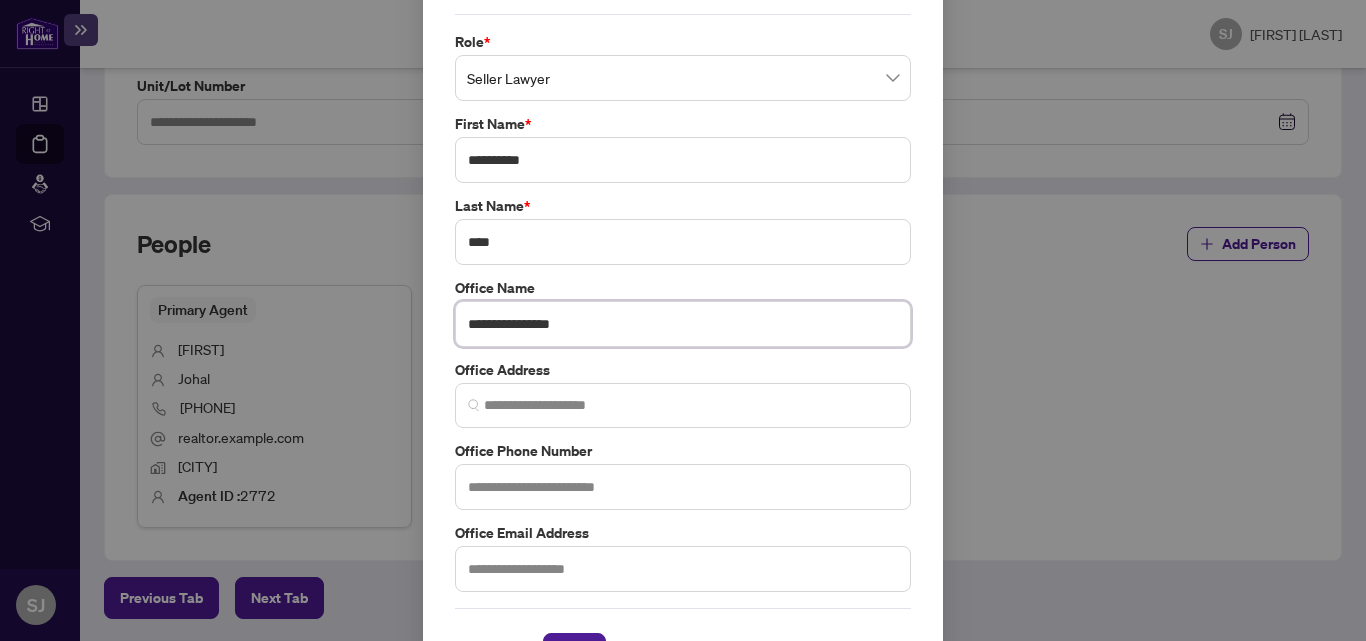 scroll, scrollTop: 132, scrollLeft: 0, axis: vertical 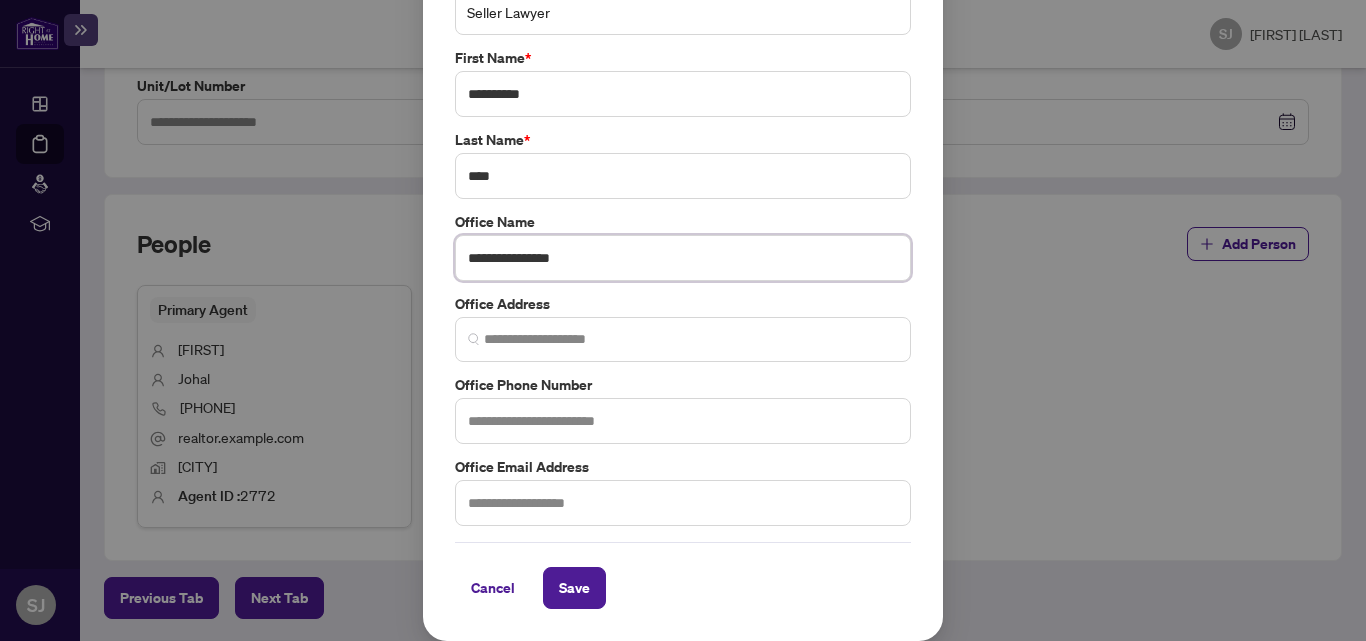 type on "**********" 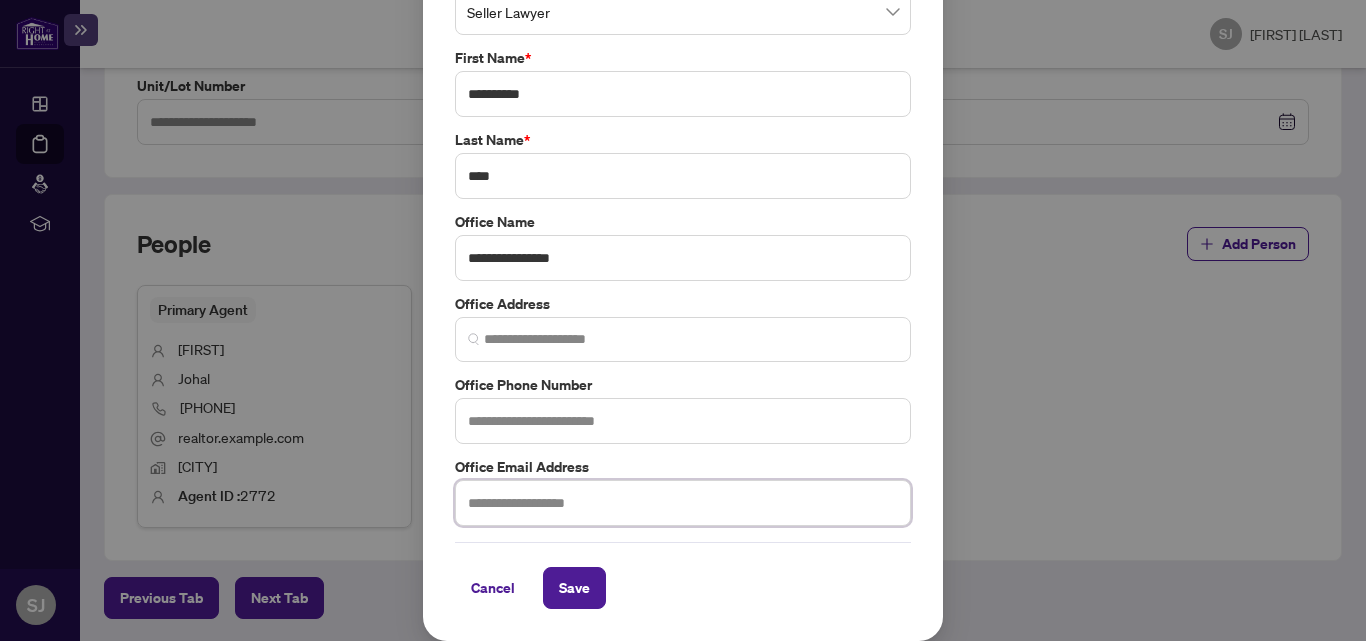 click at bounding box center (683, 503) 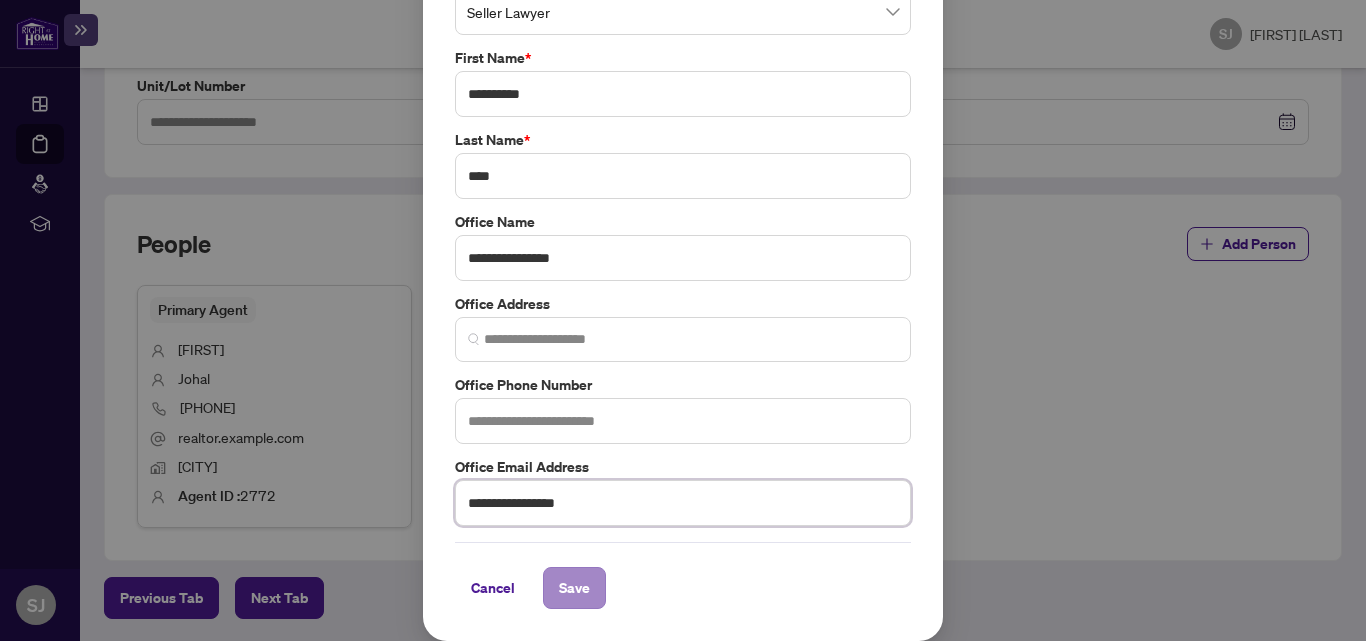 type on "**********" 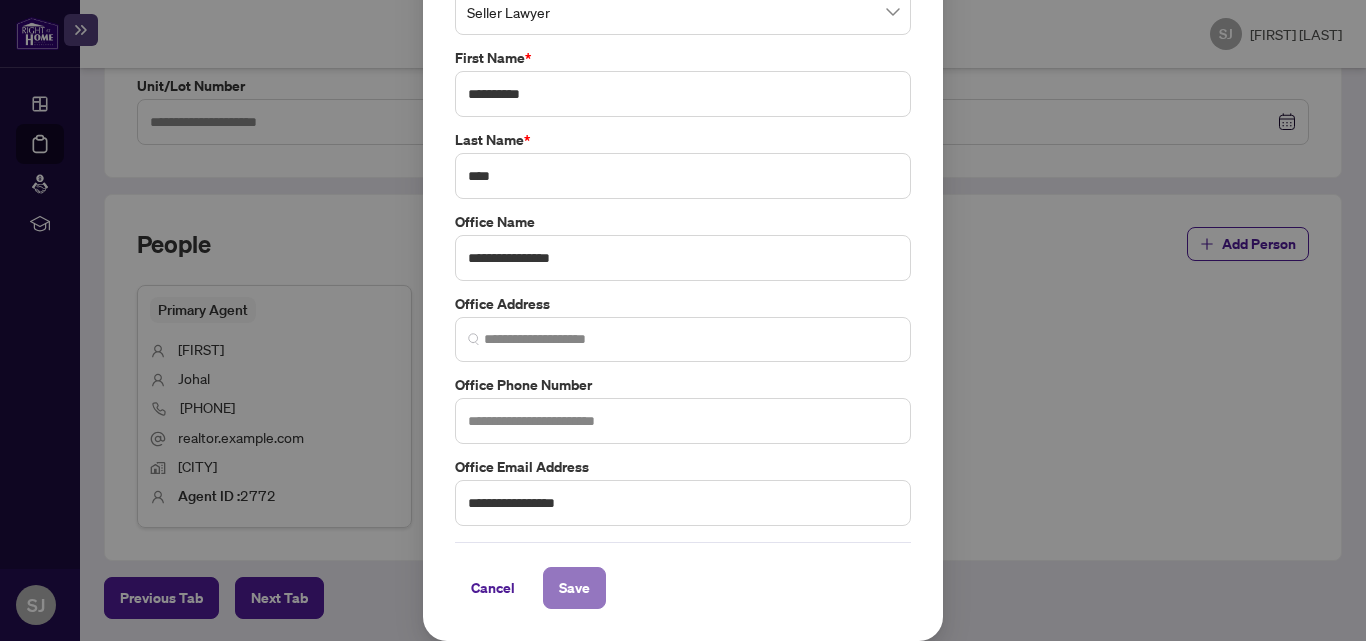 click on "Save" at bounding box center [574, 588] 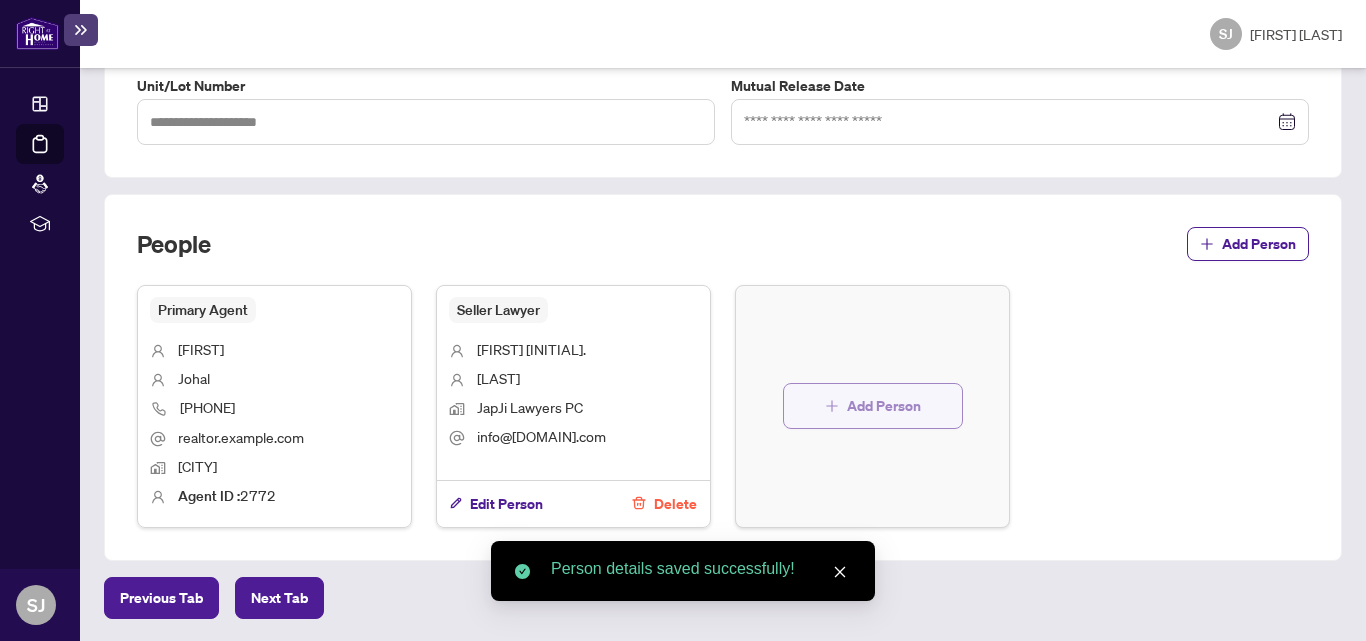 click on "Add Person" at bounding box center [884, 406] 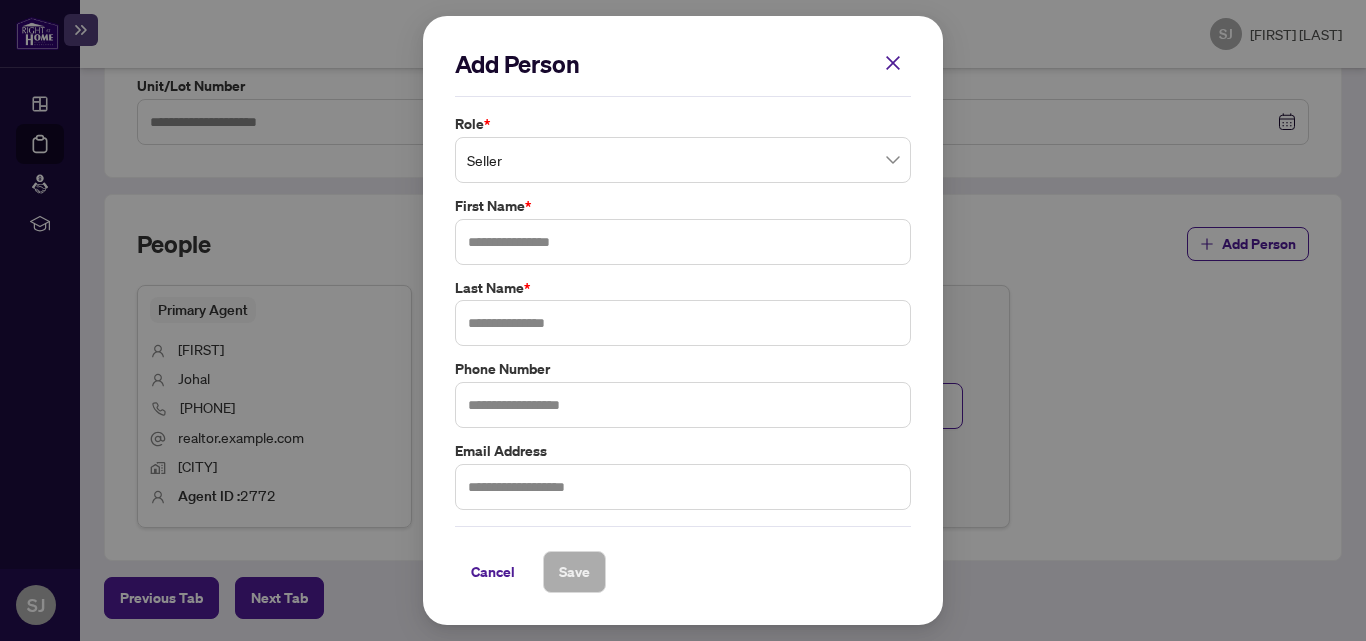 click on "Seller" at bounding box center (683, 160) 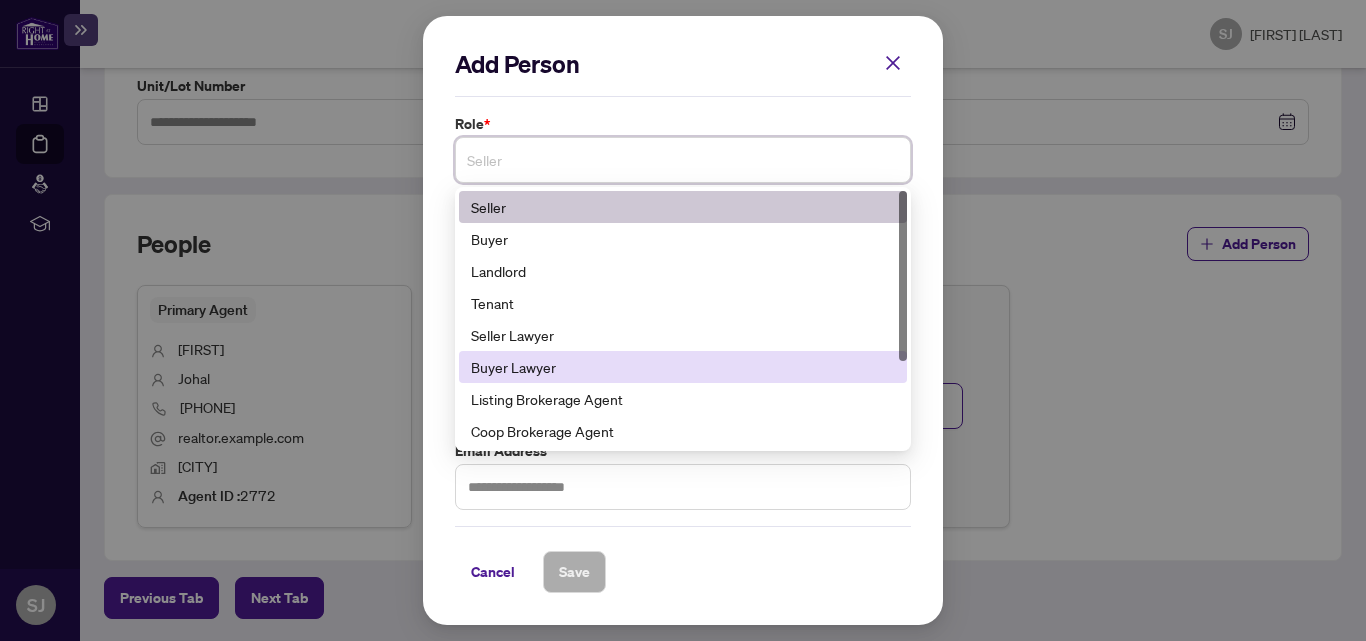 click on "Buyer Lawyer" at bounding box center (683, 367) 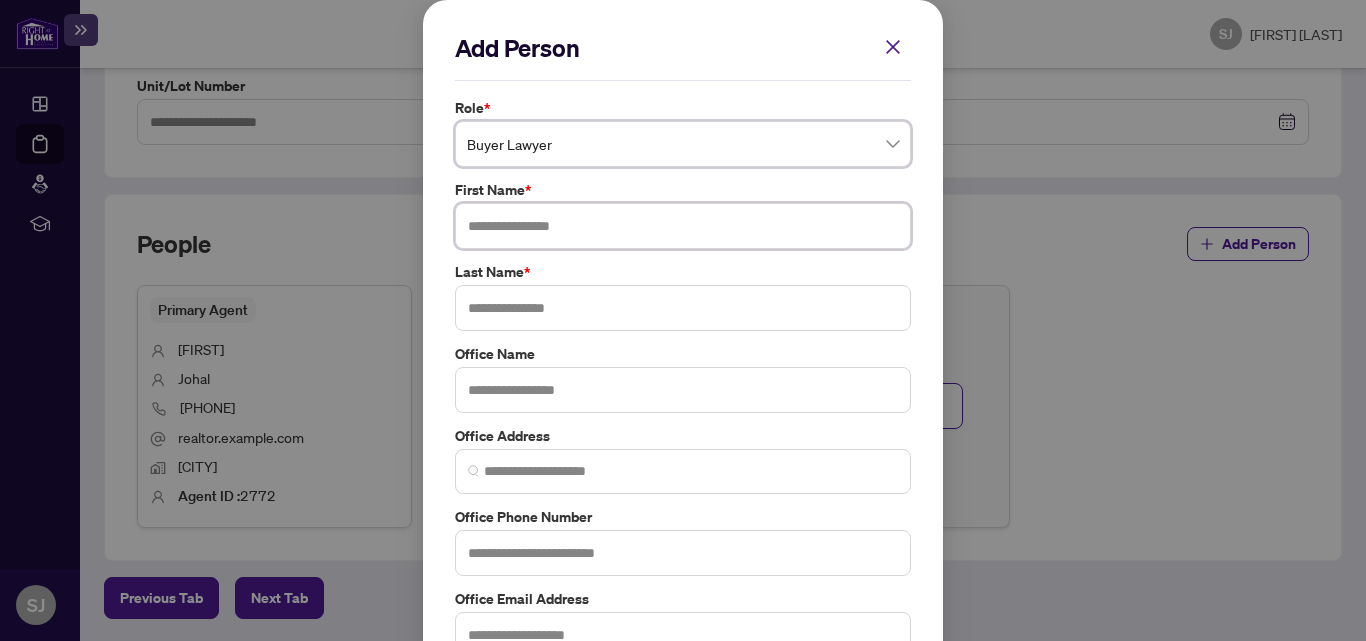 click at bounding box center [683, 226] 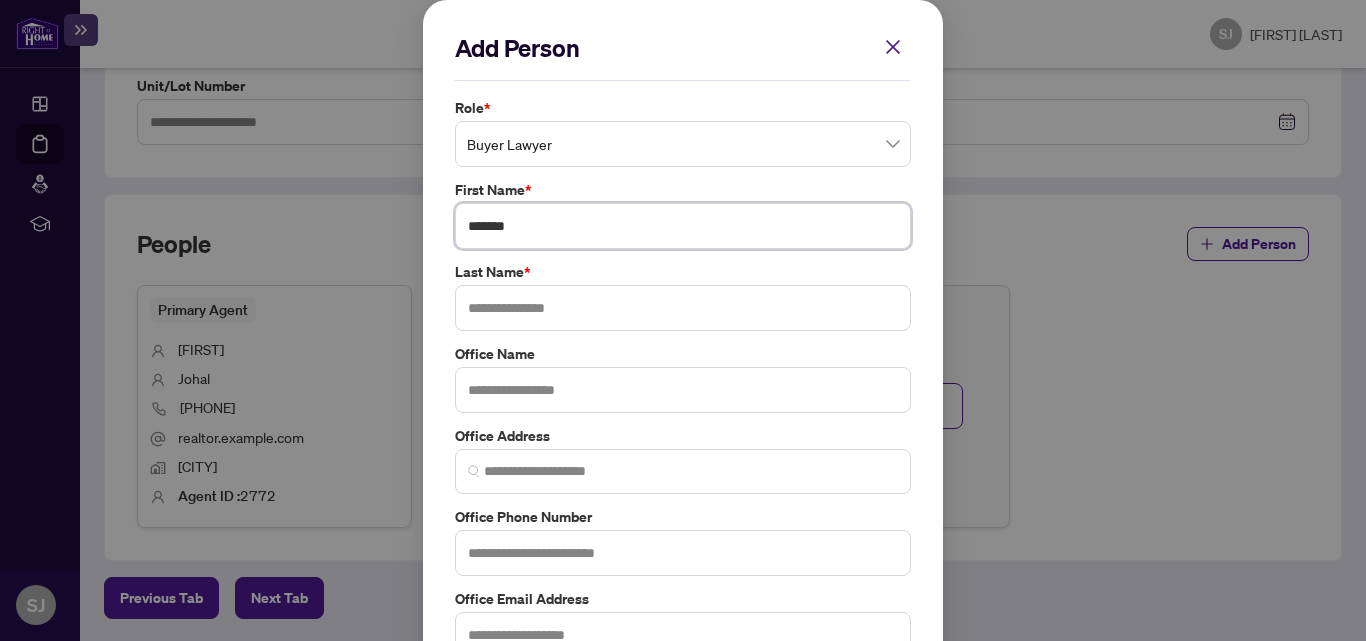 type on "*******" 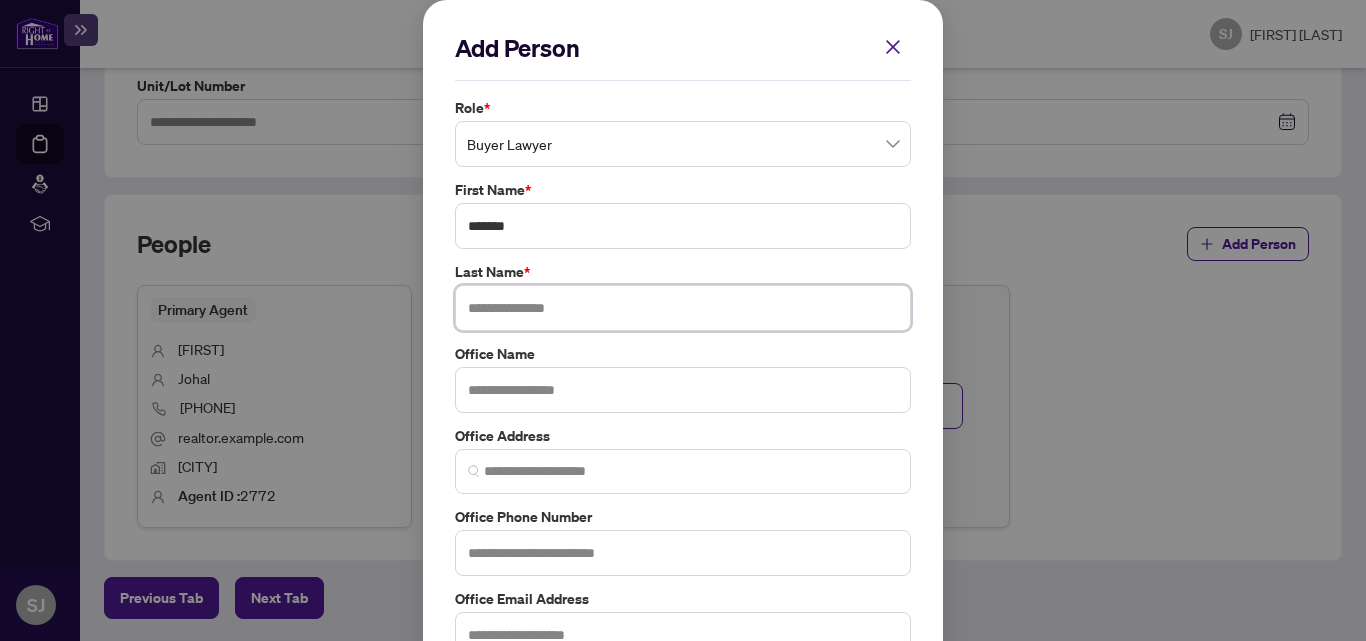 click at bounding box center [683, 308] 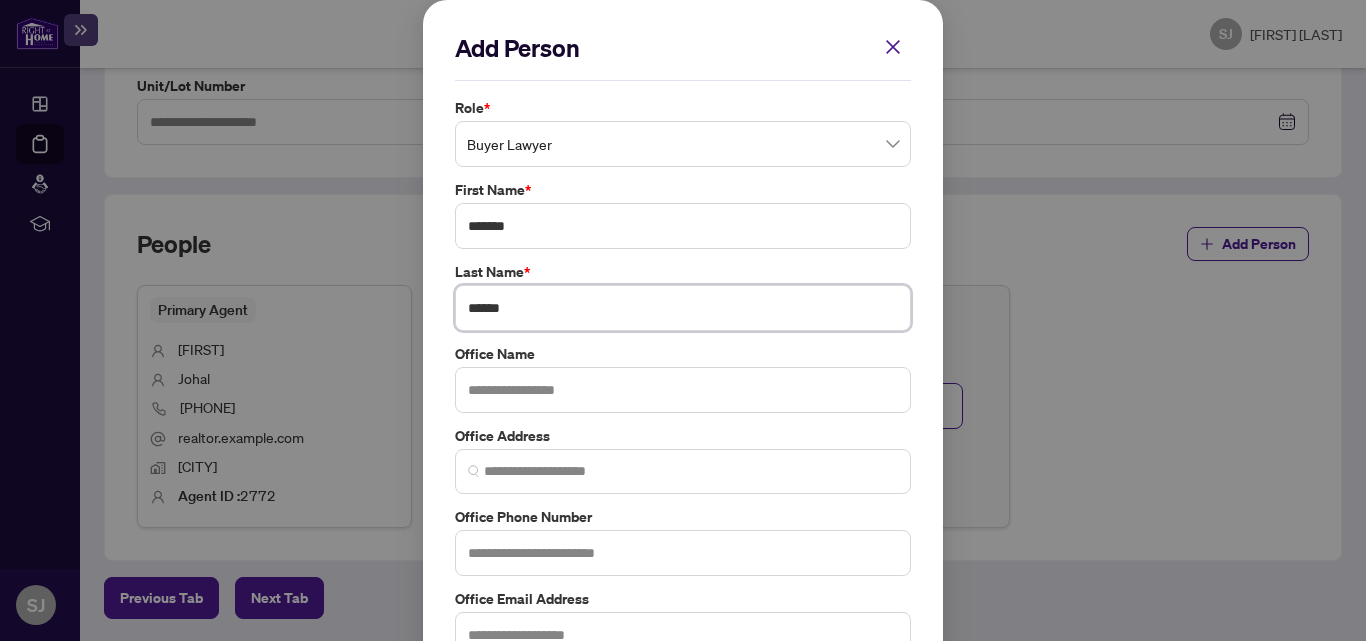 type on "******" 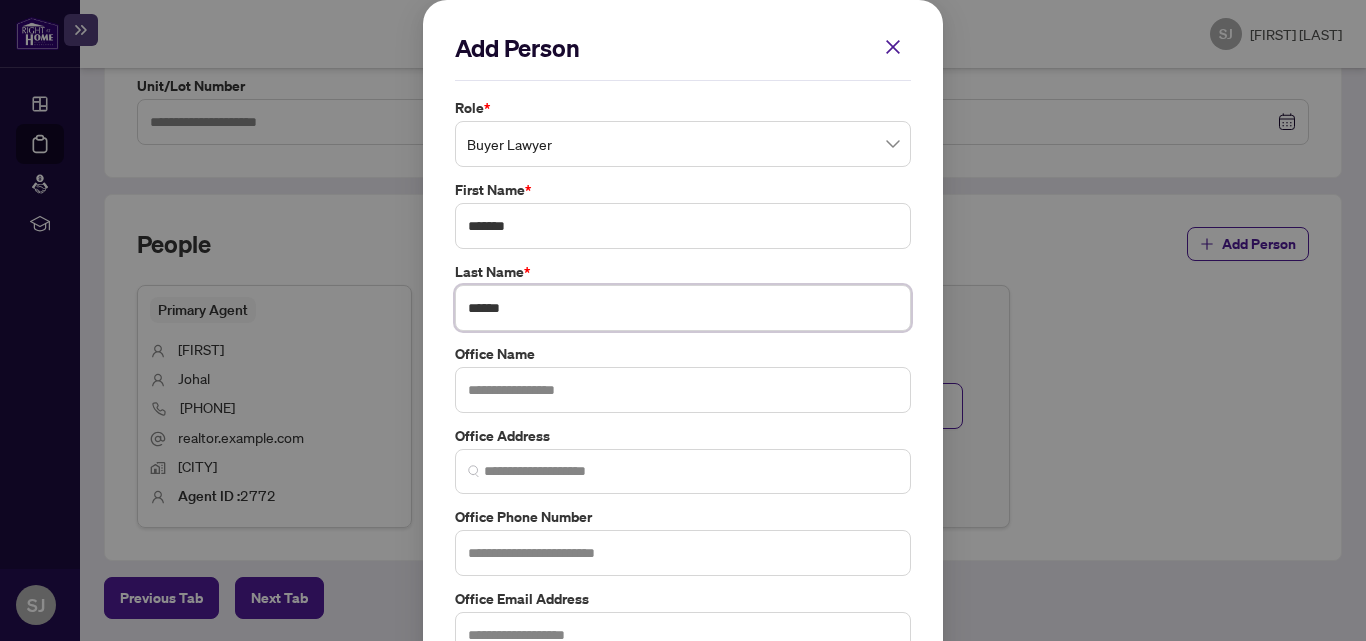 scroll, scrollTop: 100, scrollLeft: 0, axis: vertical 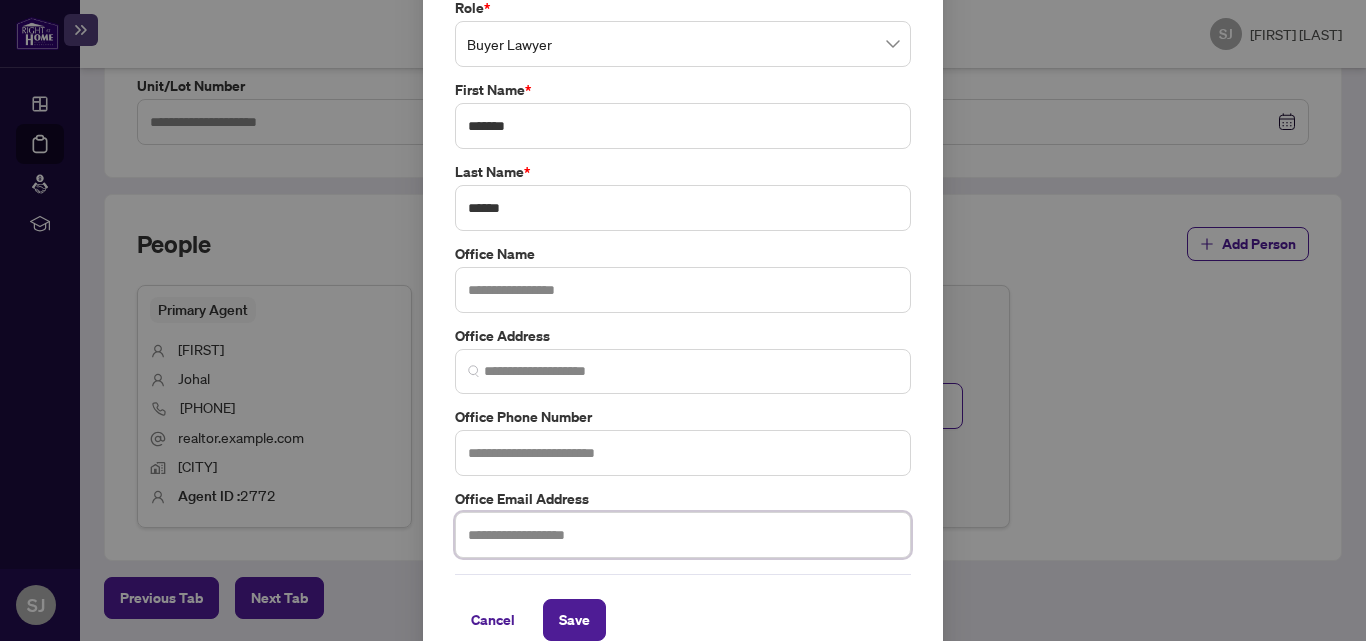 click at bounding box center [683, 535] 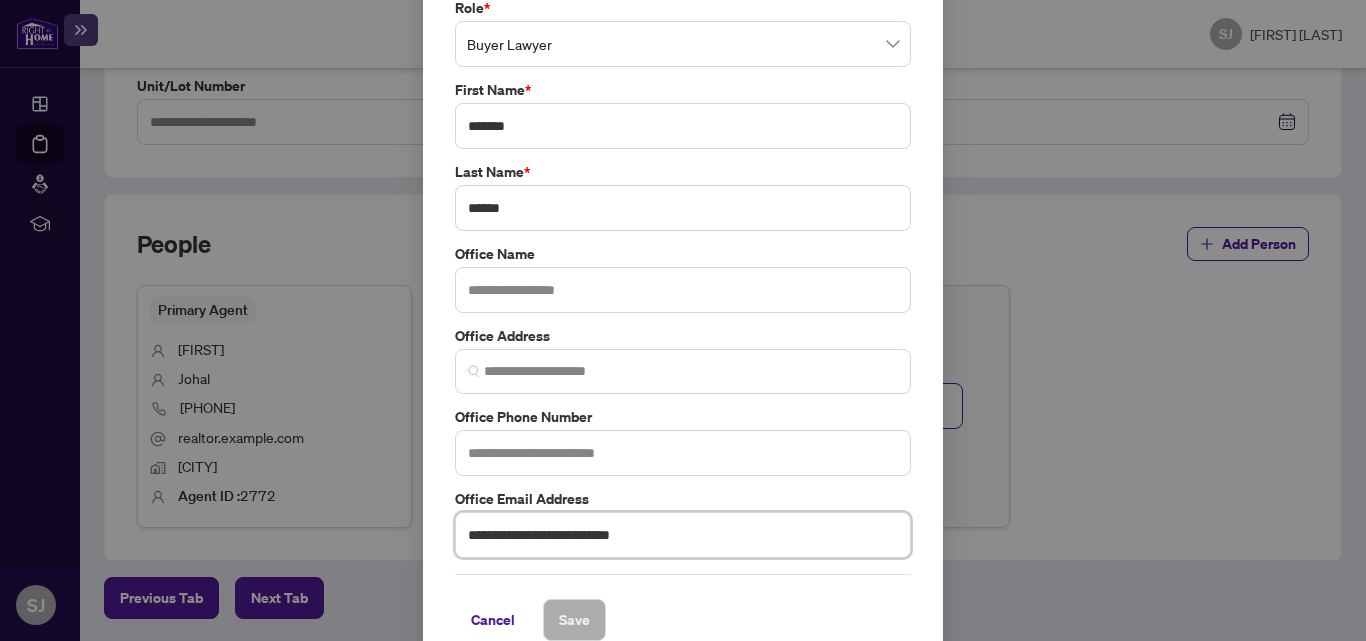 type on "**********" 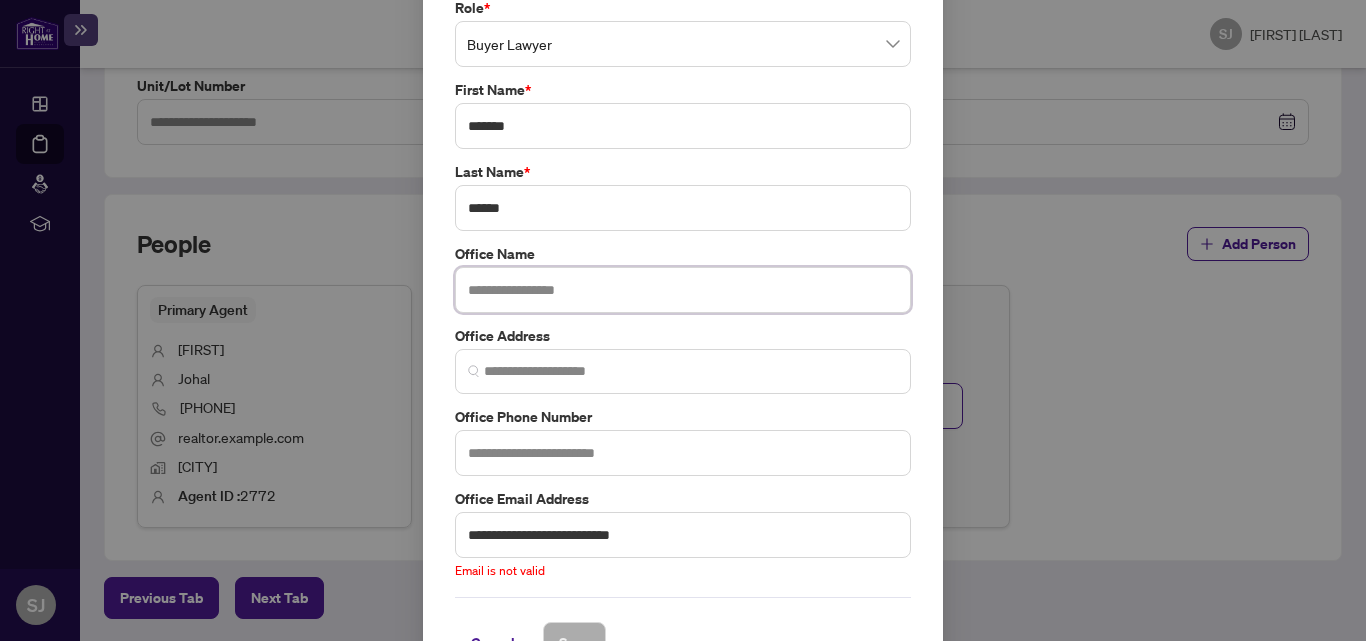 click at bounding box center [683, 290] 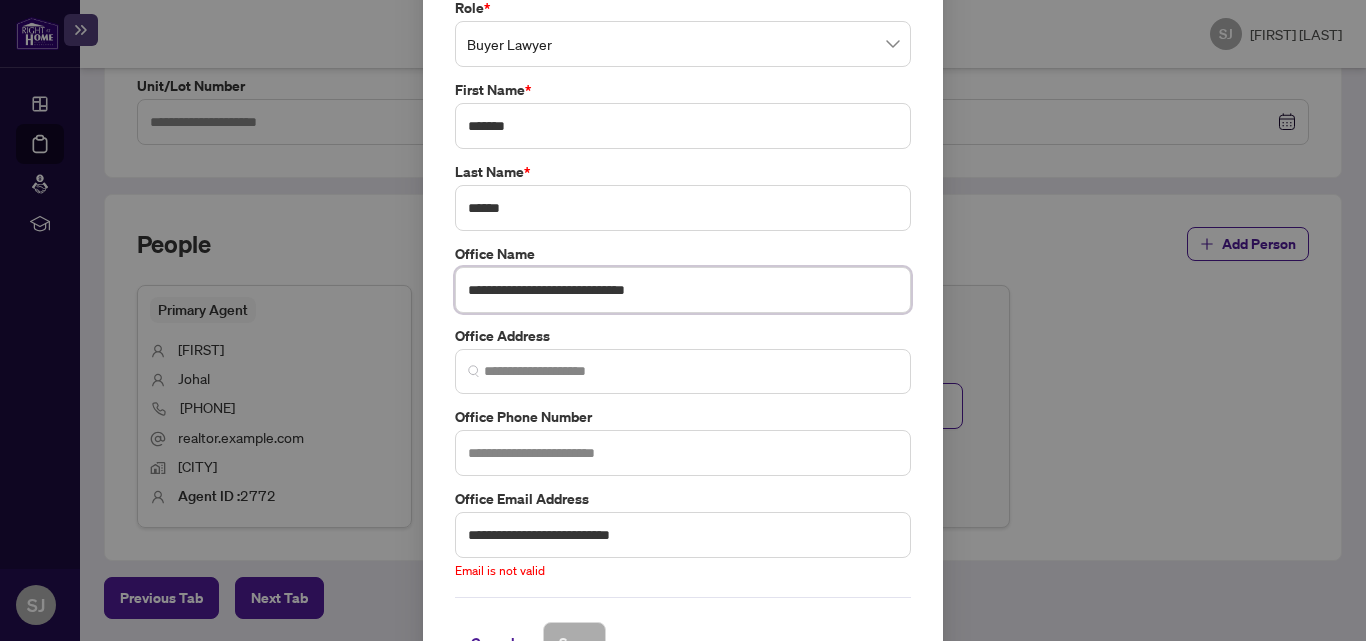 type on "**********" 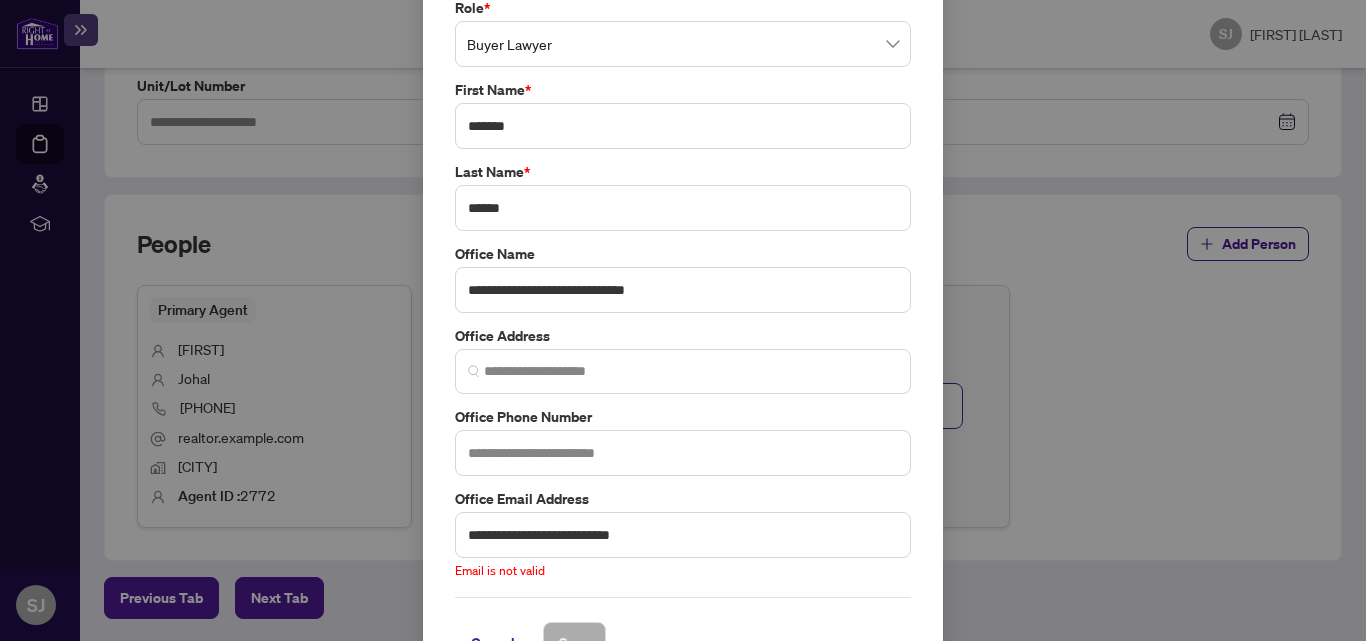 click on "**********" at bounding box center (683, 298) 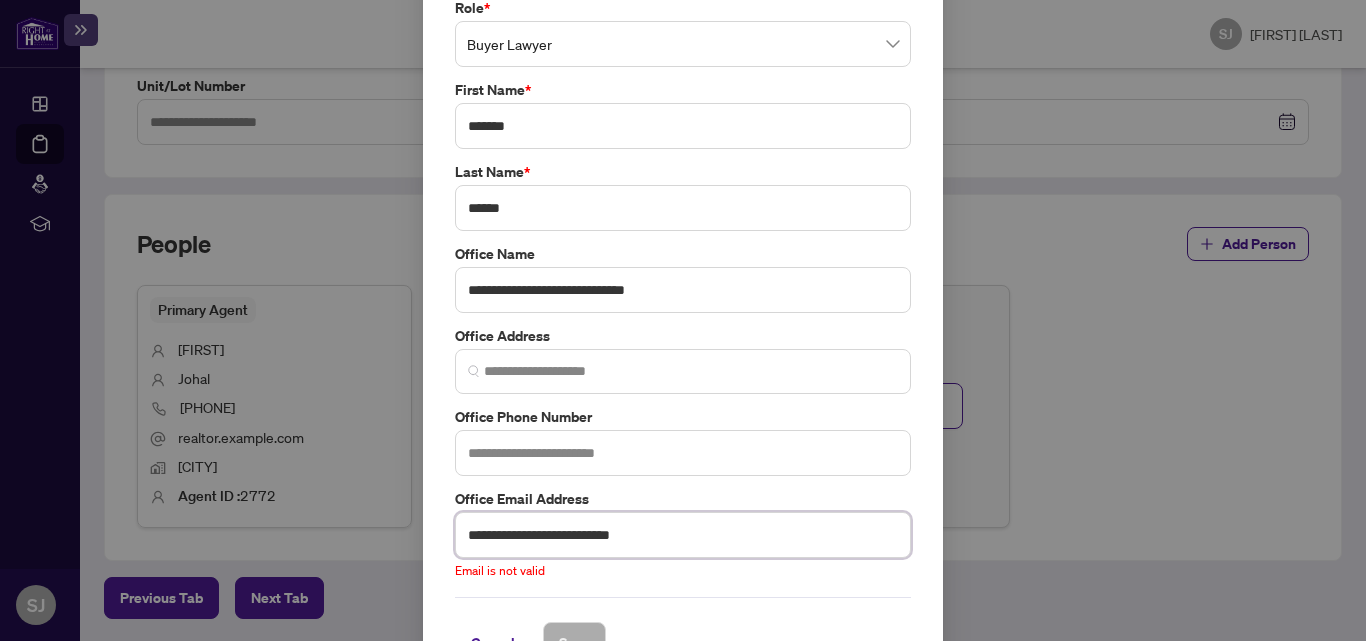 click on "**********" at bounding box center (683, 535) 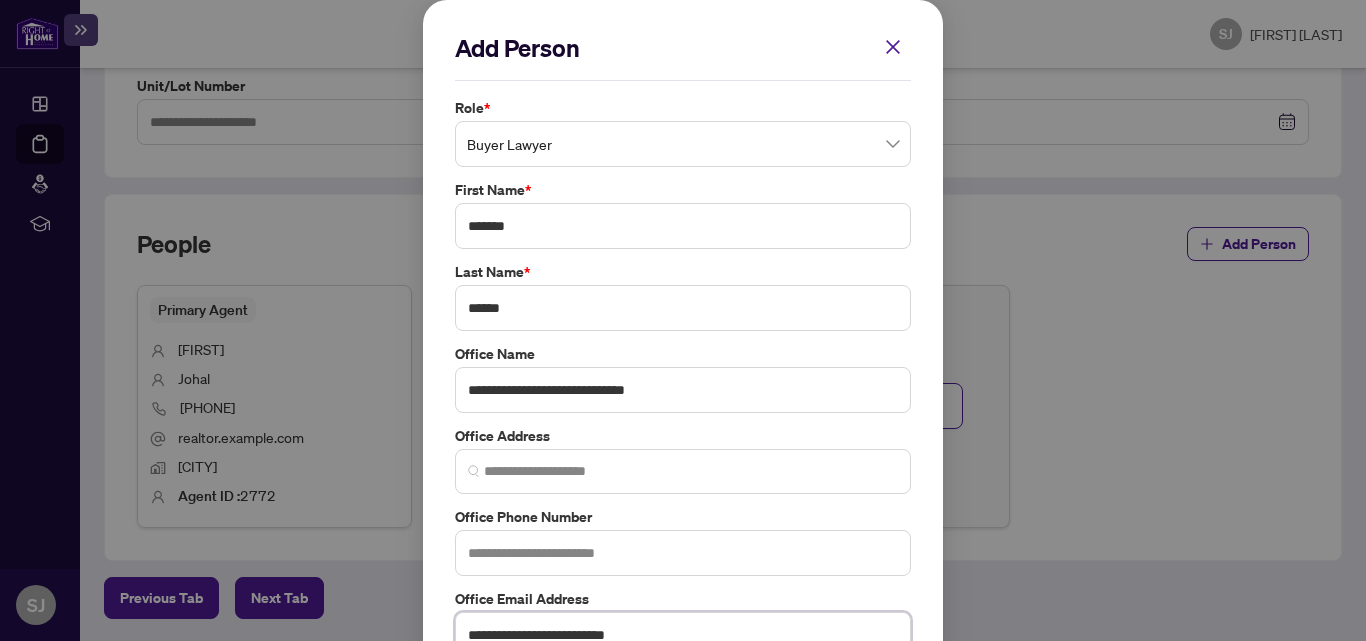 scroll, scrollTop: 100, scrollLeft: 0, axis: vertical 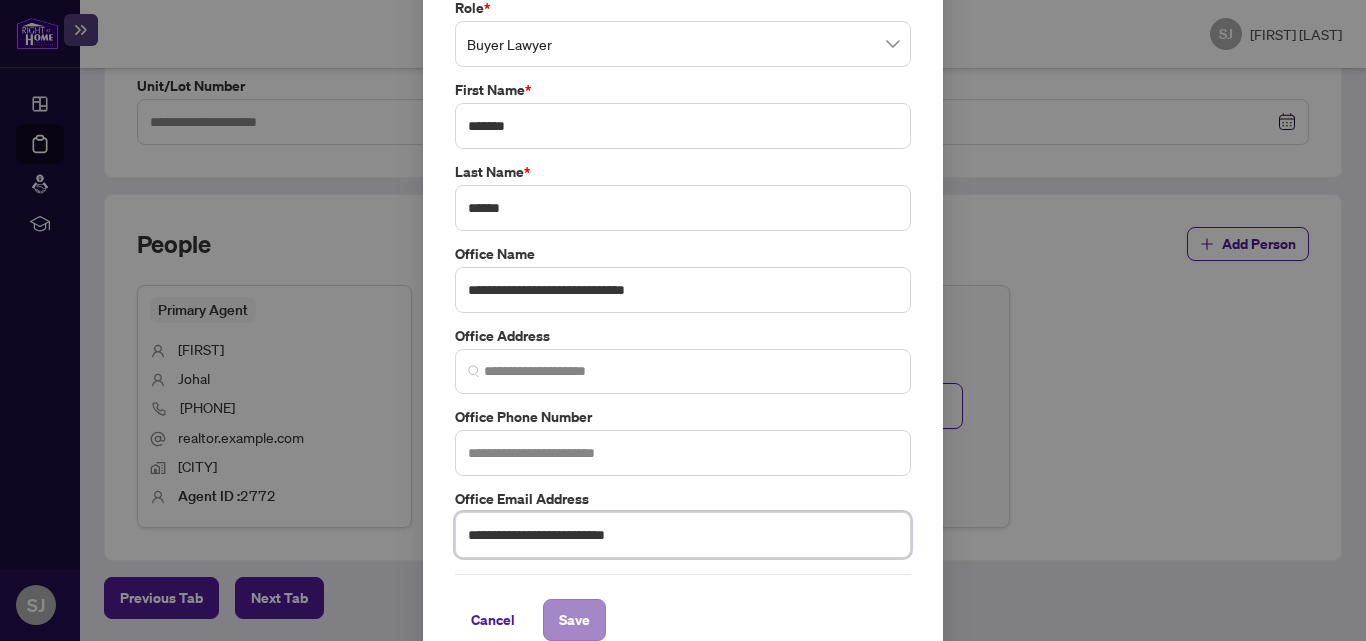 type on "**********" 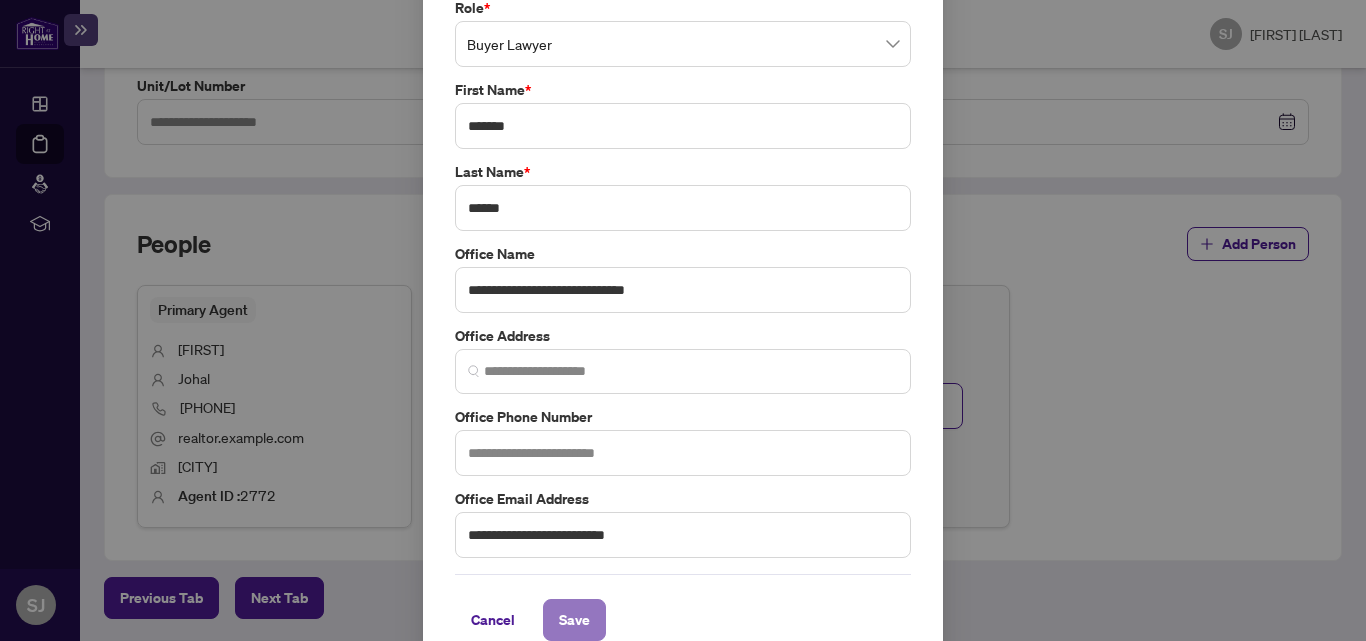 click on "Save" at bounding box center (574, 620) 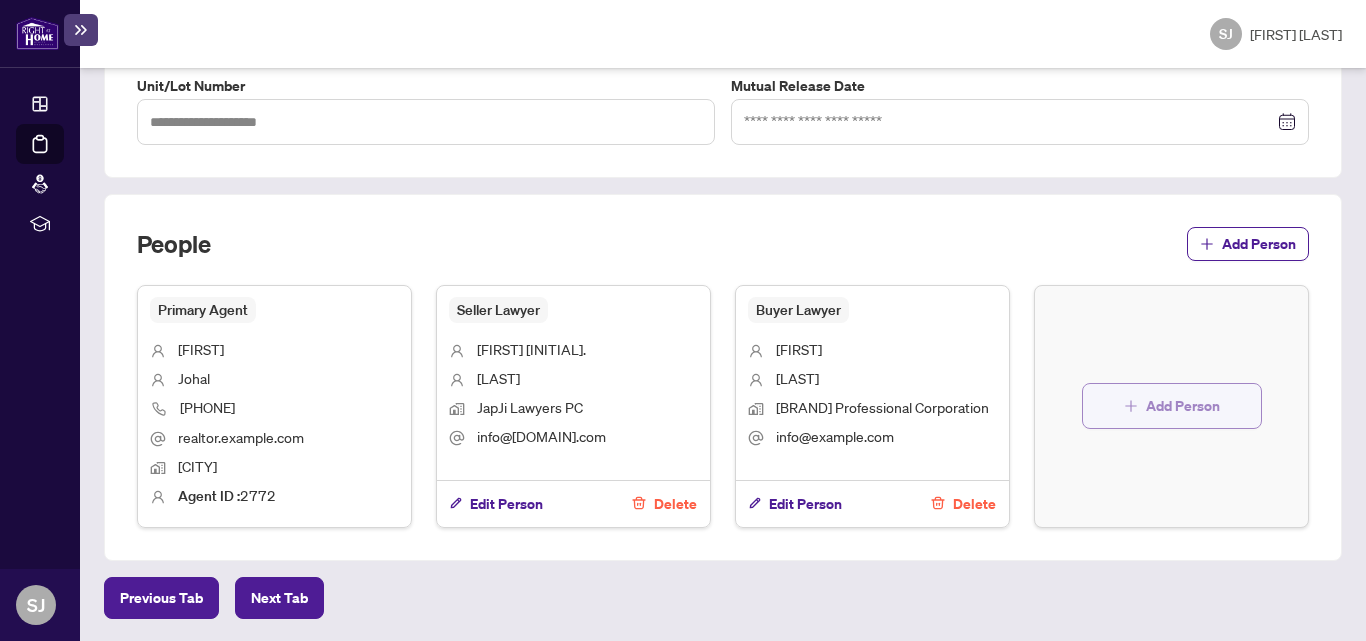 click on "Add Person" at bounding box center [1172, 406] 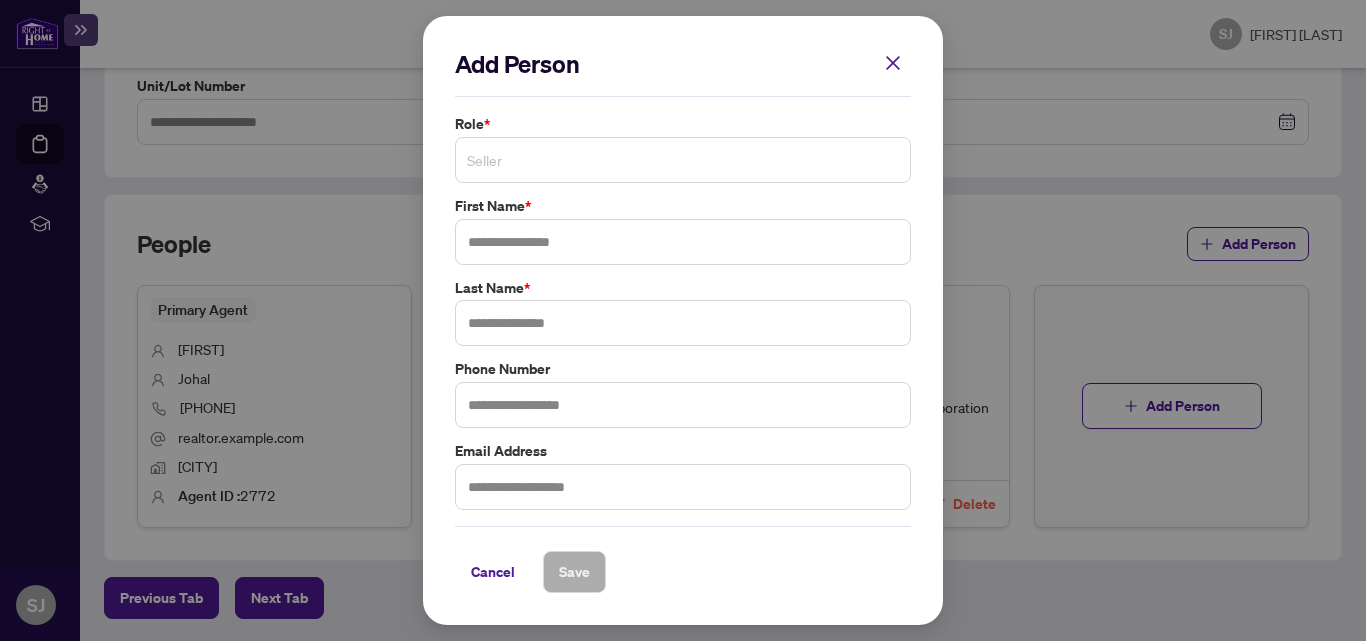 click on "Seller" at bounding box center (683, 160) 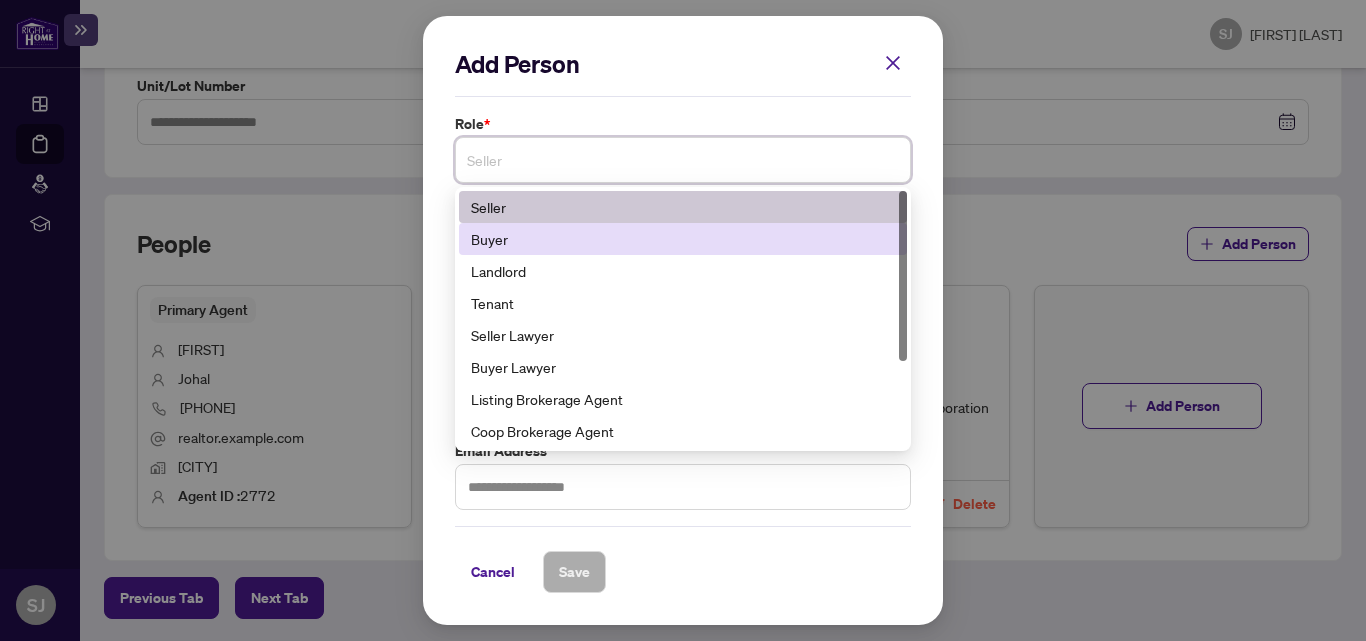 click on "Buyer" at bounding box center [683, 239] 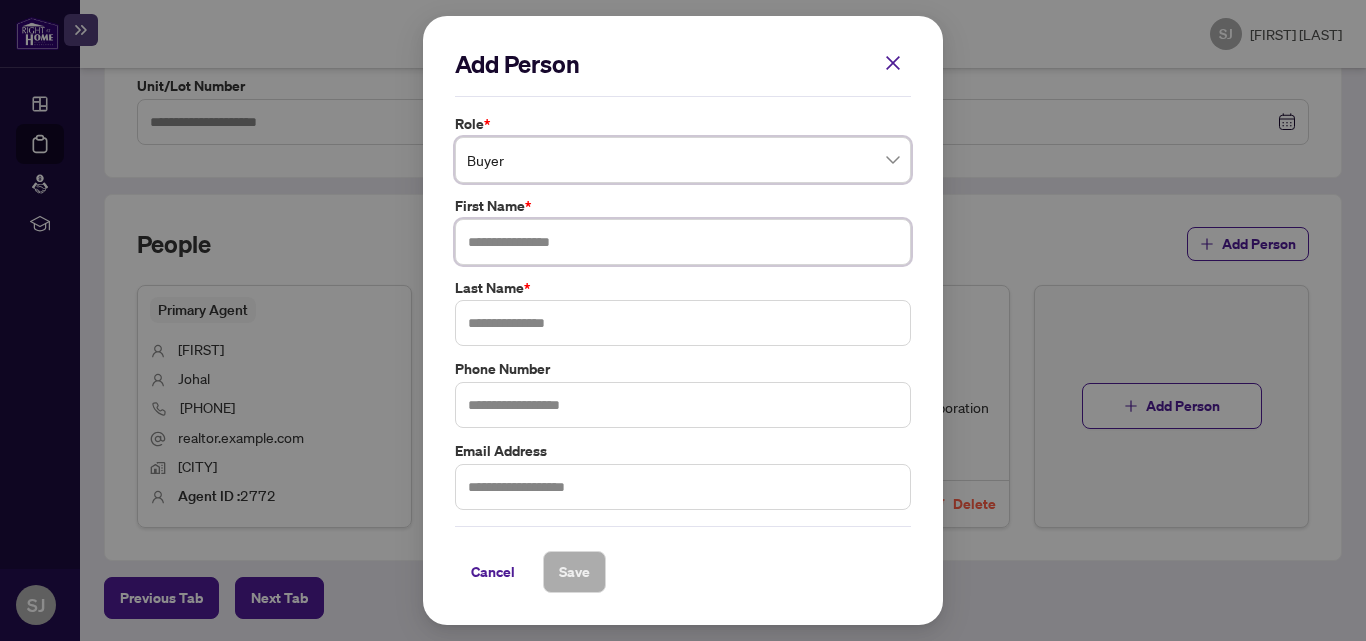 click at bounding box center [683, 242] 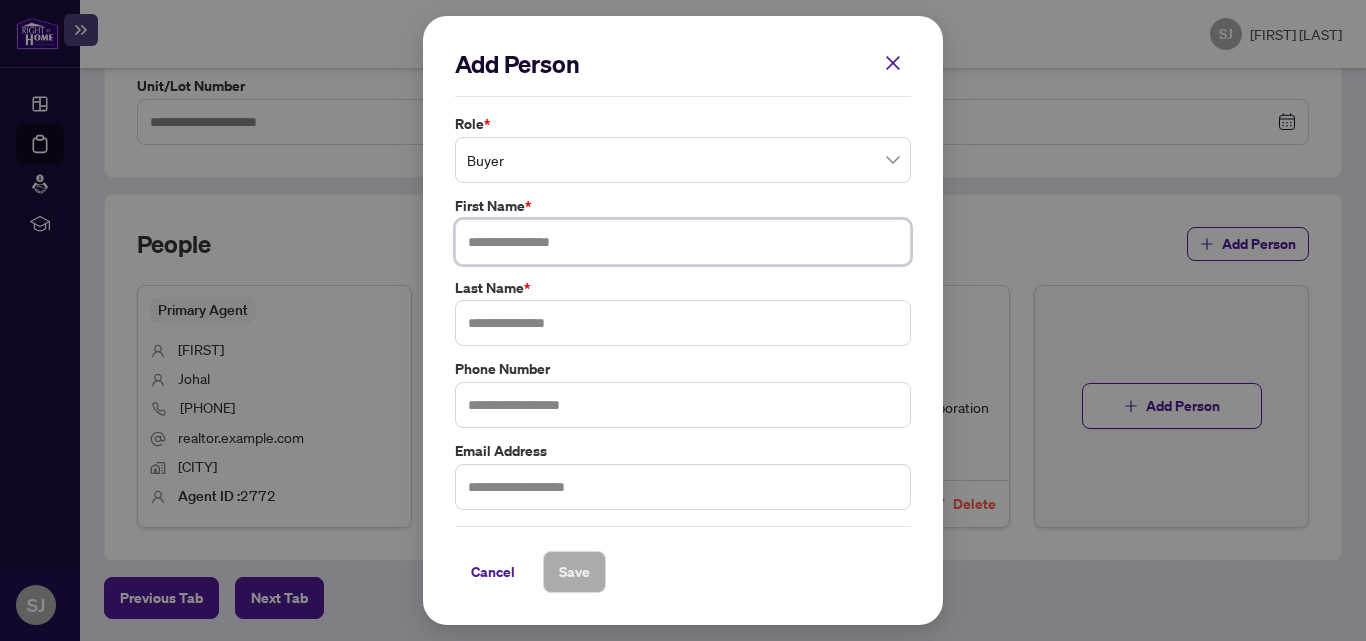 paste on "**********" 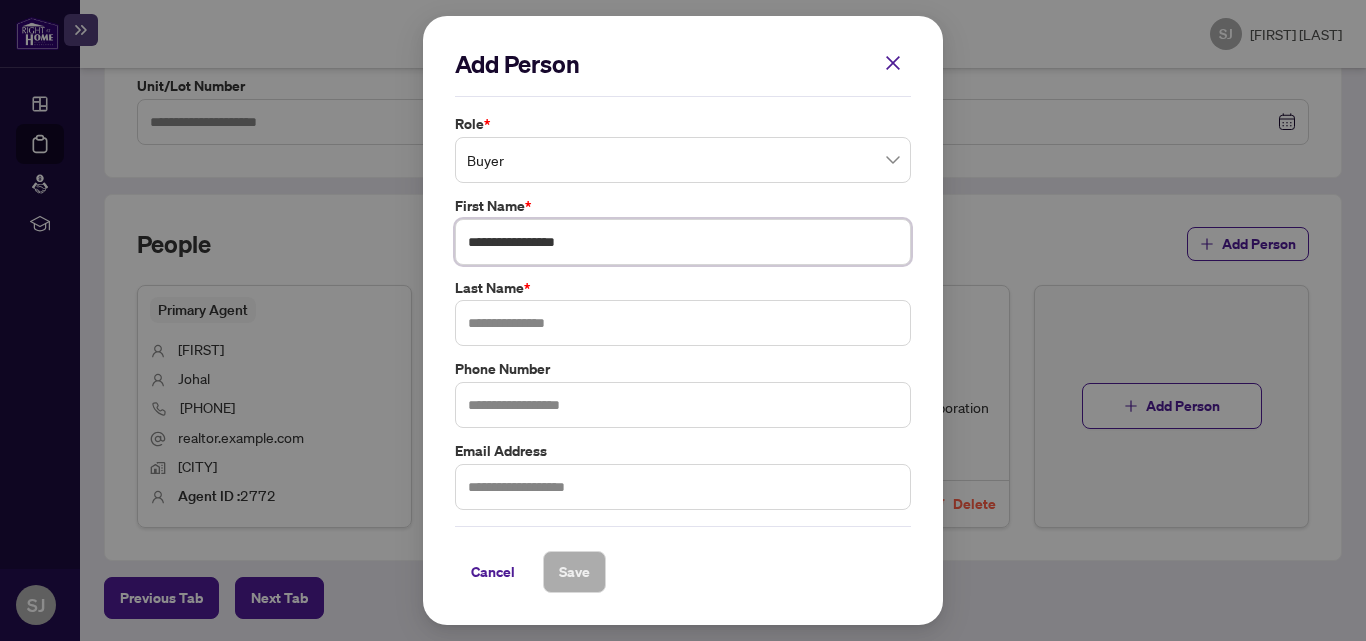 type on "**********" 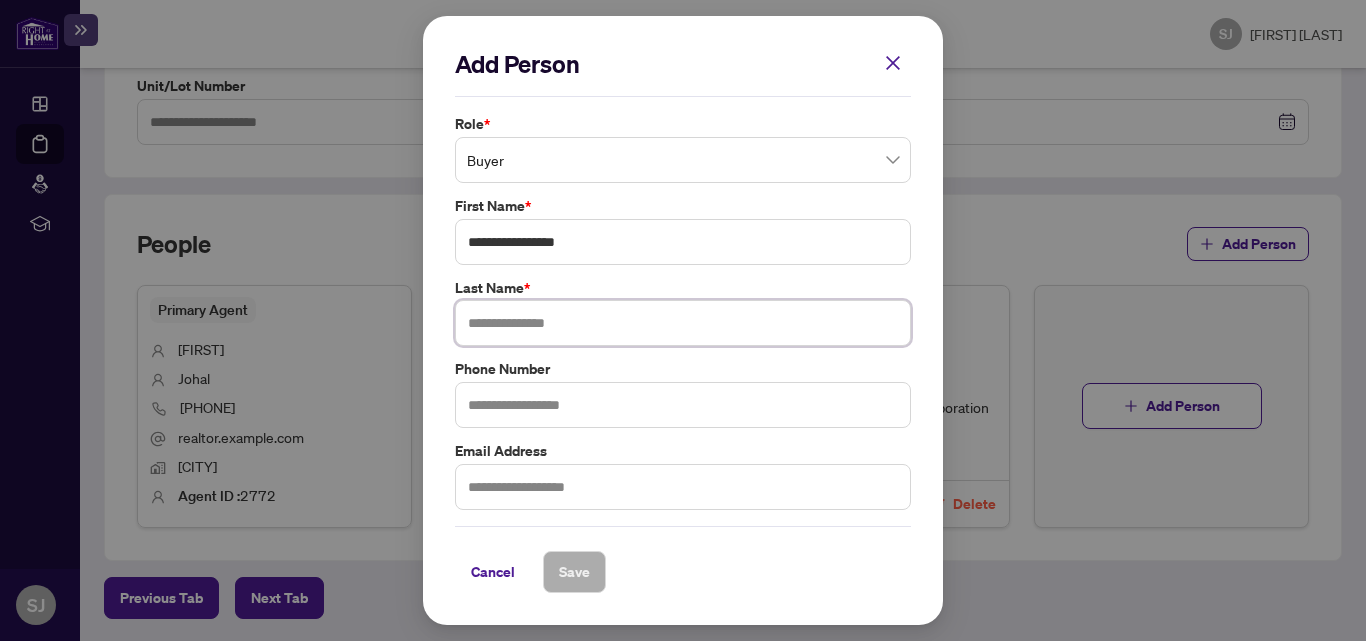 click at bounding box center [683, 323] 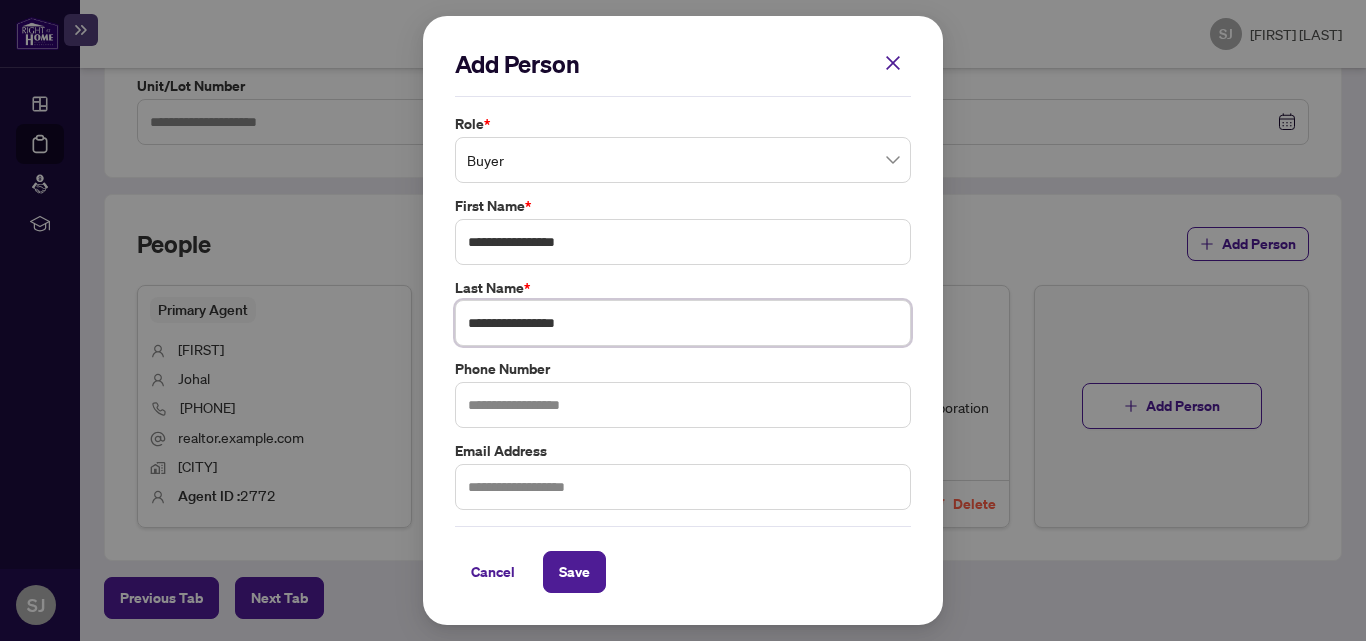 click on "**********" at bounding box center (683, 323) 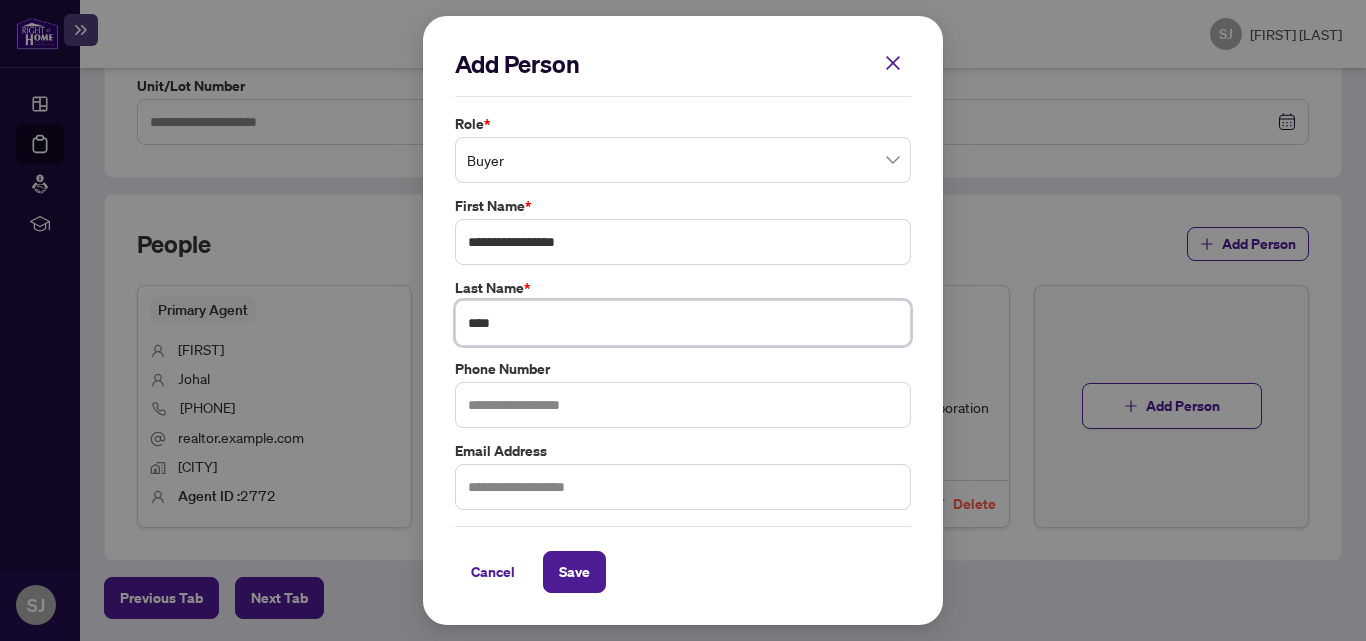 type on "****" 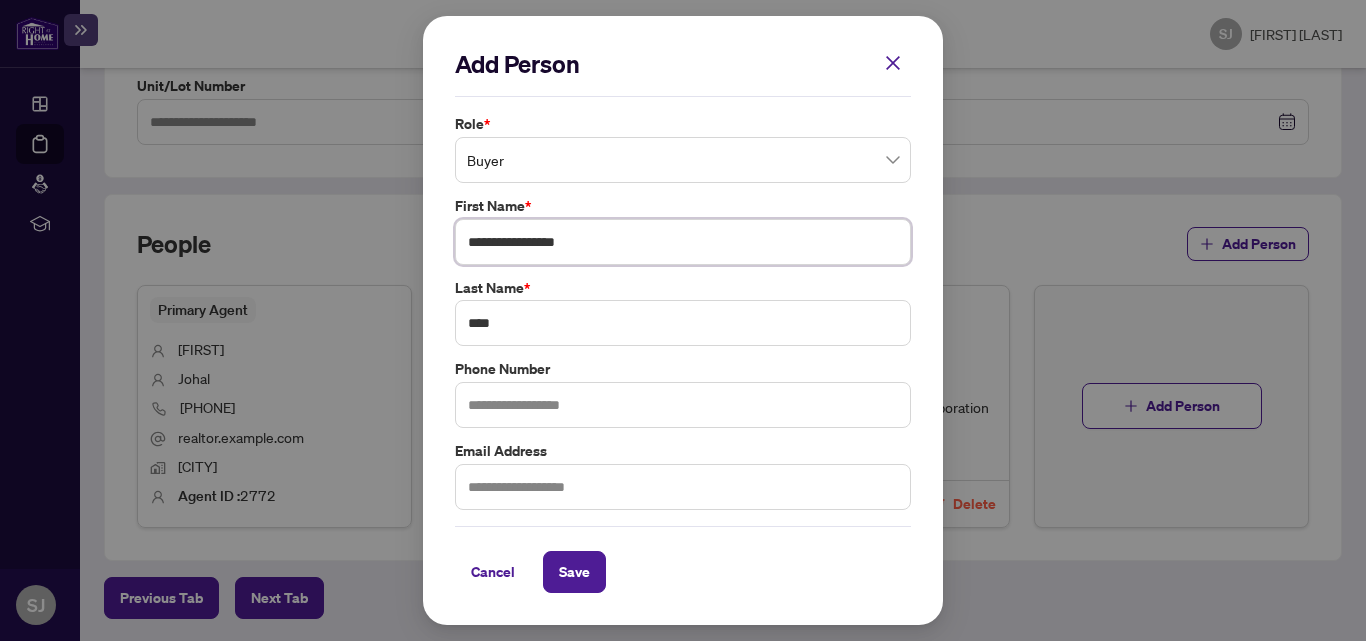 drag, startPoint x: 557, startPoint y: 244, endPoint x: 604, endPoint y: 243, distance: 47.010635 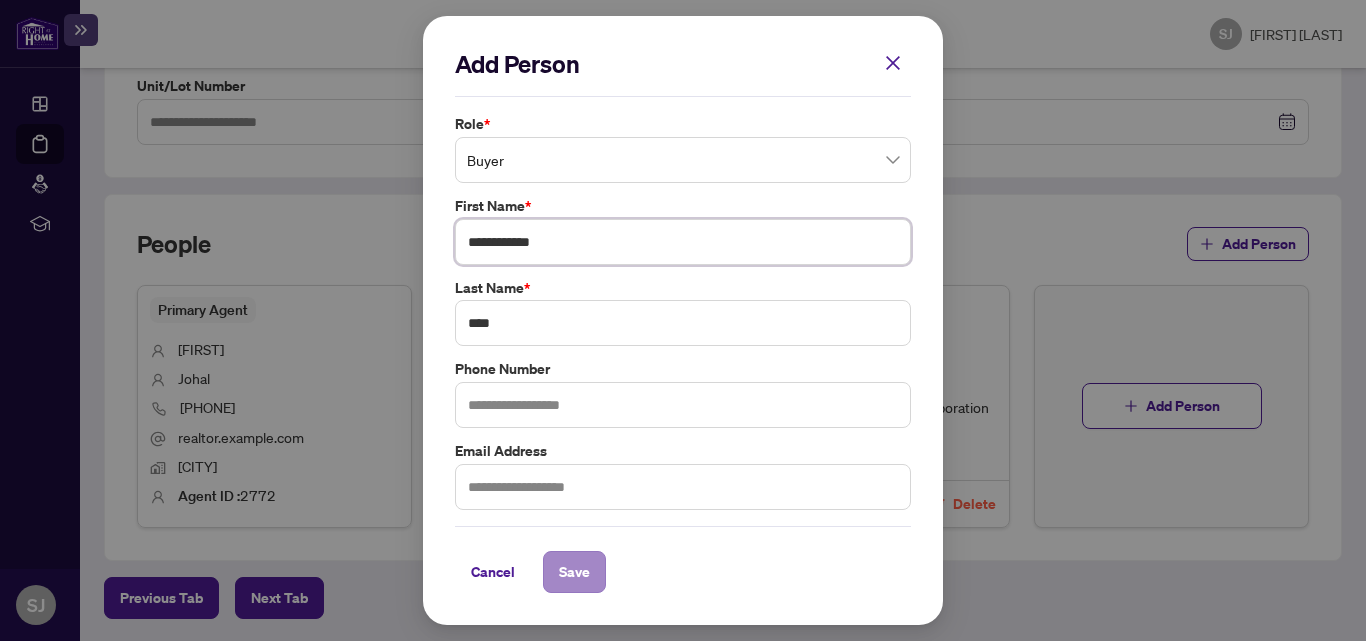 type on "**********" 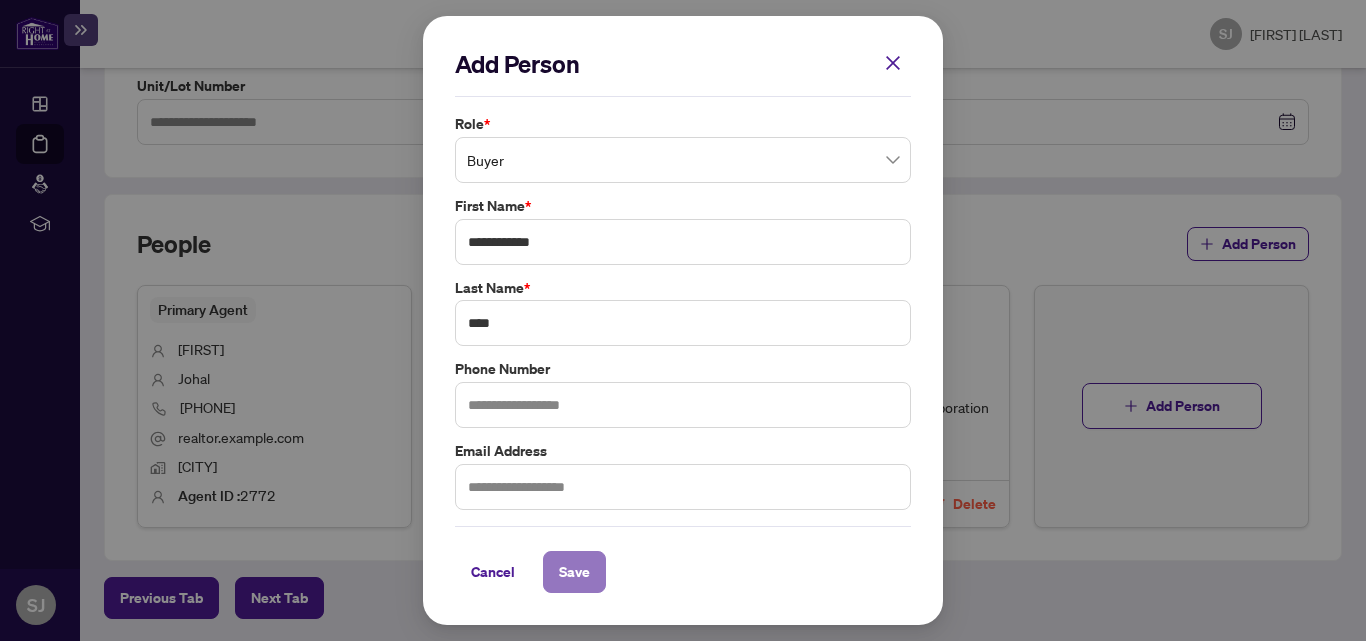 click on "Save" at bounding box center [574, 572] 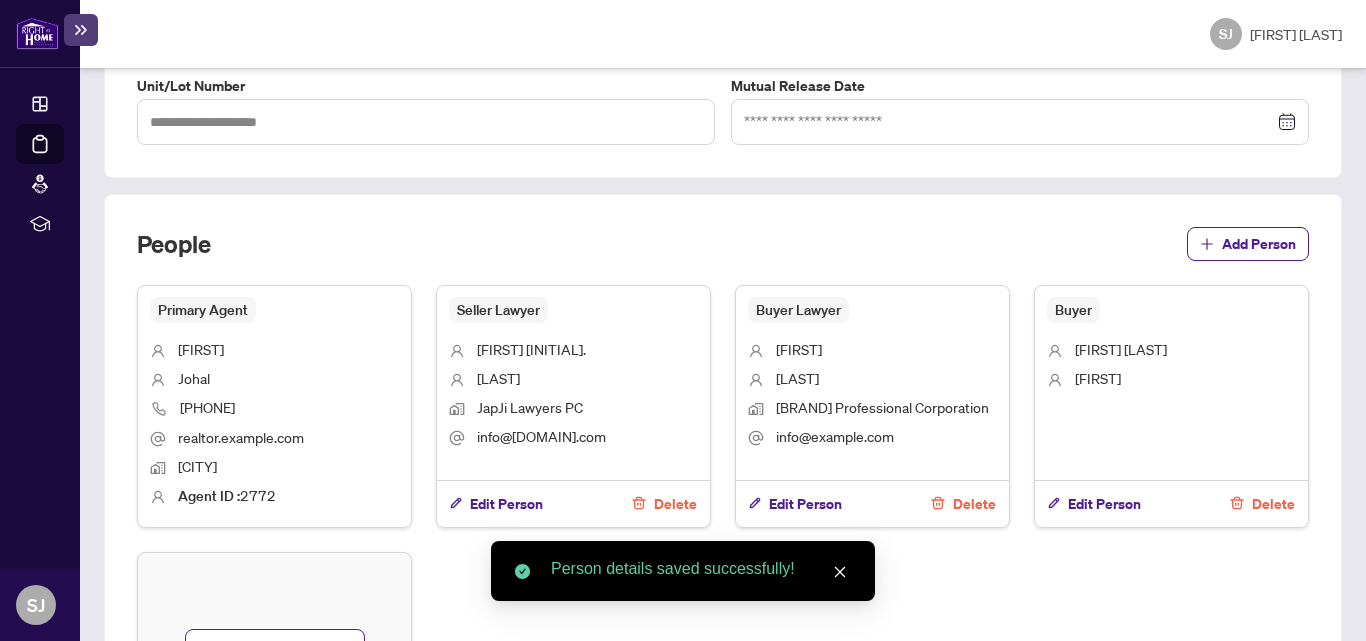 scroll, scrollTop: 1012, scrollLeft: 0, axis: vertical 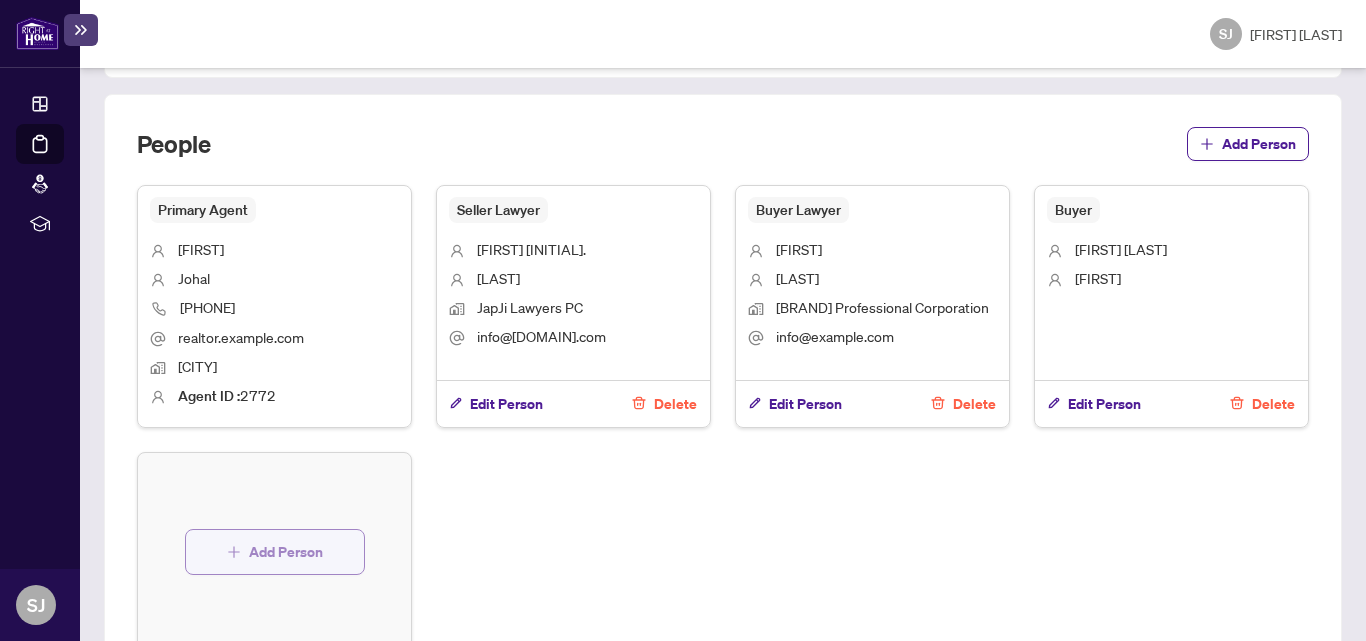 click on "Add Person" at bounding box center (286, 552) 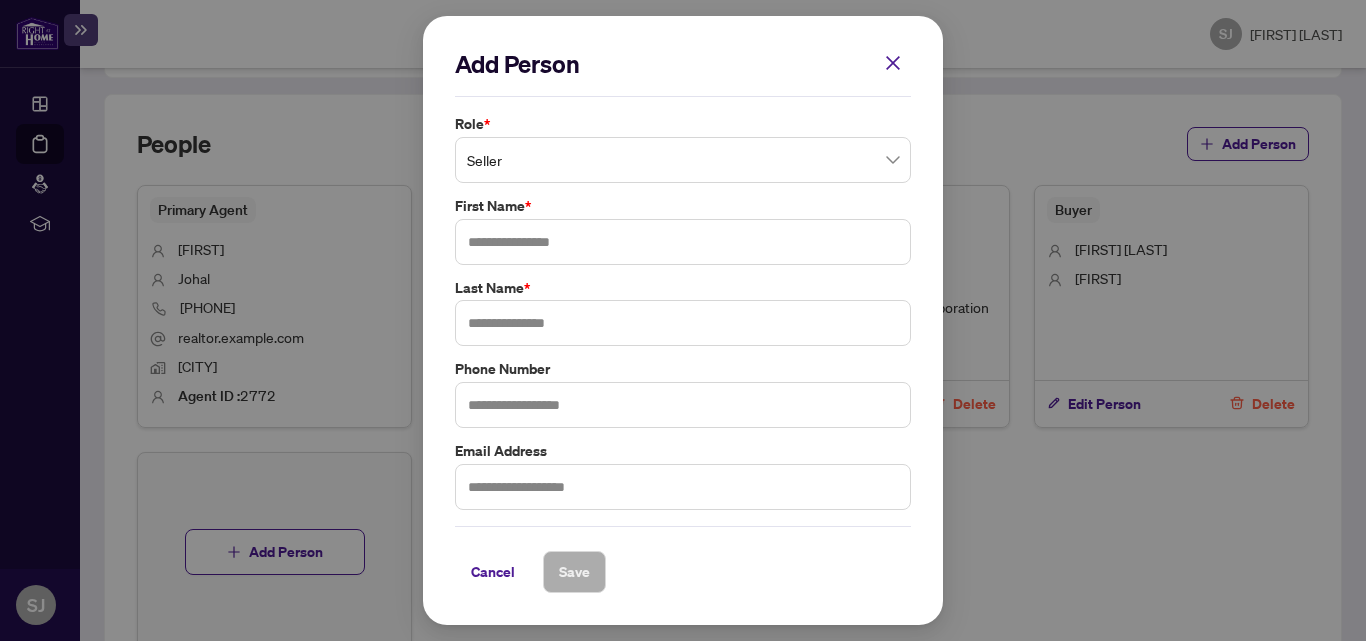 click on "Seller" at bounding box center [683, 160] 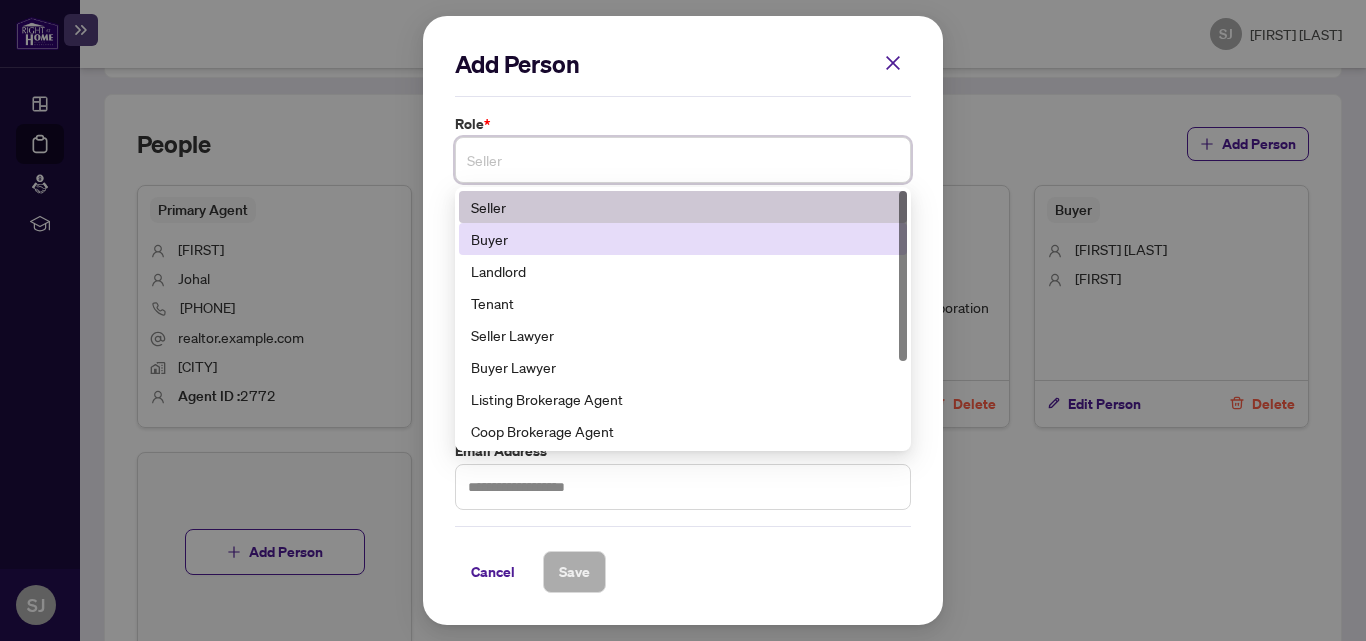 click on "Buyer" at bounding box center (683, 239) 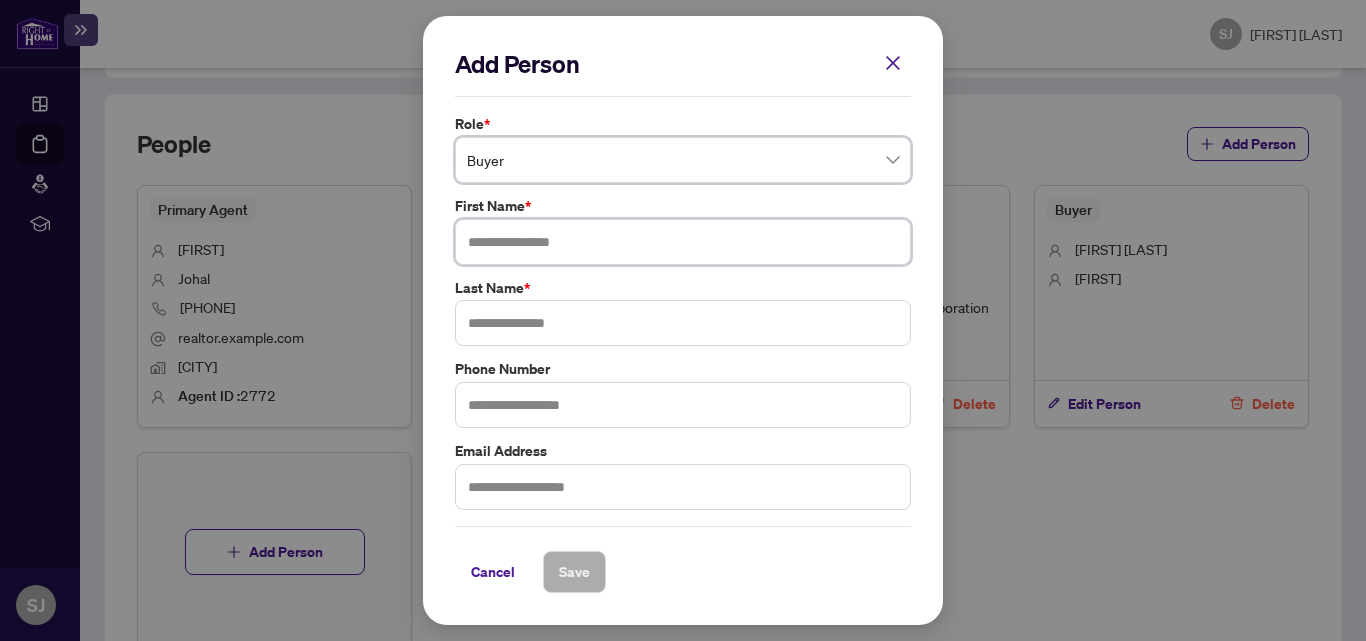 click at bounding box center [683, 242] 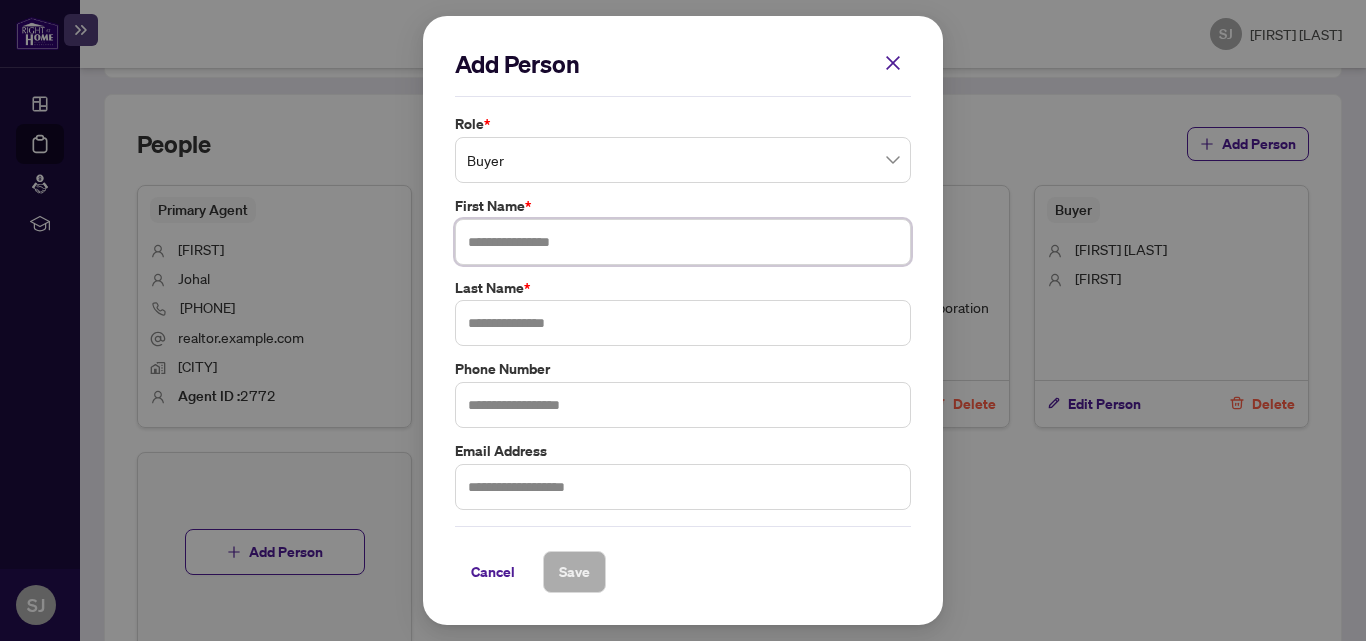 paste on "**********" 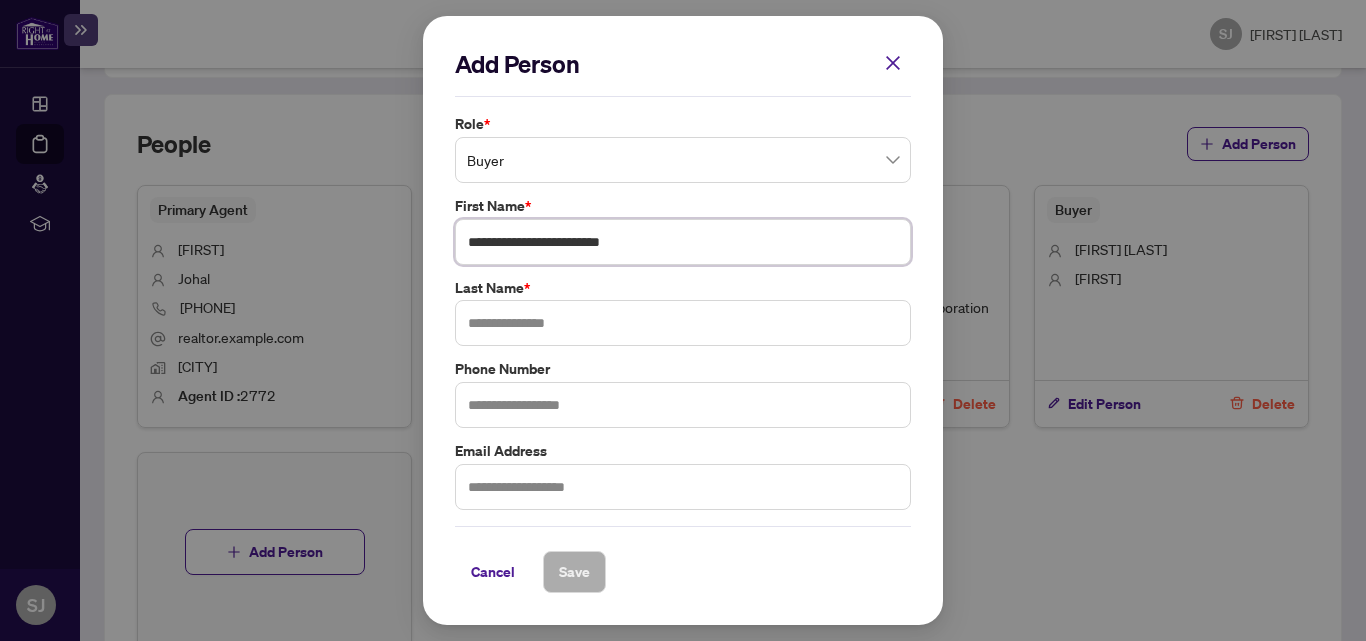 type on "**********" 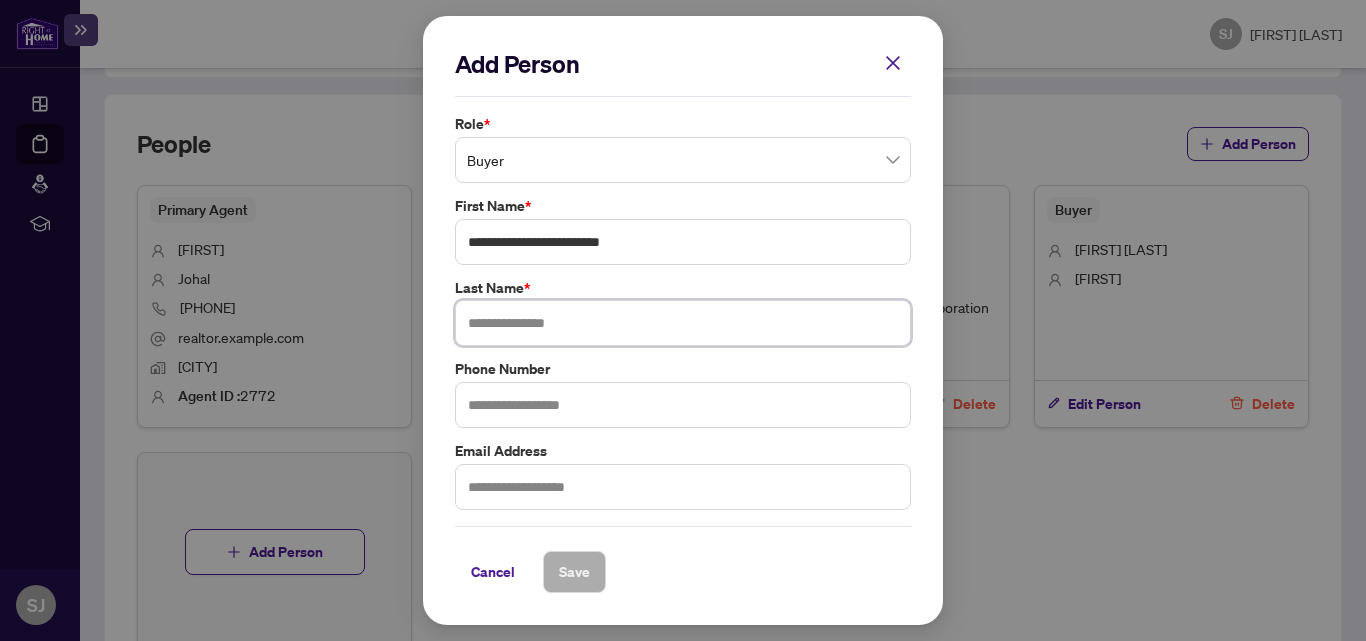 click at bounding box center [683, 323] 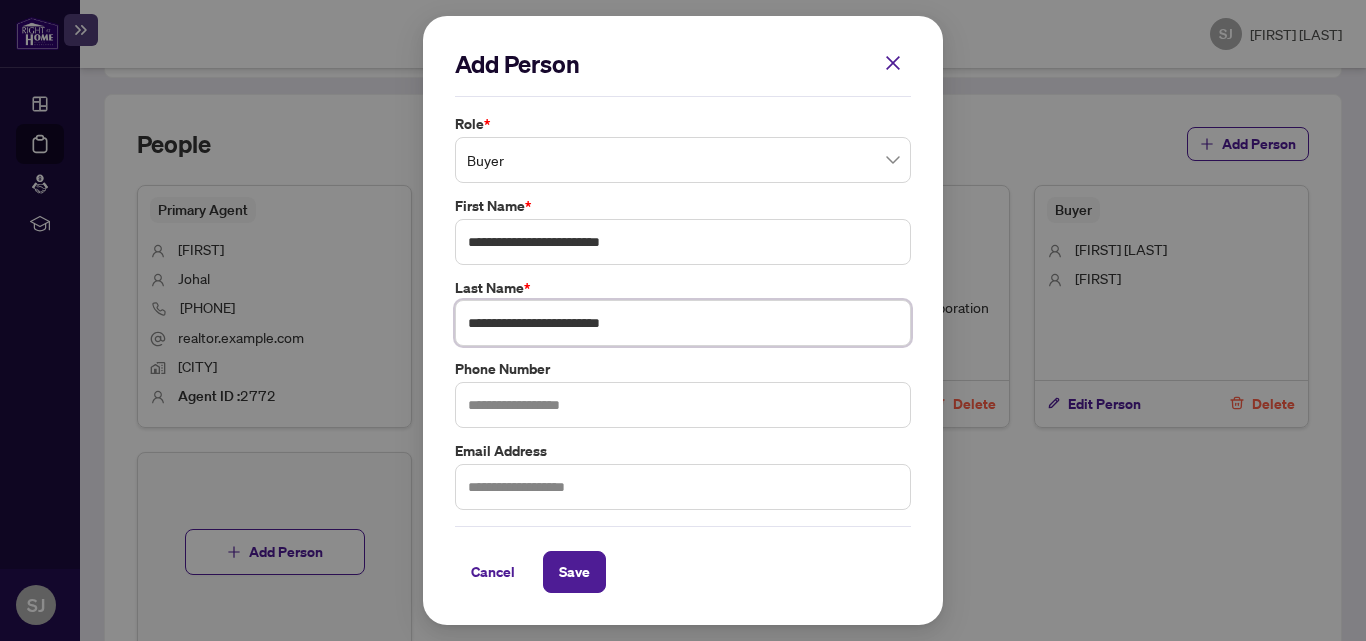 click on "**********" at bounding box center [683, 323] 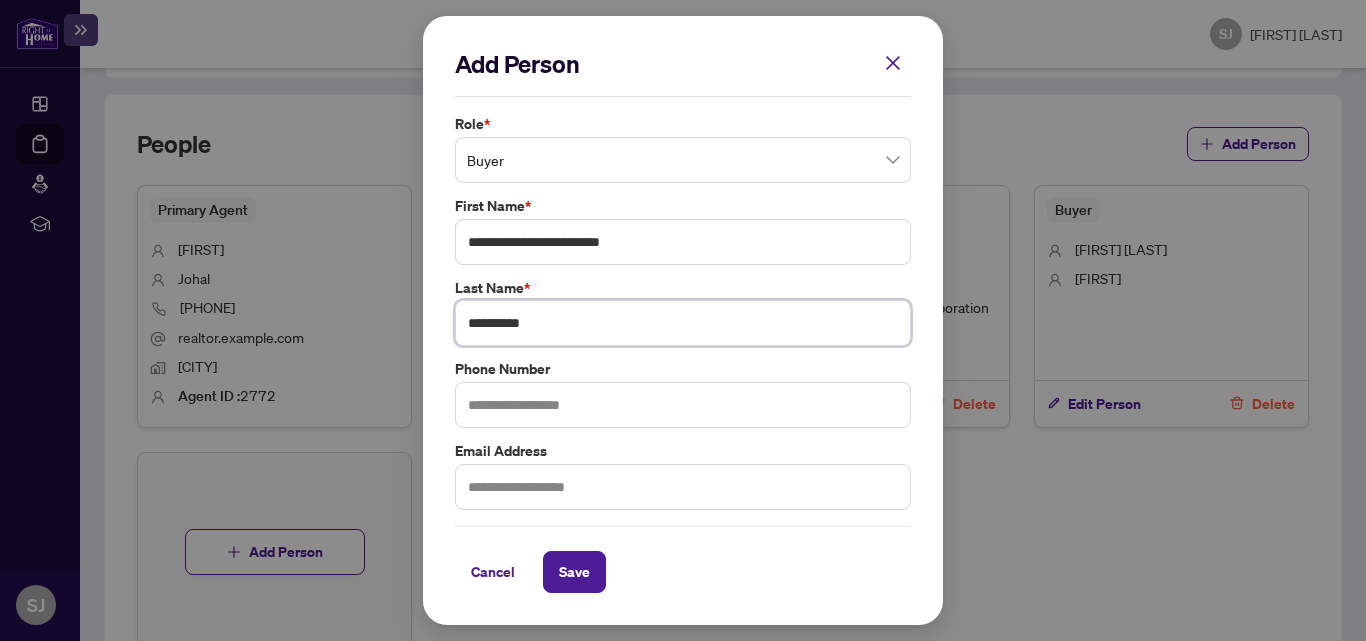 type on "**********" 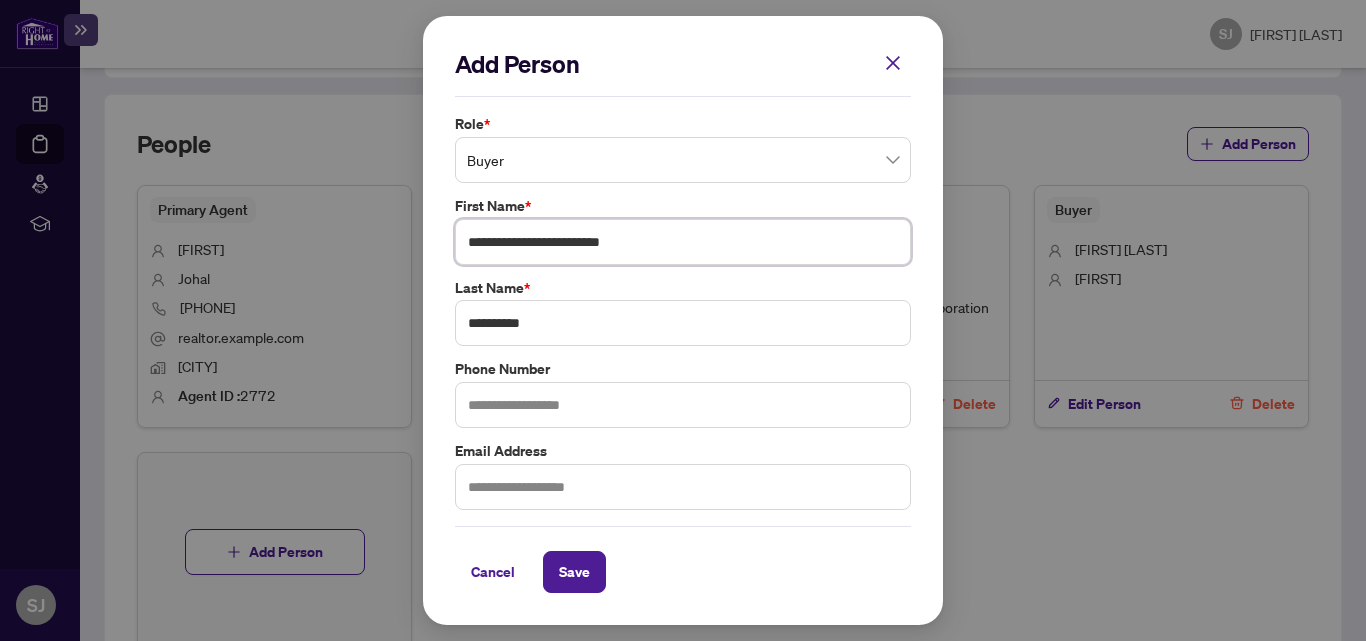 drag, startPoint x: 554, startPoint y: 238, endPoint x: 690, endPoint y: 251, distance: 136.6199 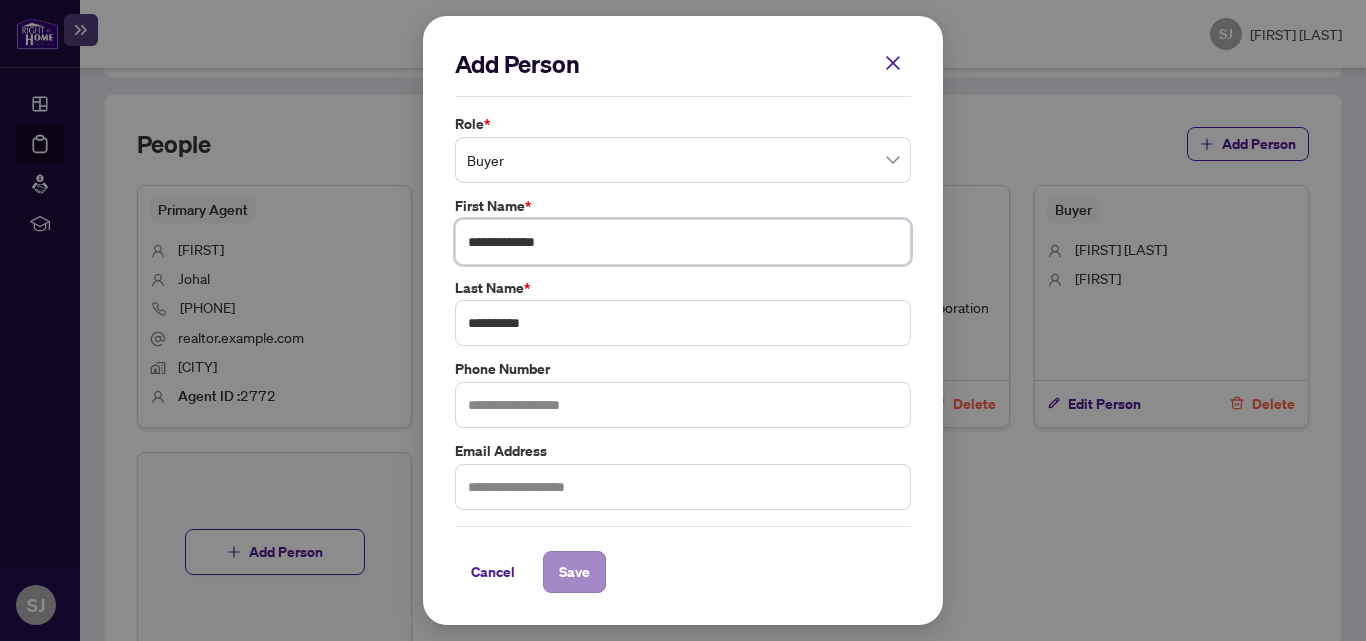 type on "**********" 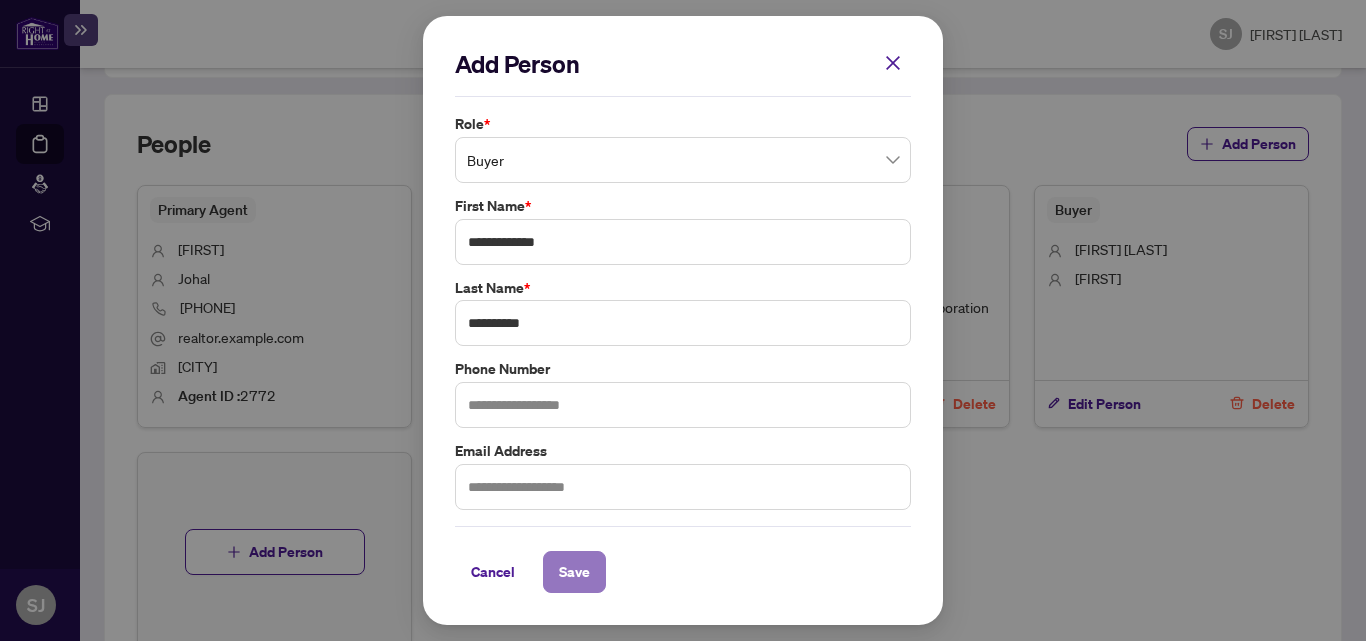 click on "Save" at bounding box center [574, 572] 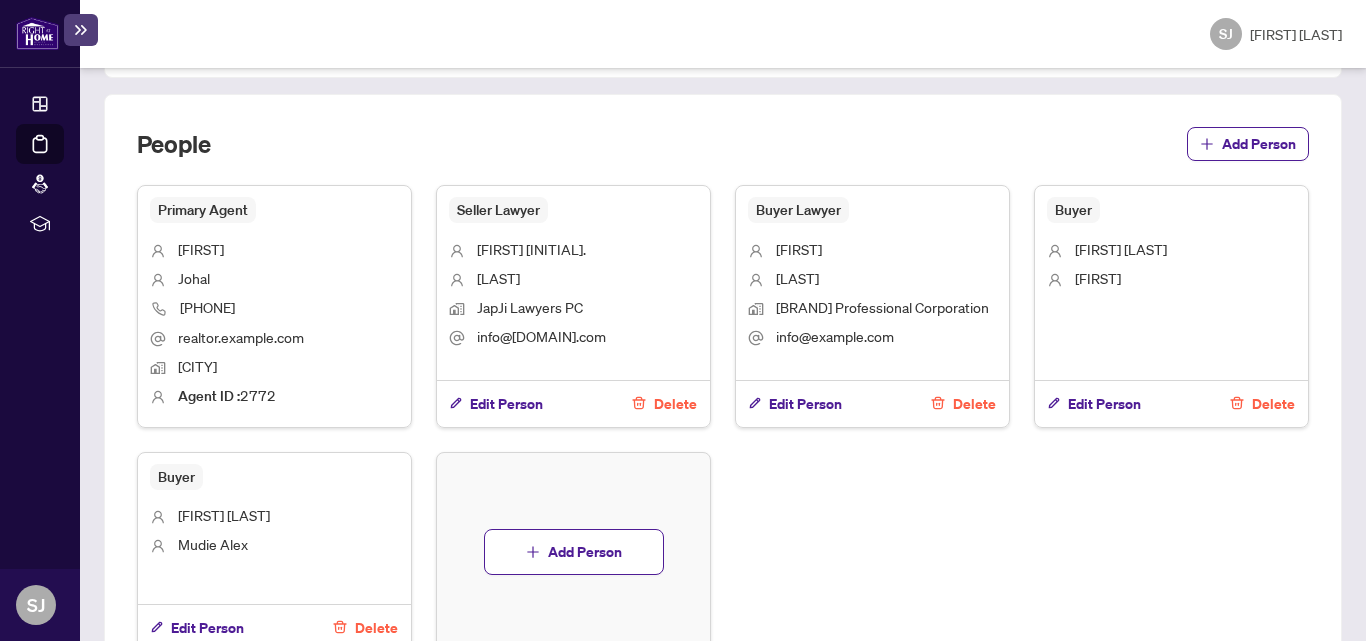 scroll, scrollTop: 1112, scrollLeft: 0, axis: vertical 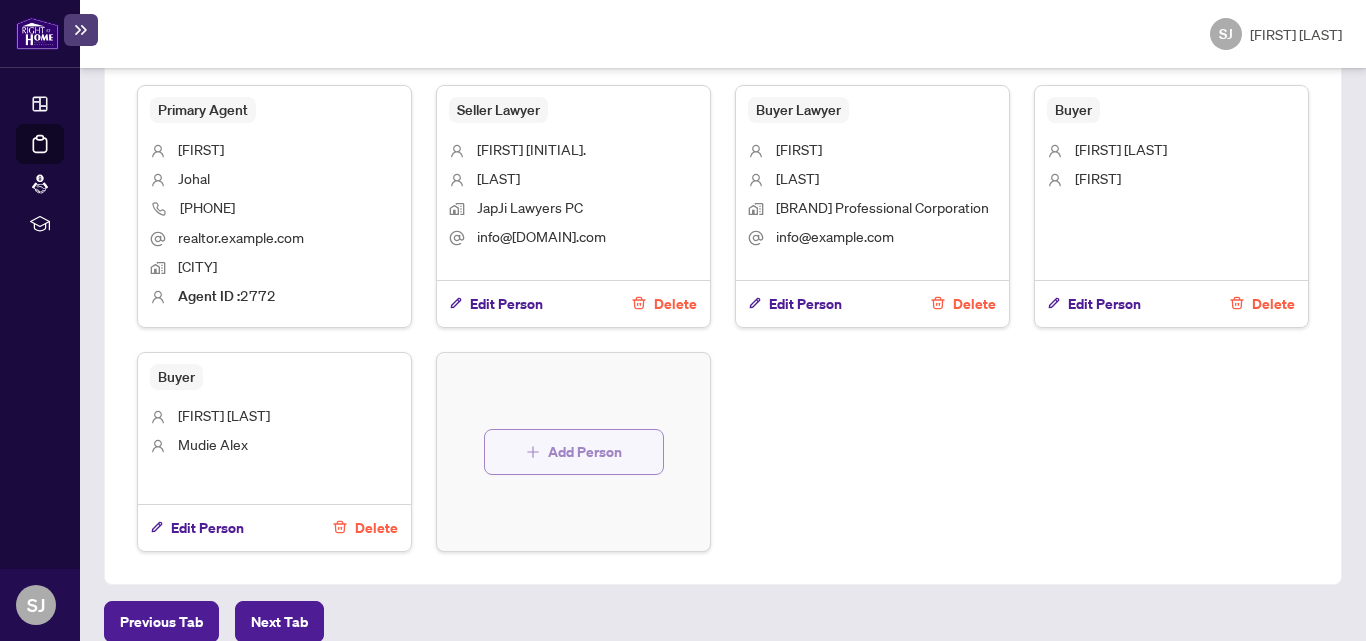 click on "Add Person" at bounding box center [585, 452] 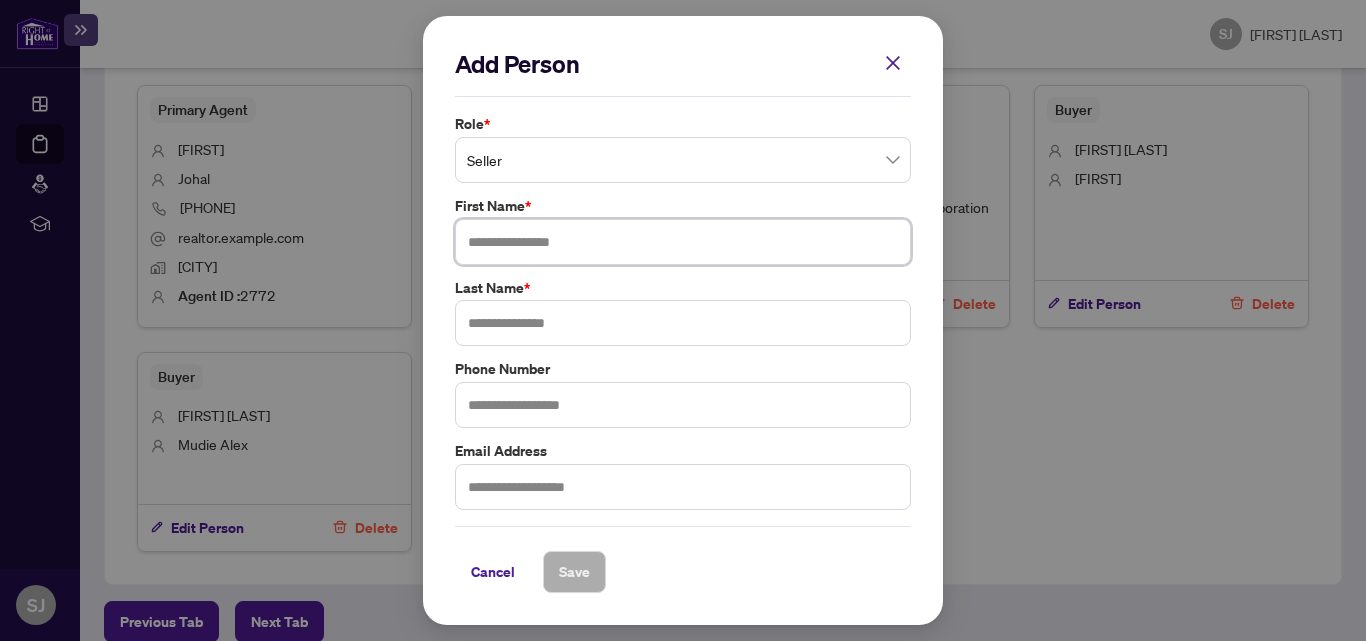click at bounding box center [683, 242] 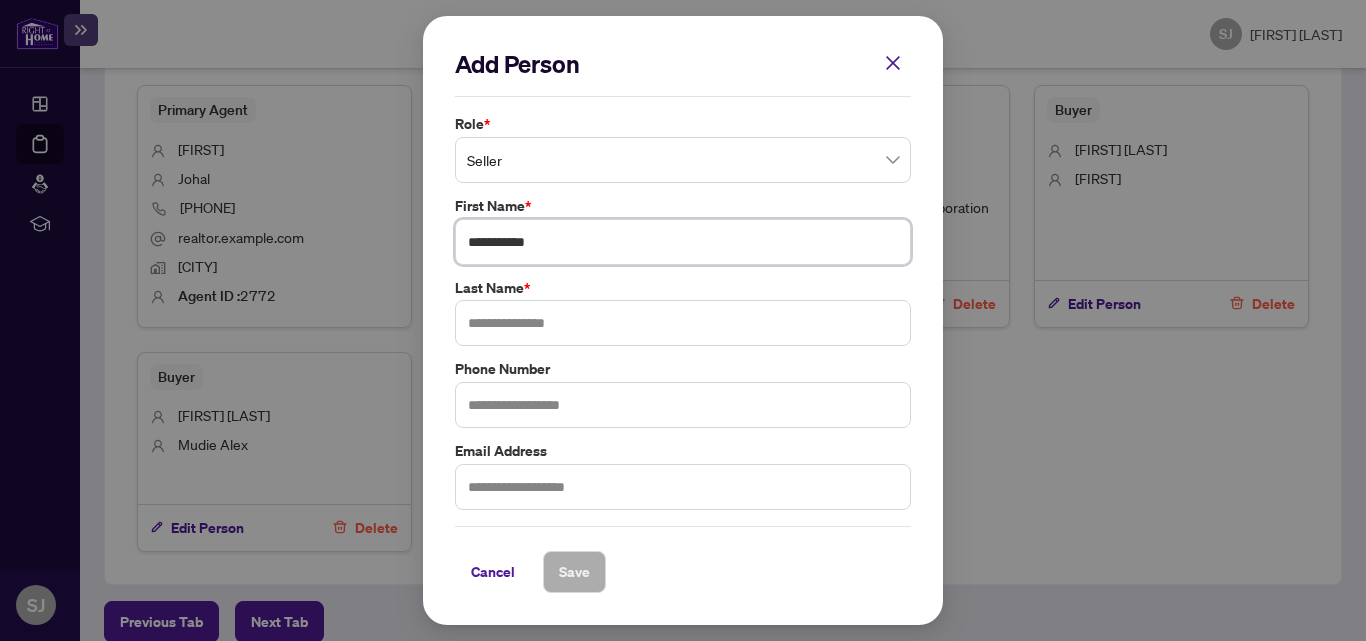 type on "**********" 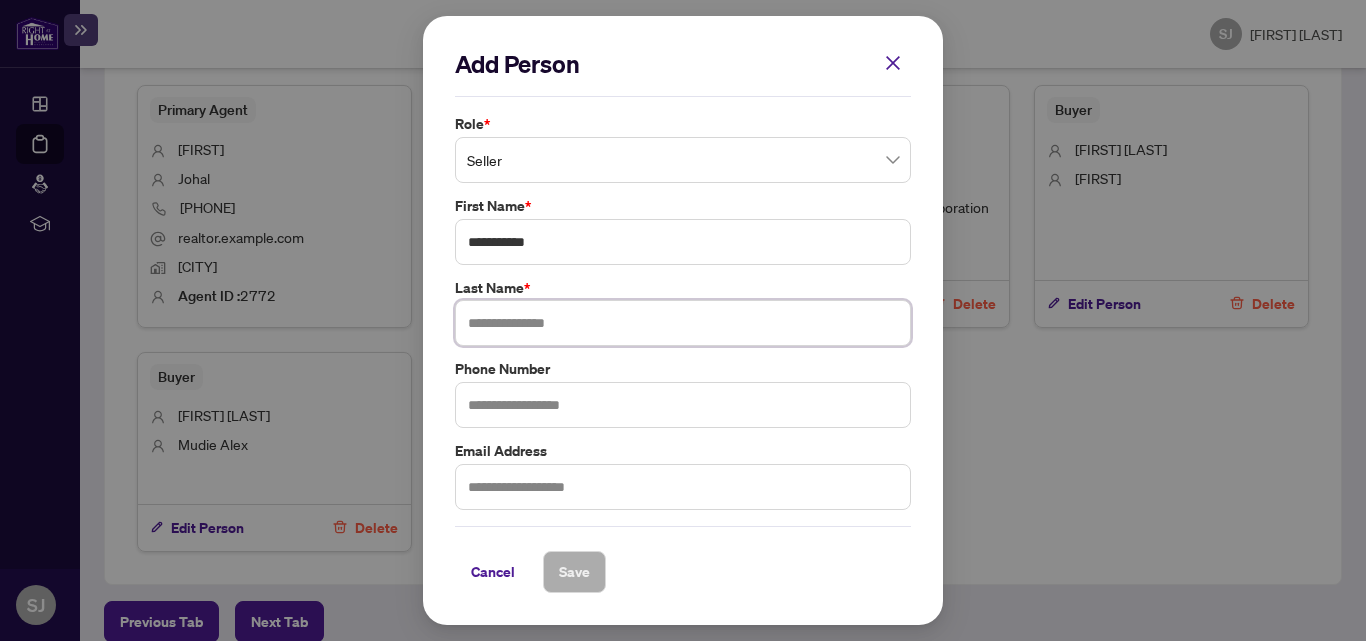 click at bounding box center [683, 323] 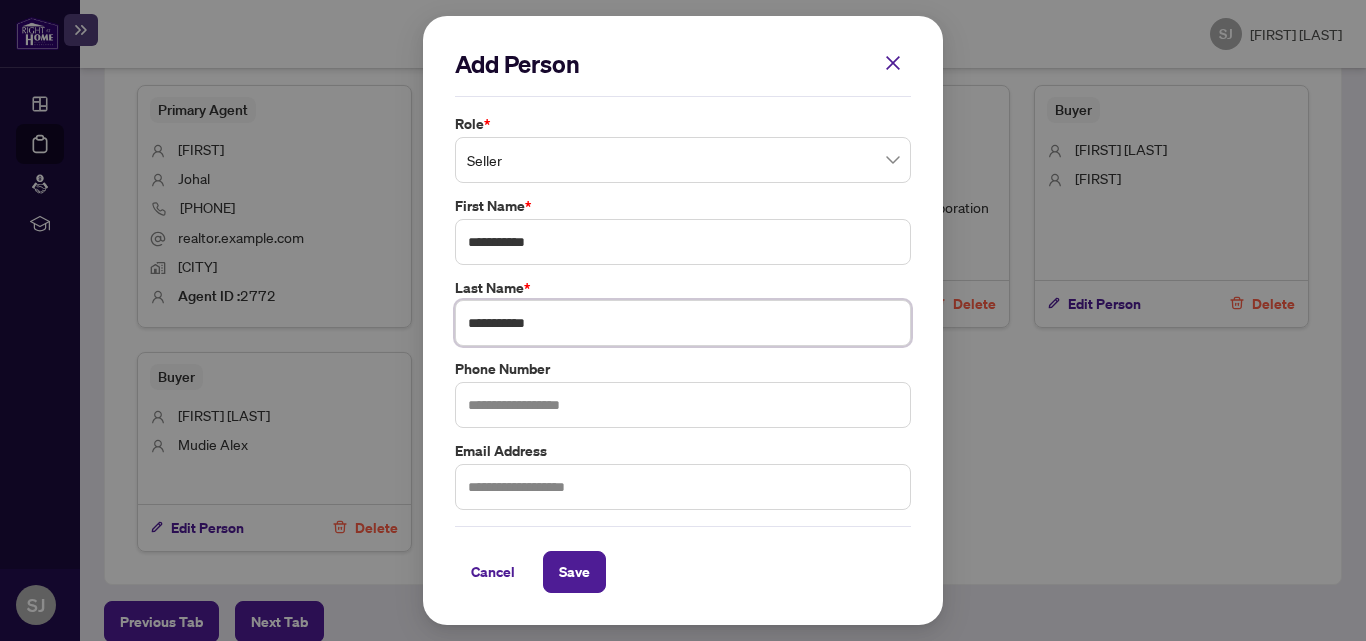 click on "**********" at bounding box center (683, 323) 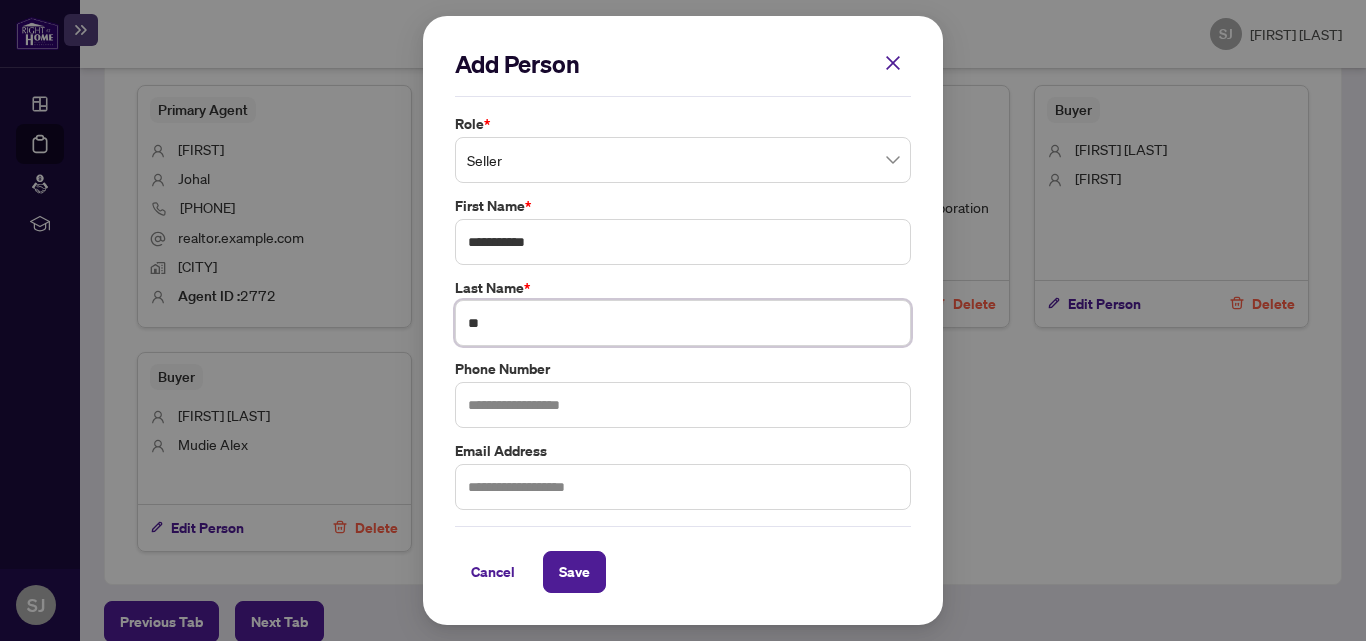 type on "**" 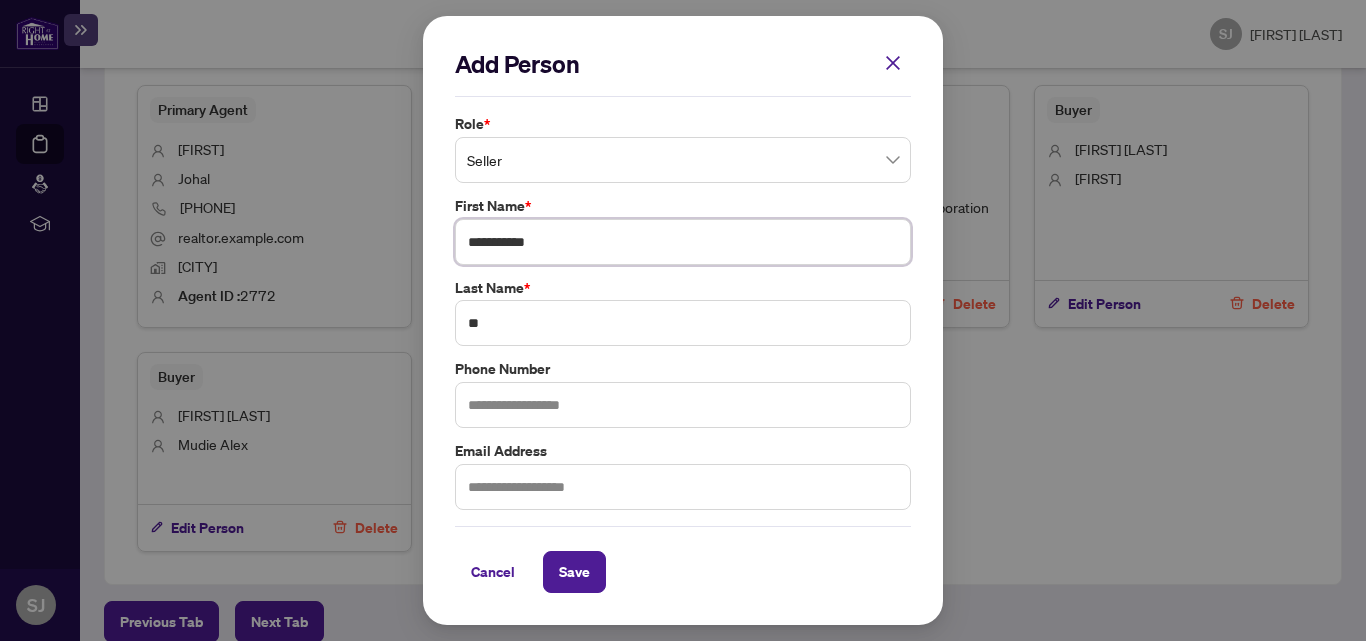 drag, startPoint x: 530, startPoint y: 237, endPoint x: 574, endPoint y: 251, distance: 46.173584 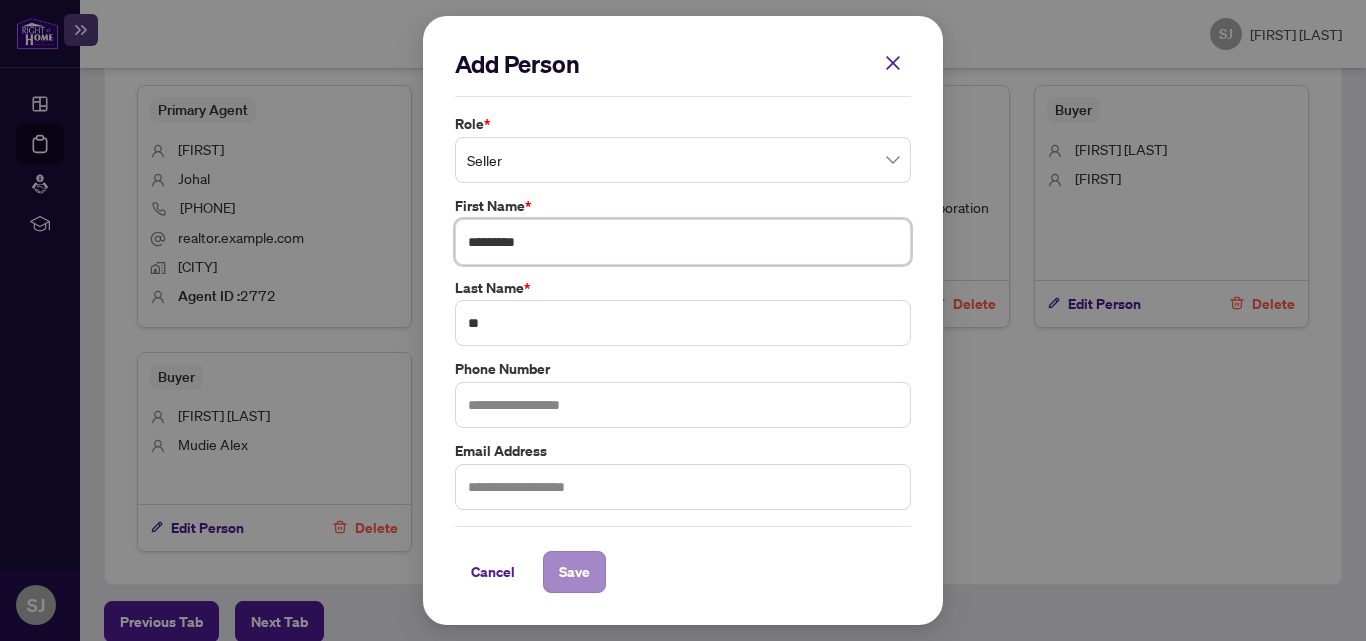 type on "********" 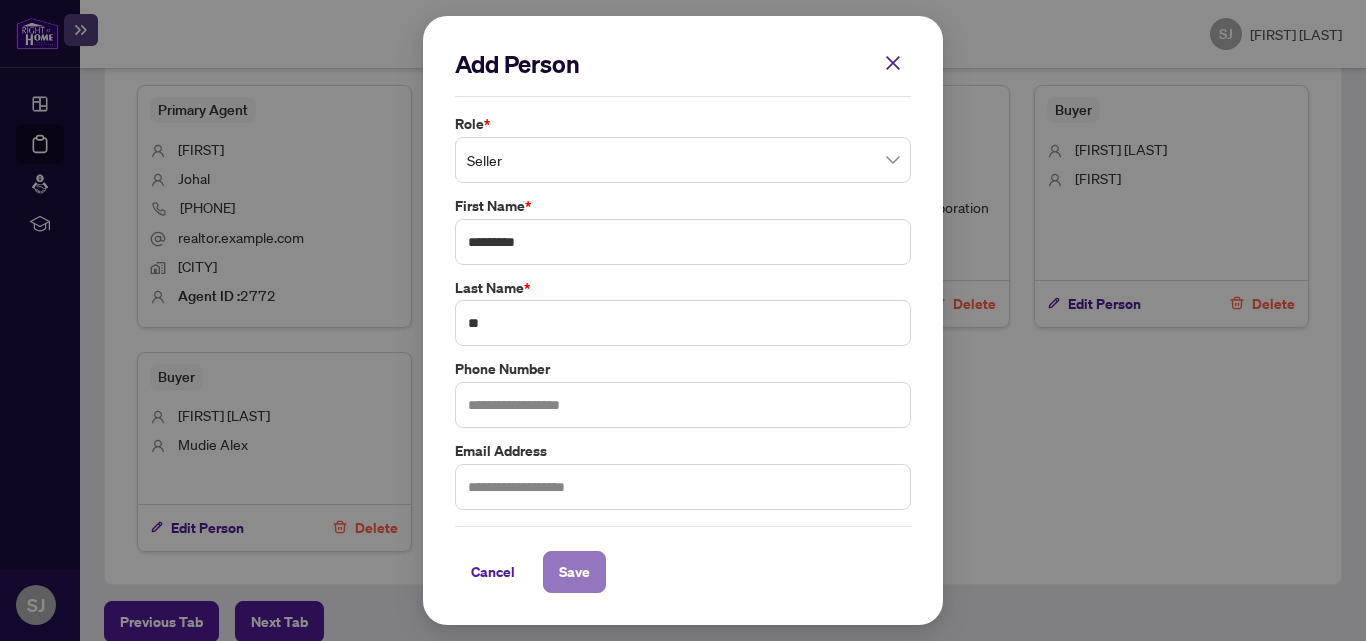 click on "Save" at bounding box center [574, 572] 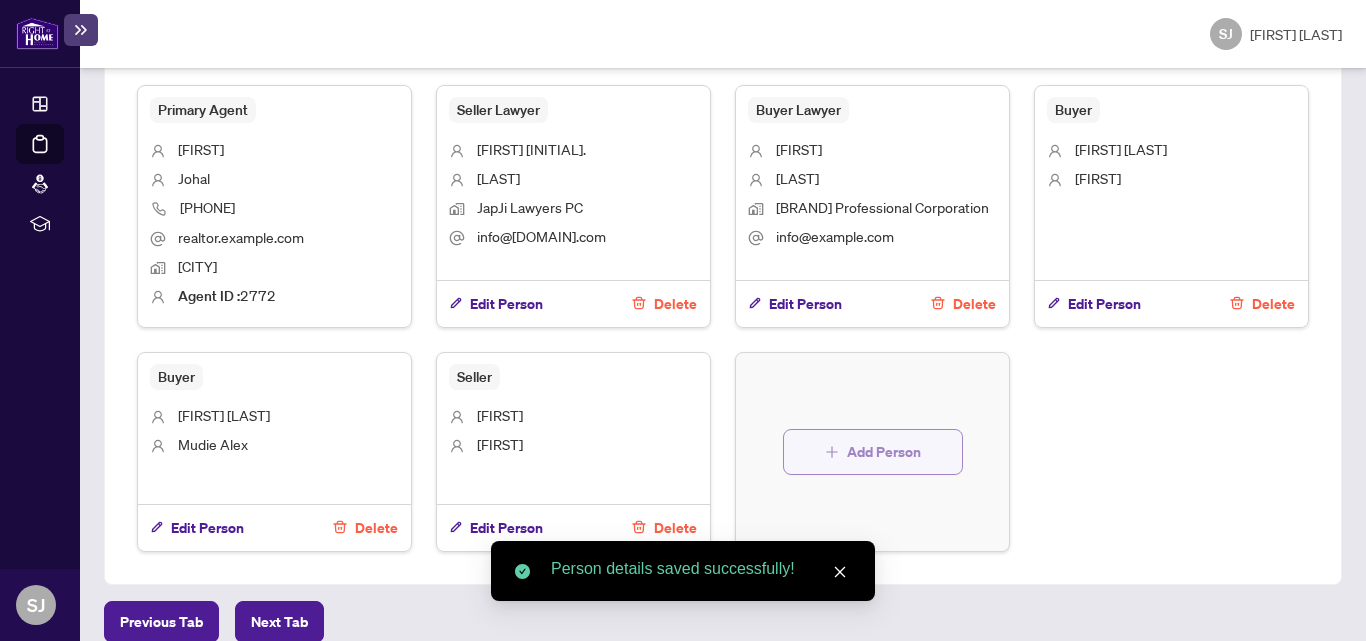 click on "Add Person" at bounding box center [884, 452] 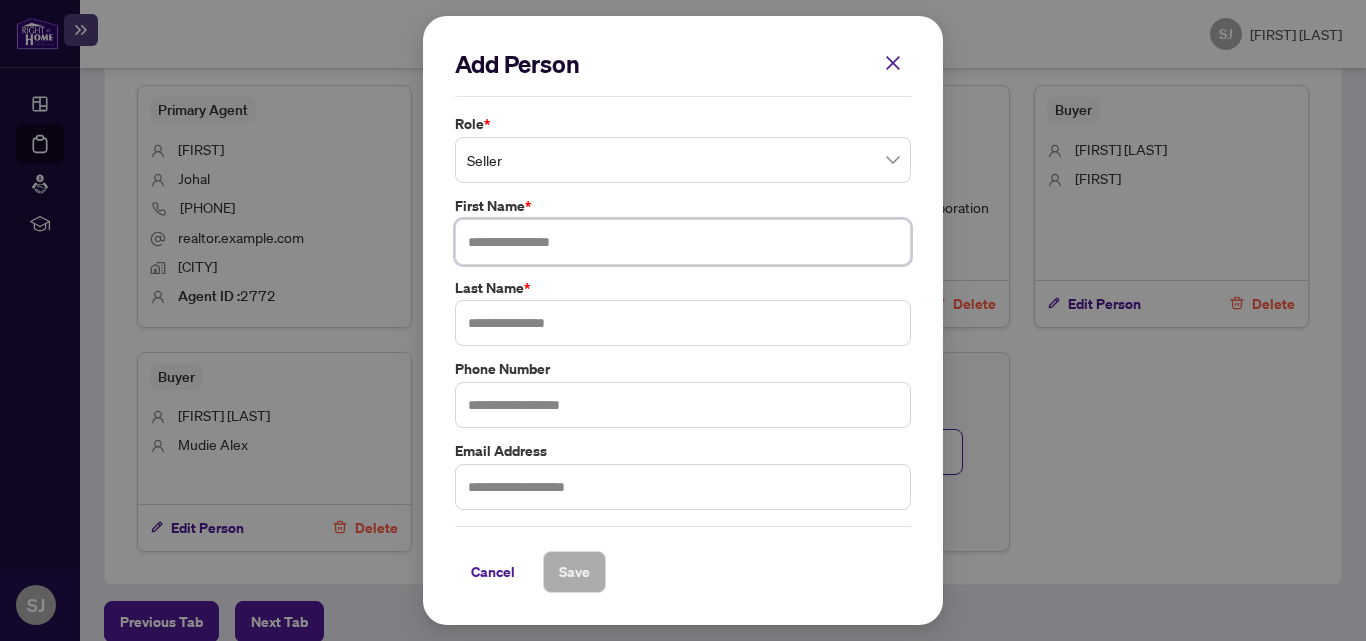 click at bounding box center (683, 242) 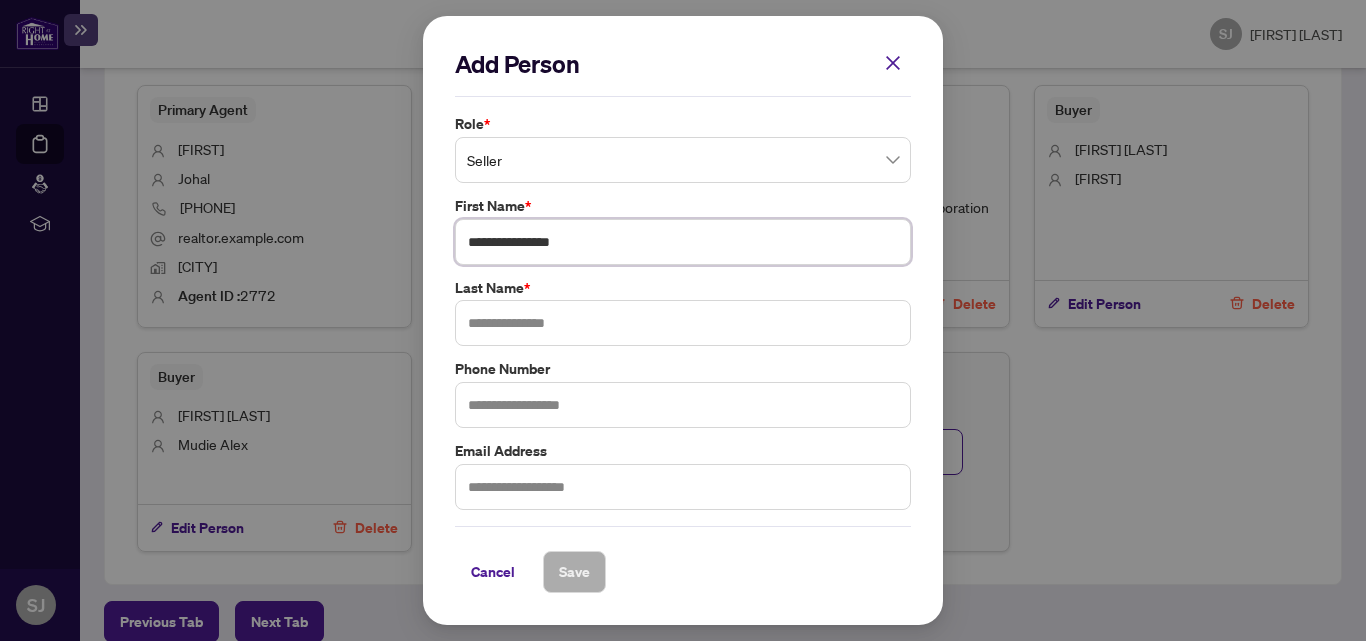 type on "**********" 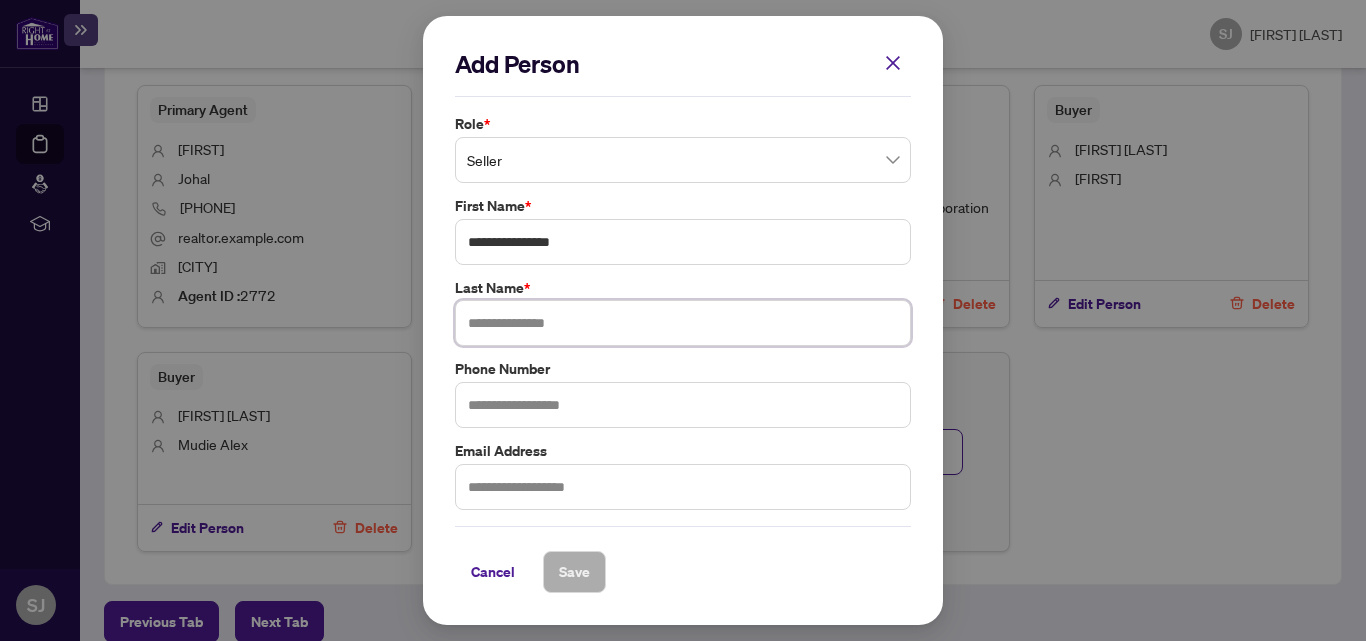 click at bounding box center [683, 323] 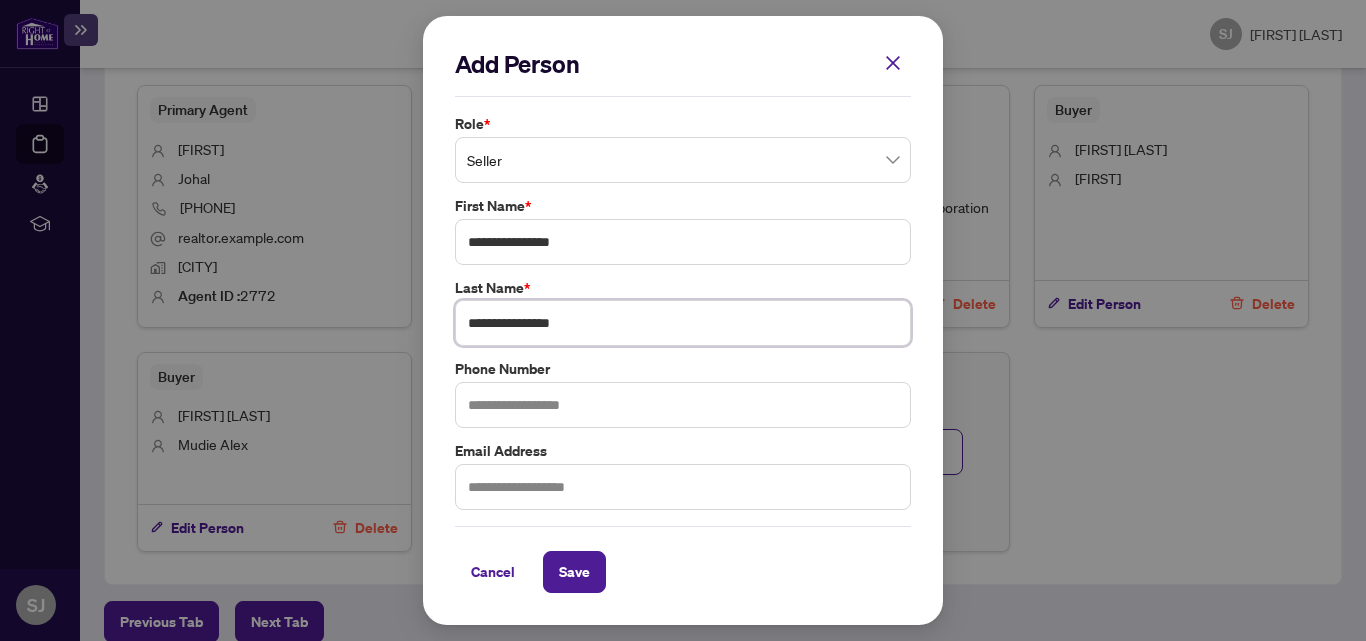 drag, startPoint x: 530, startPoint y: 323, endPoint x: 425, endPoint y: 321, distance: 105.01904 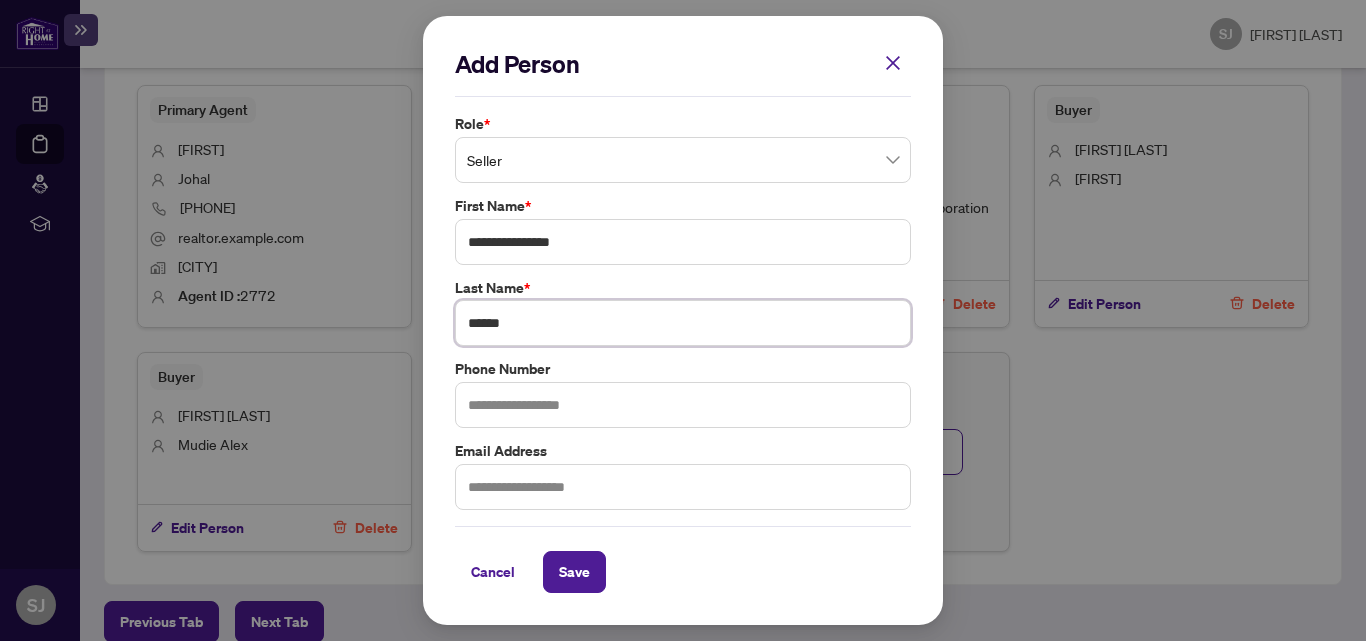 type on "******" 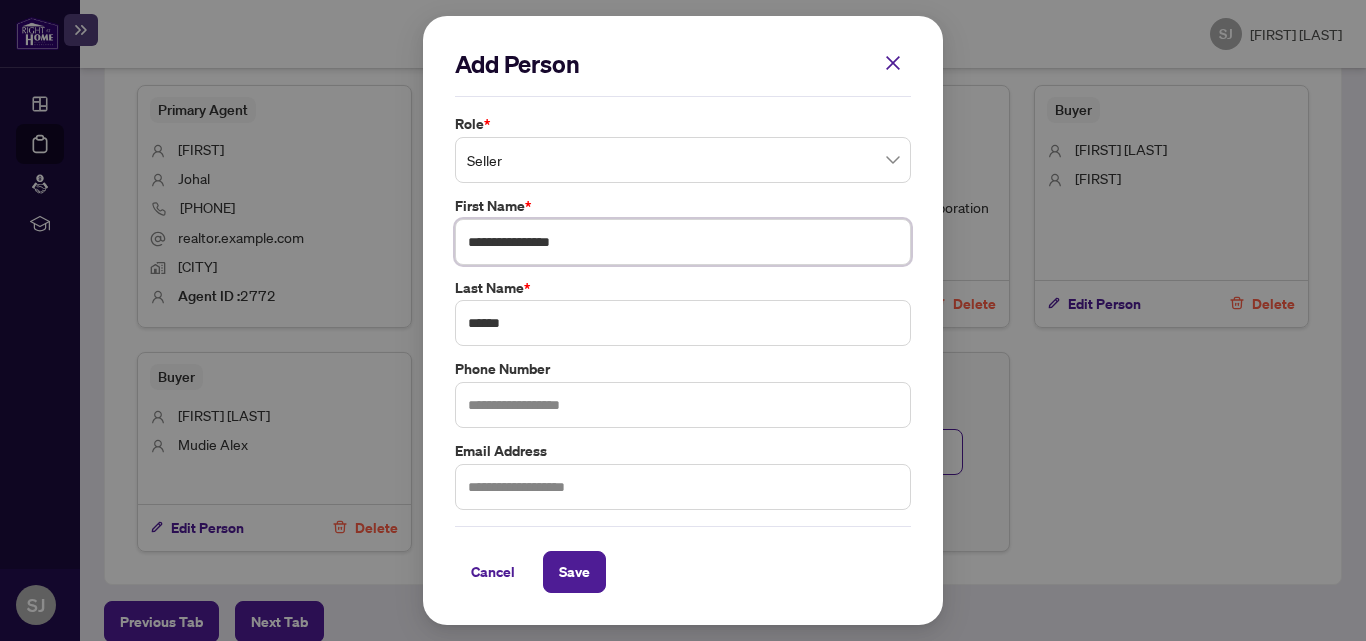 drag, startPoint x: 533, startPoint y: 244, endPoint x: 596, endPoint y: 245, distance: 63.007935 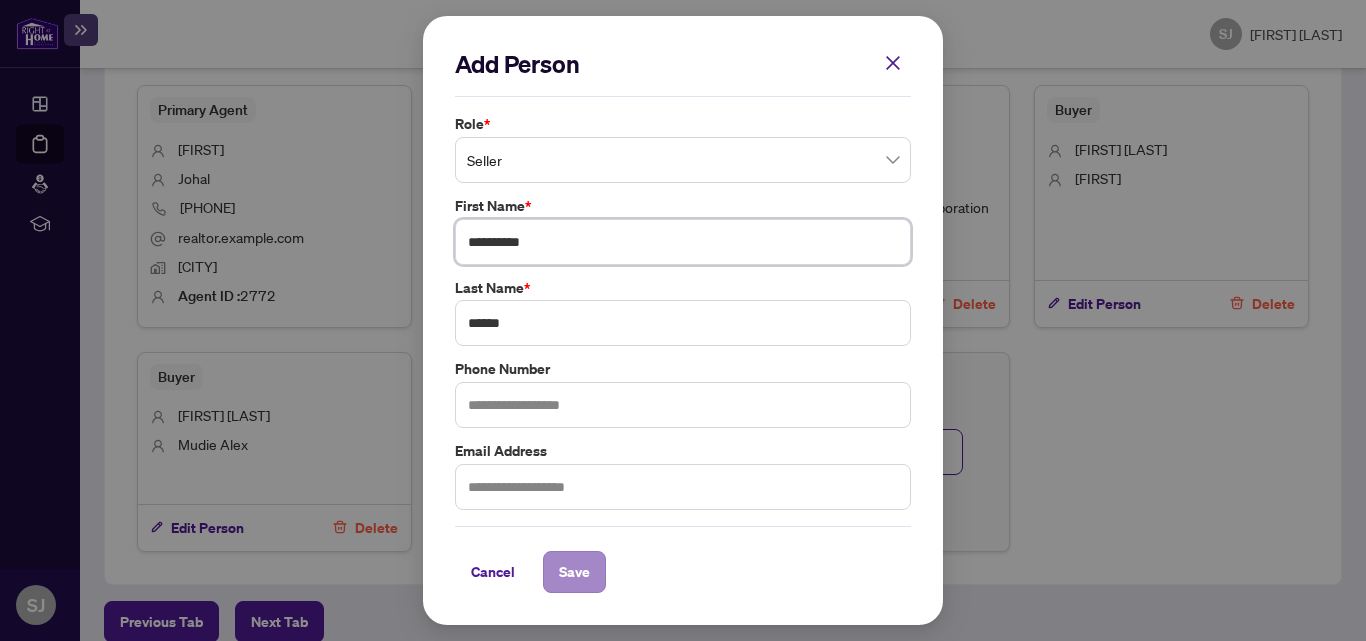 type on "*********" 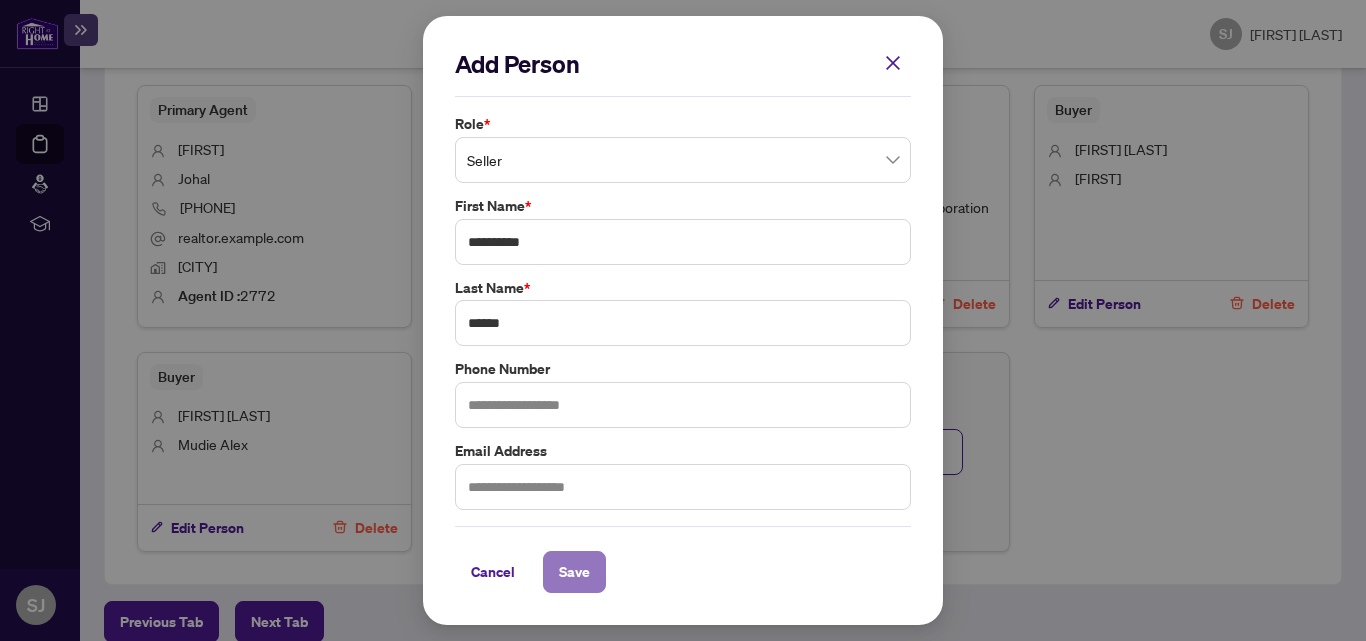 click on "Save" at bounding box center (574, 572) 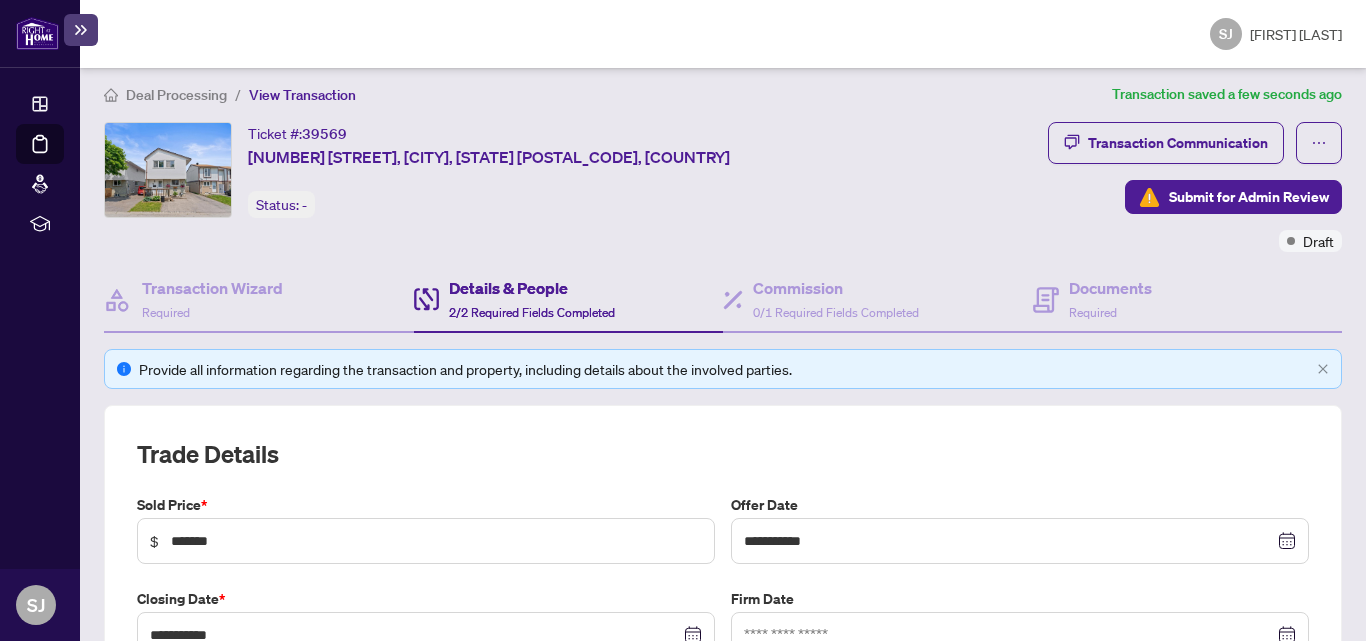 scroll, scrollTop: 0, scrollLeft: 0, axis: both 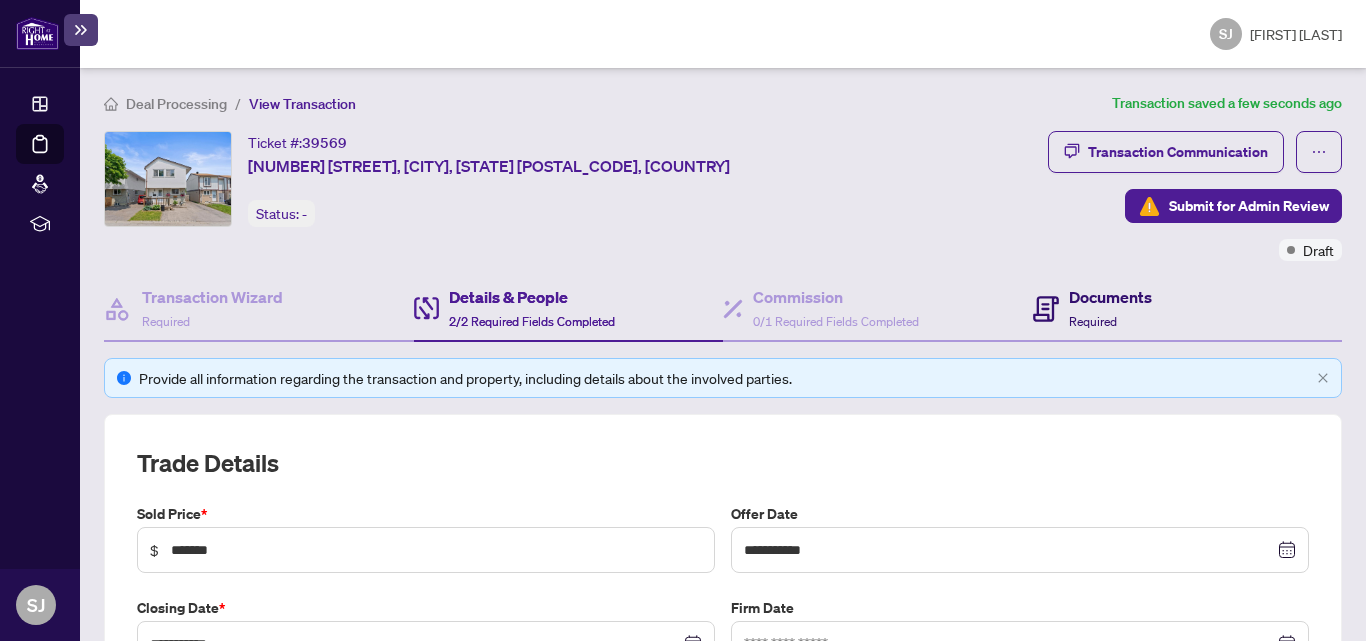 click on "Documents Required" at bounding box center (1110, 308) 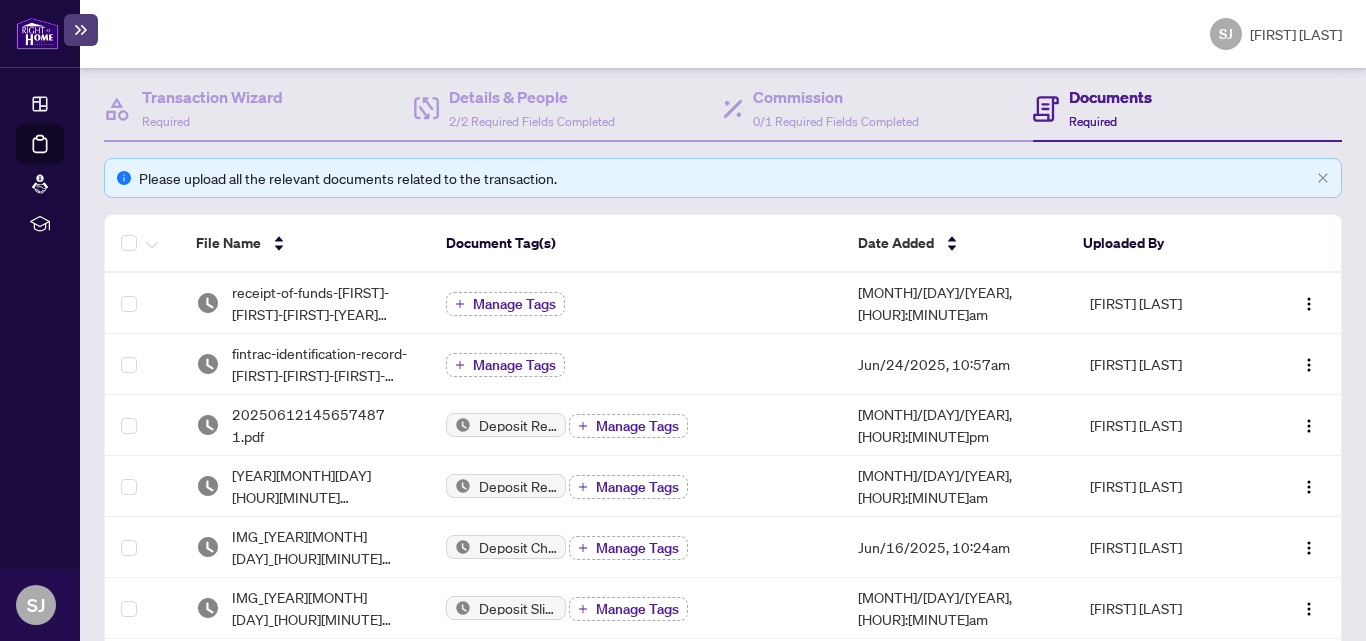 scroll, scrollTop: 0, scrollLeft: 0, axis: both 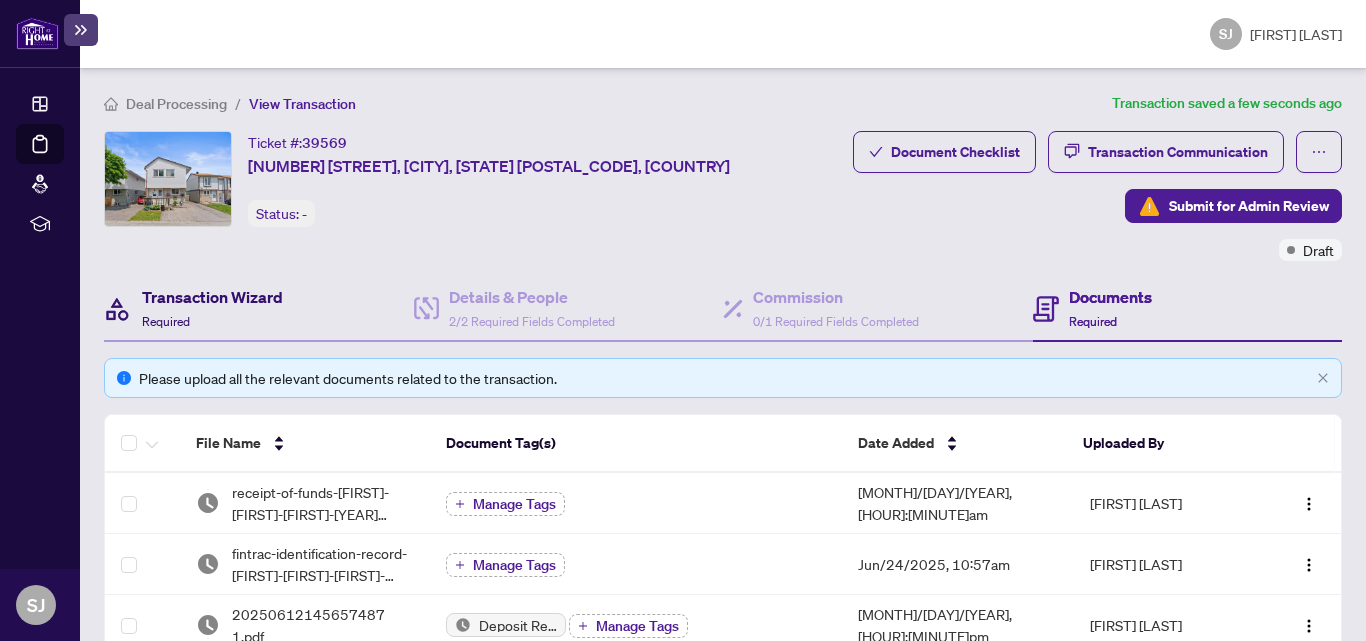 click on "Transaction Wizard" at bounding box center (212, 297) 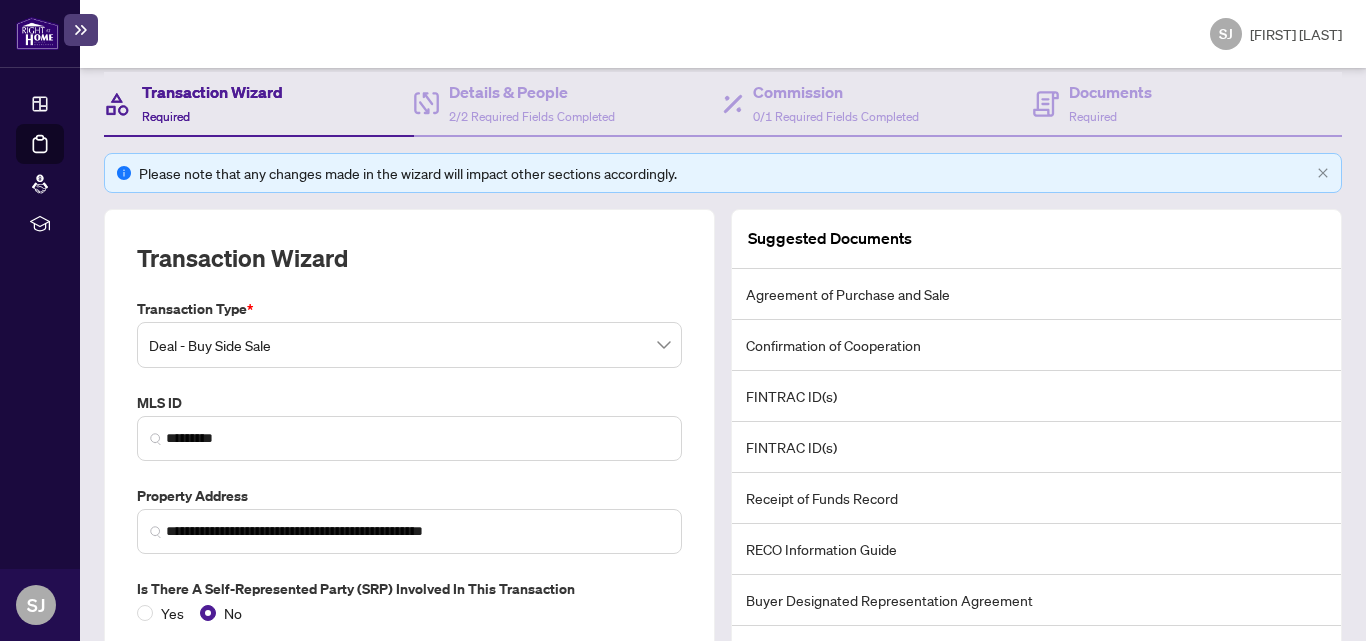 scroll, scrollTop: 0, scrollLeft: 0, axis: both 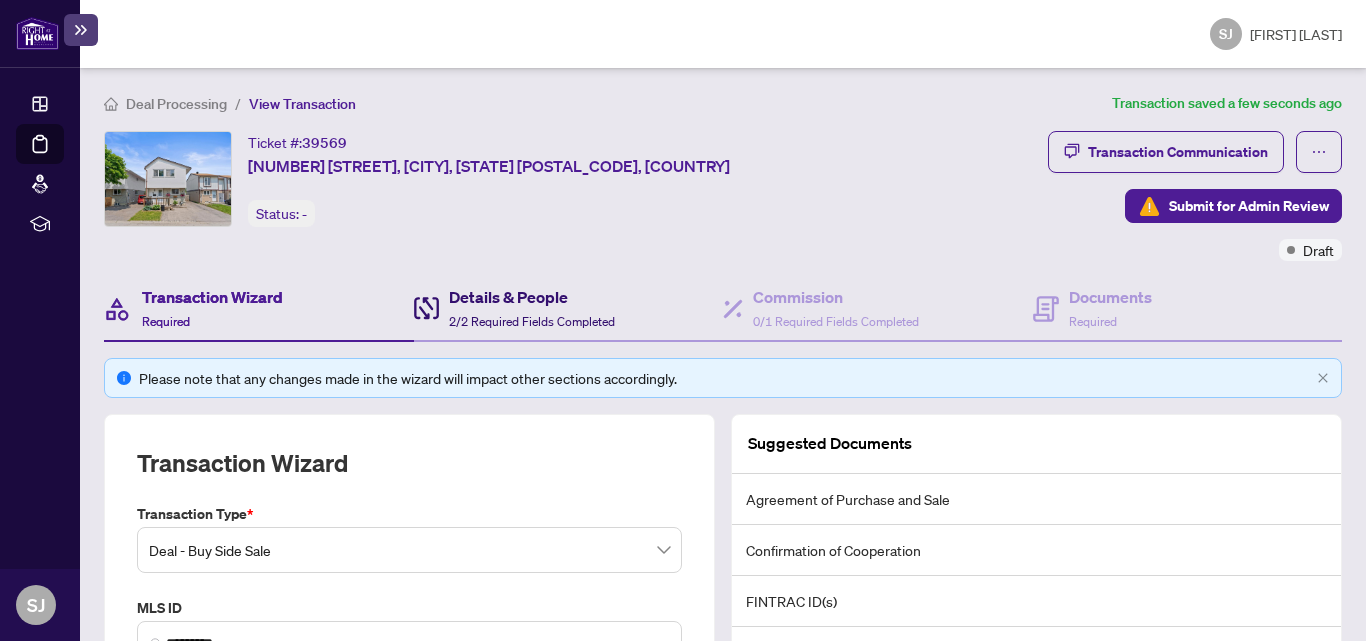 click on "2/2 Required Fields Completed" at bounding box center [532, 321] 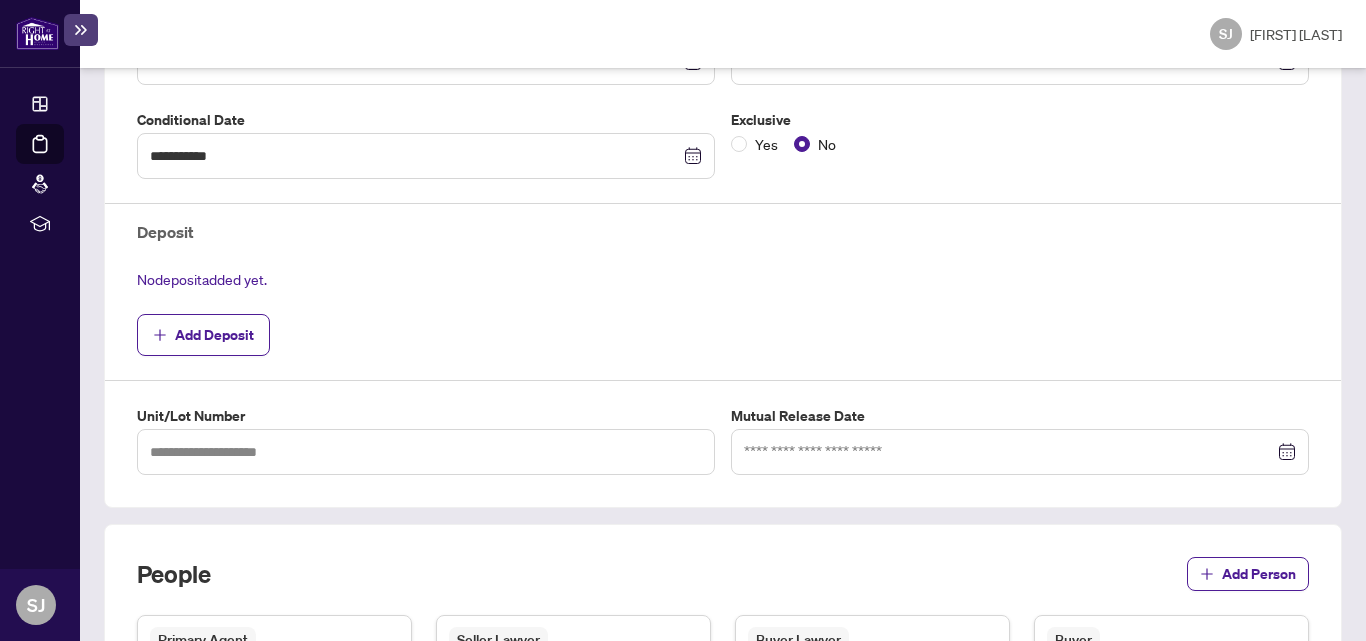 scroll, scrollTop: 600, scrollLeft: 0, axis: vertical 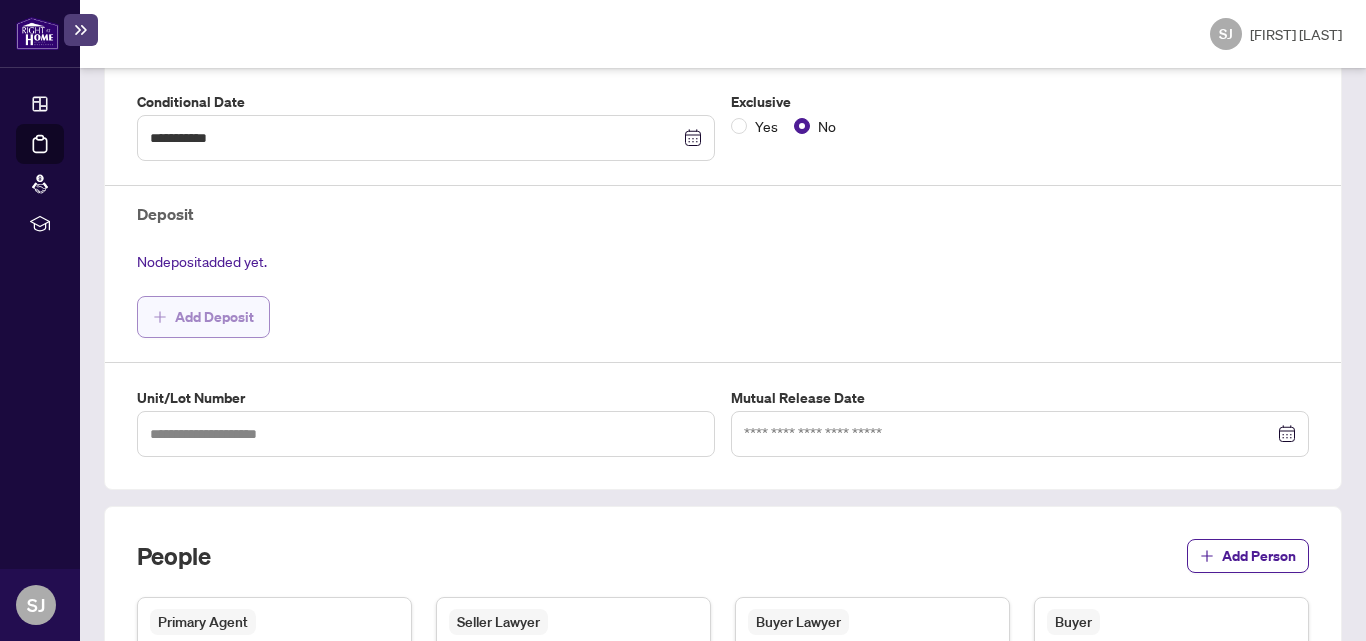 click on "Add Deposit" at bounding box center [203, 317] 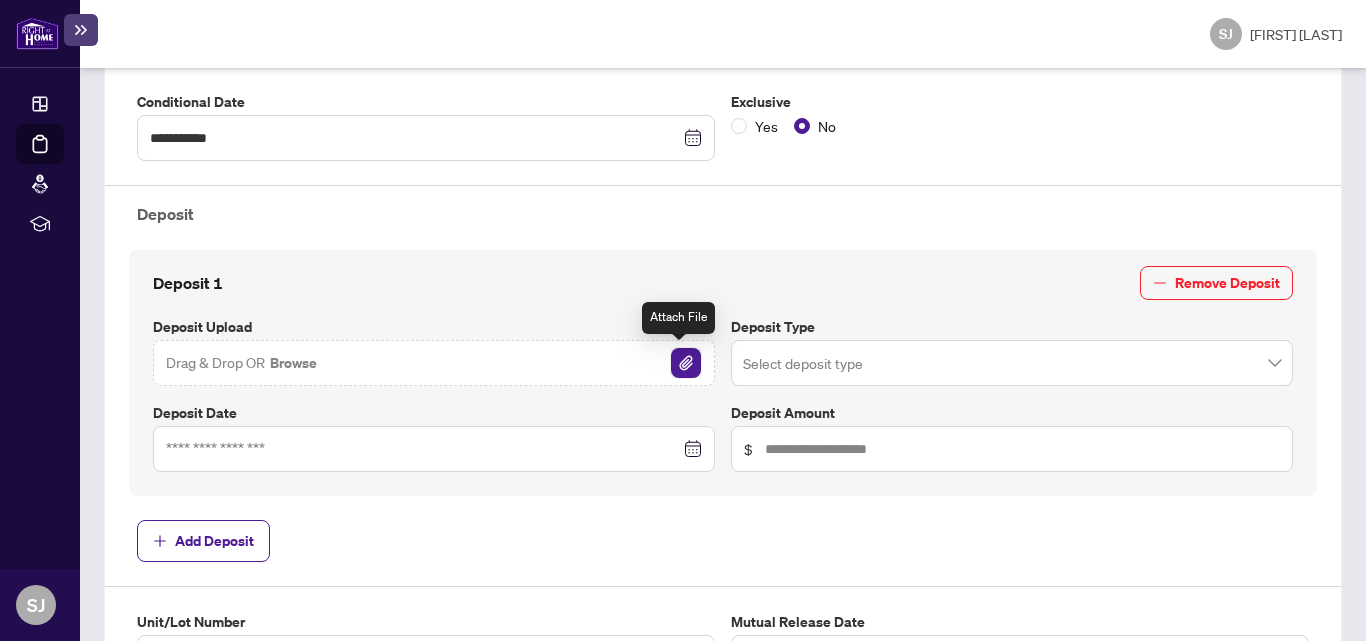 click at bounding box center (686, 363) 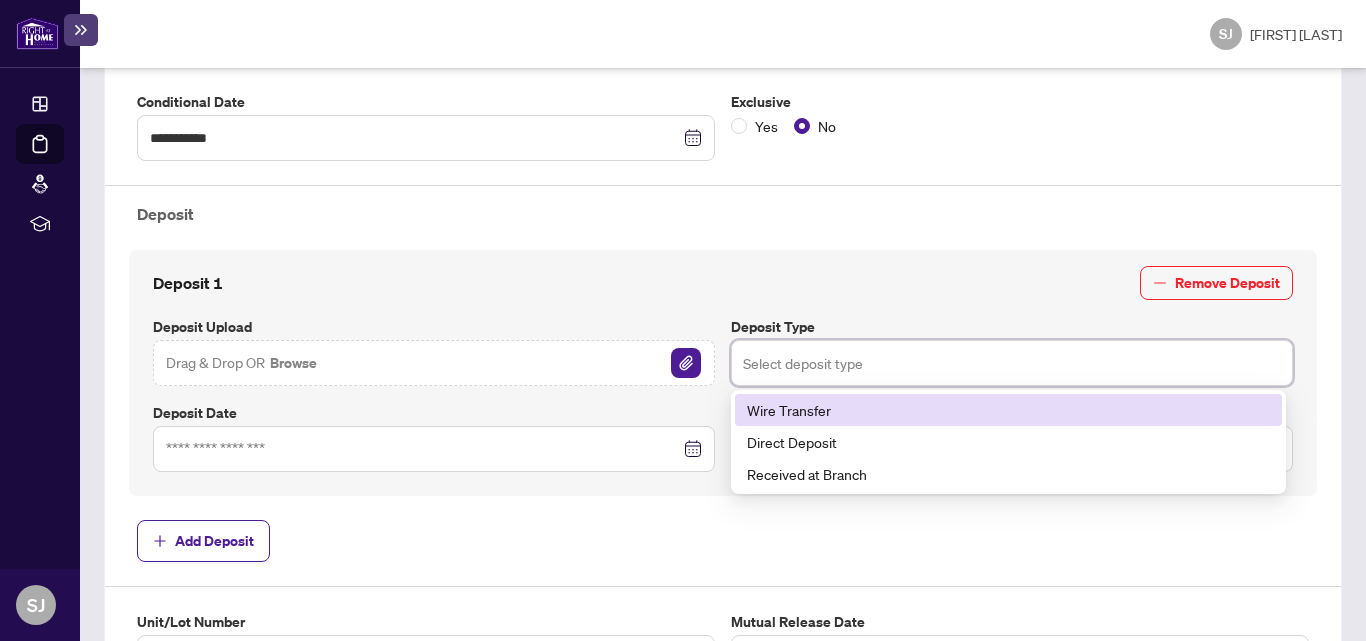 click at bounding box center [1012, 363] 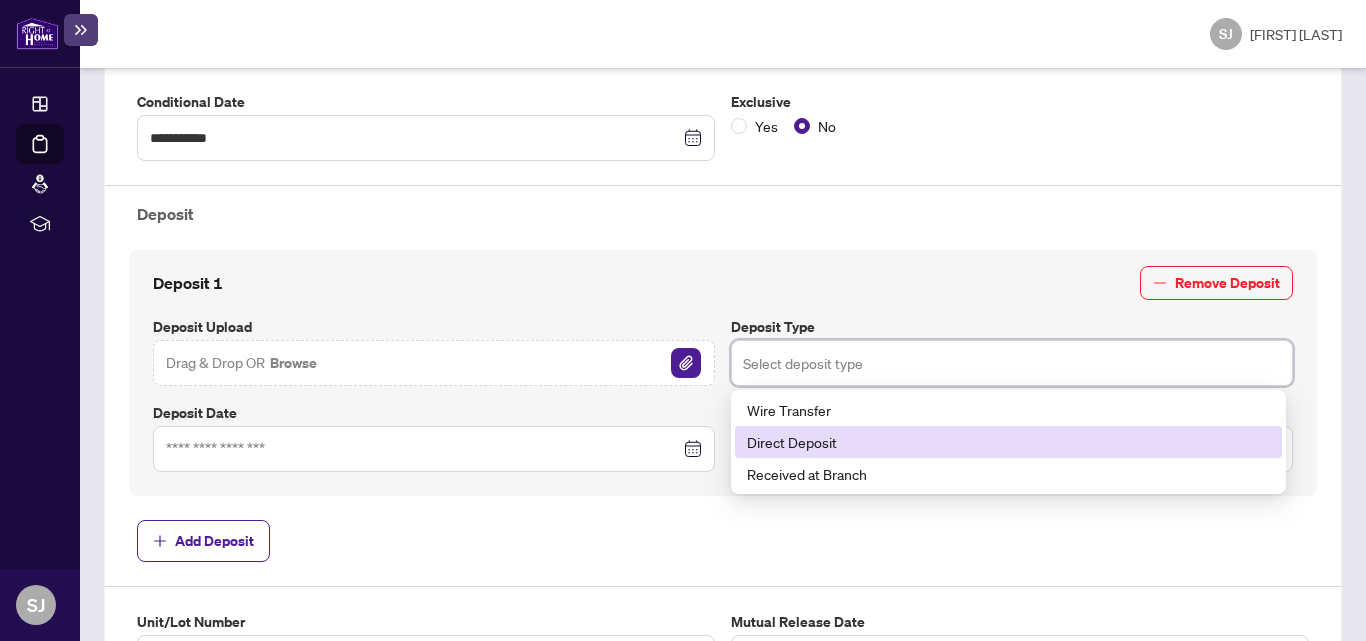 click on "Direct Deposit" at bounding box center (1008, 442) 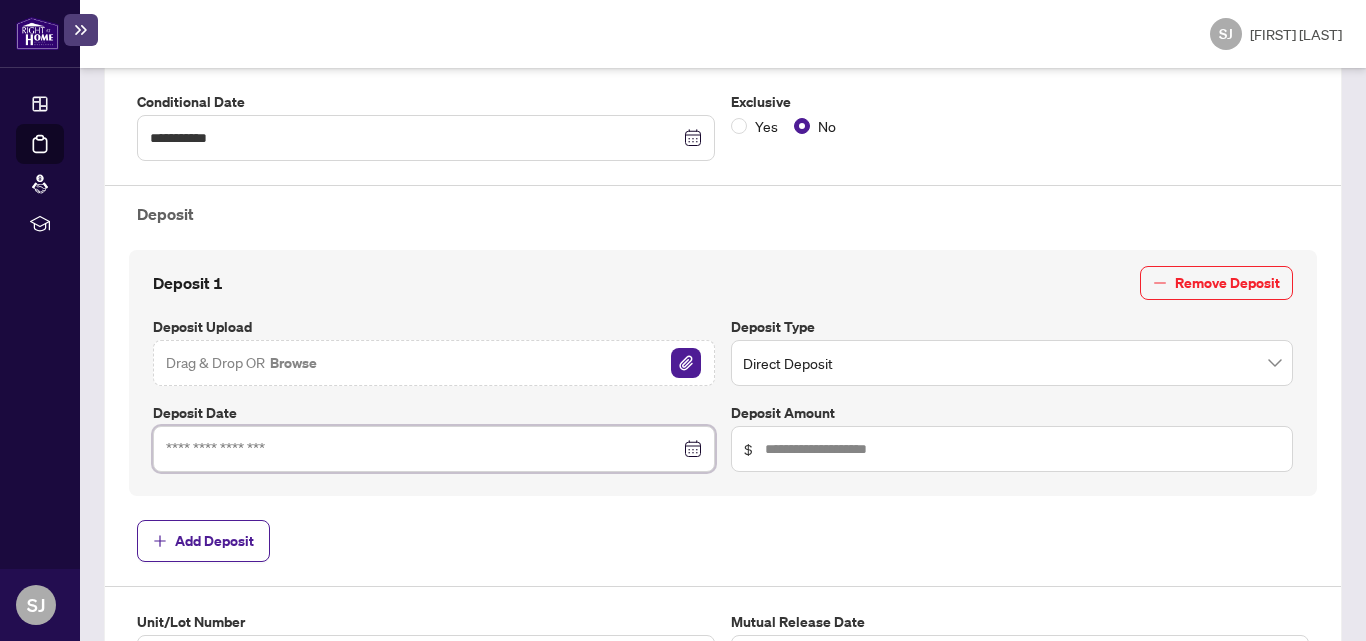 click at bounding box center (423, 449) 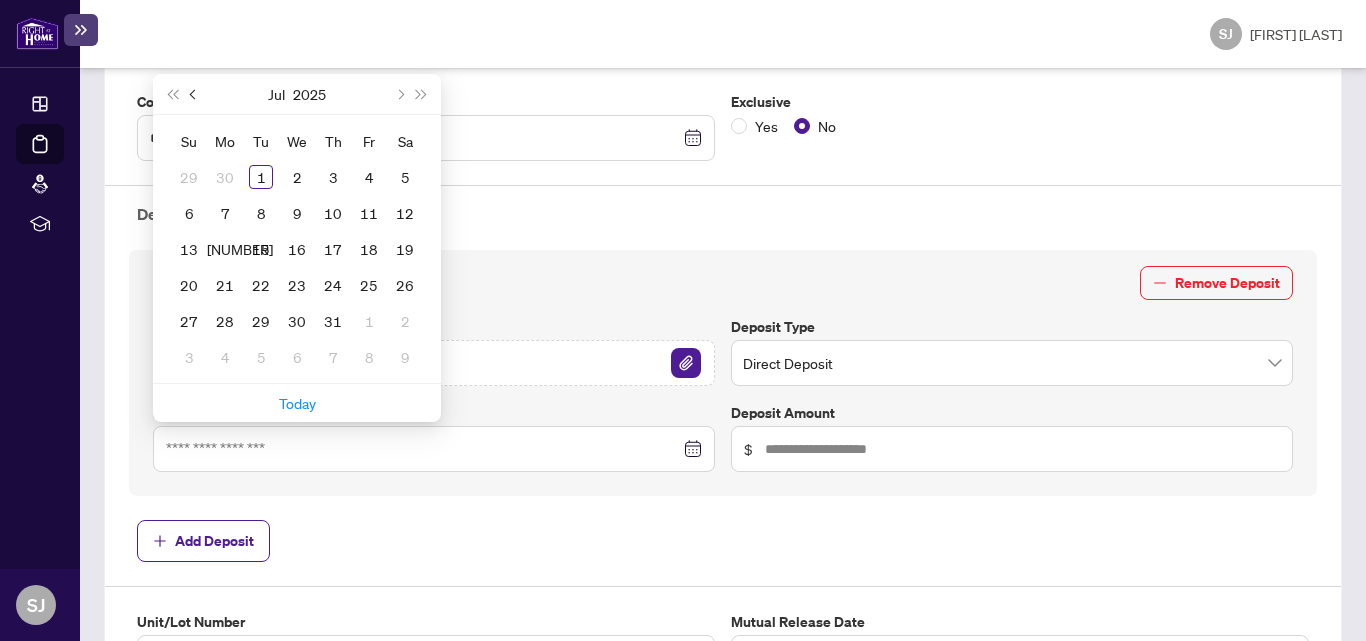 click at bounding box center (194, 94) 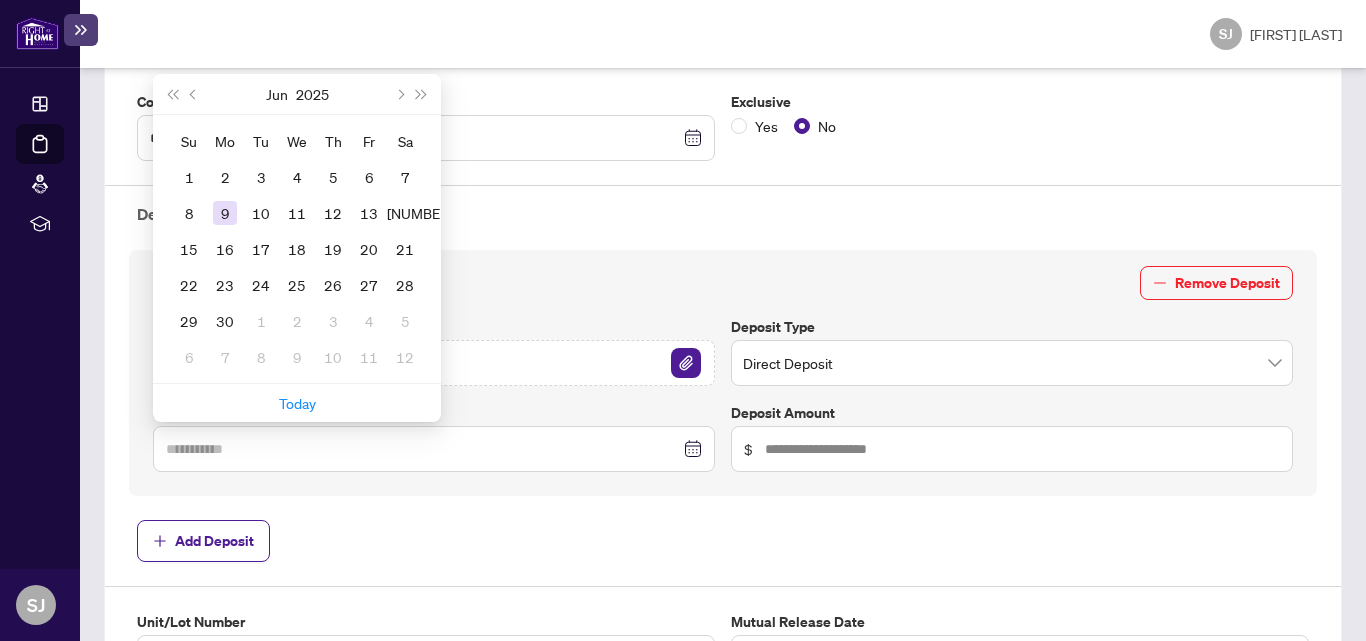 click on "9" at bounding box center [225, 213] 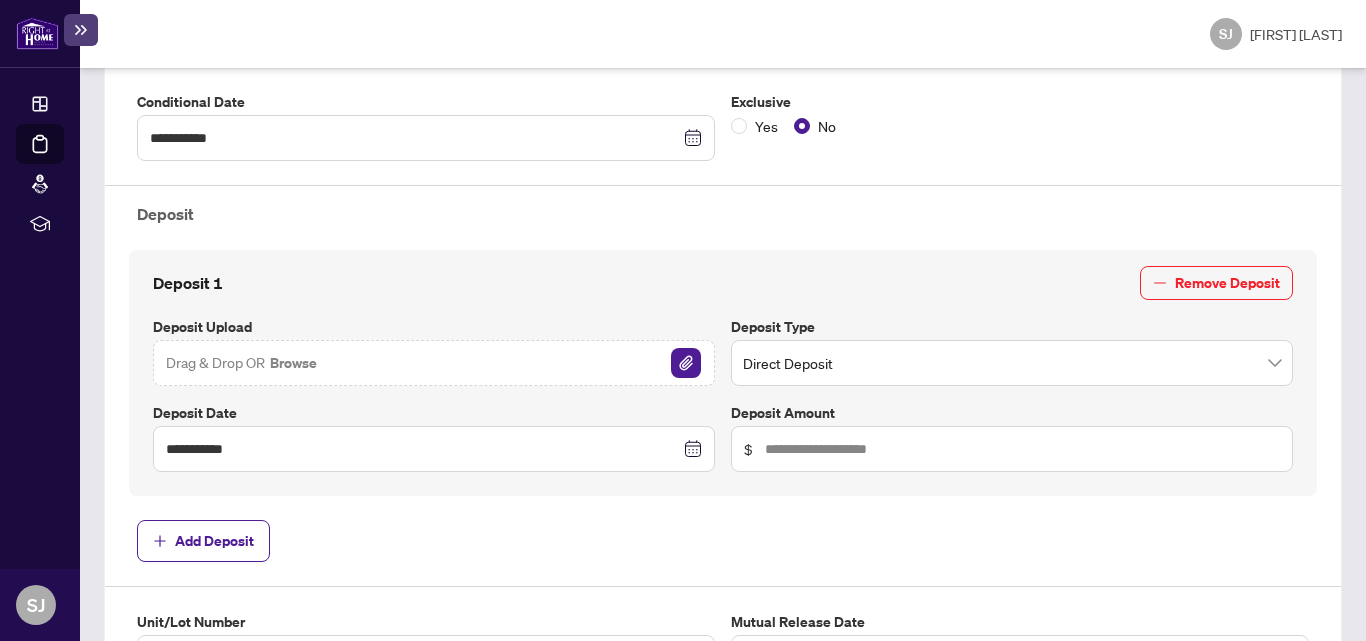 click on "$" at bounding box center [1012, 449] 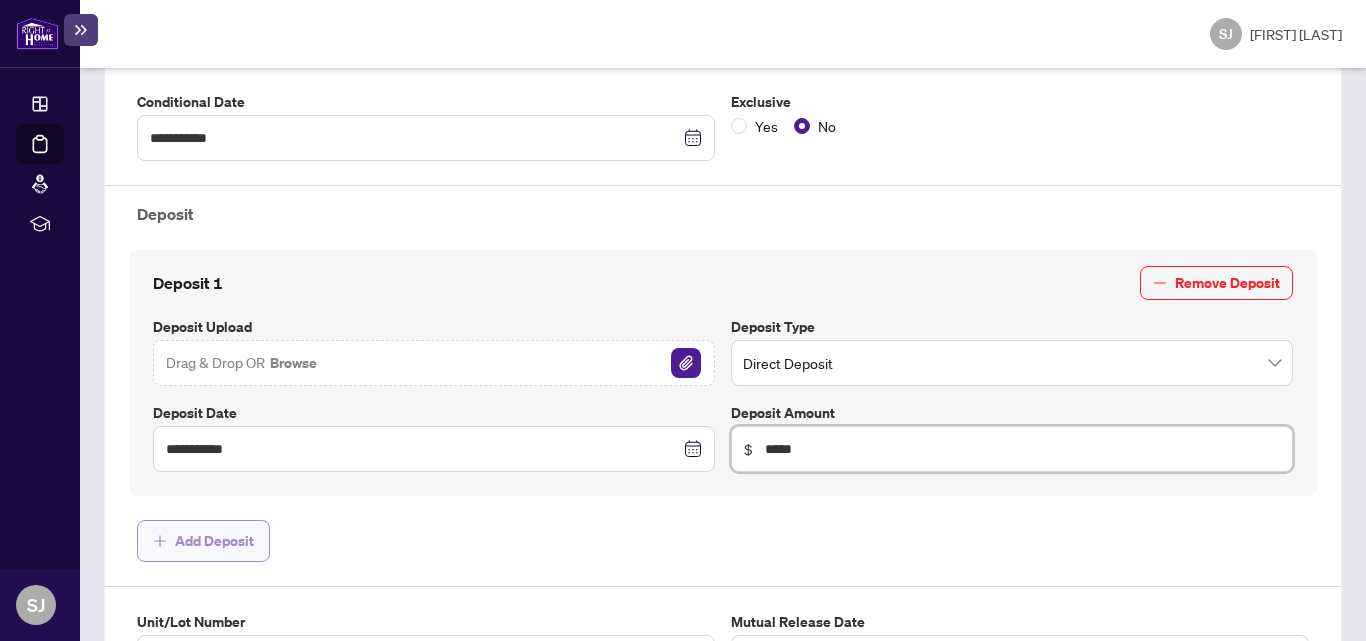 type on "*****" 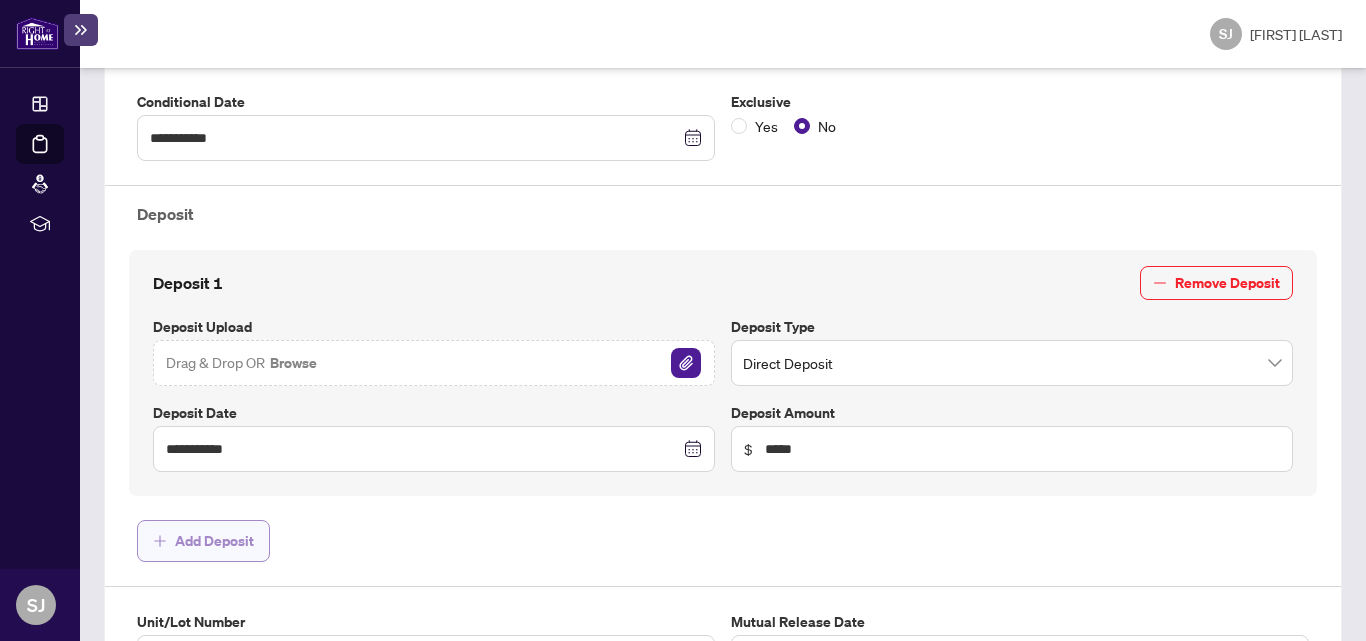 click on "Add Deposit" at bounding box center (214, 541) 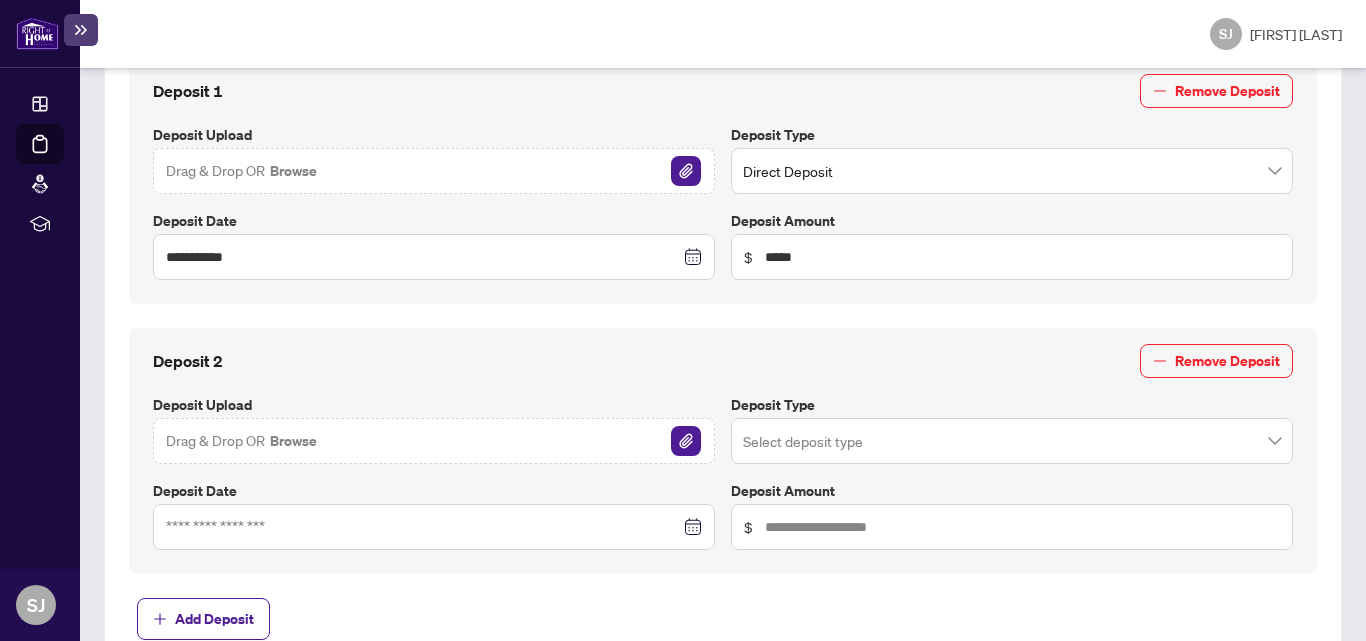 scroll, scrollTop: 800, scrollLeft: 0, axis: vertical 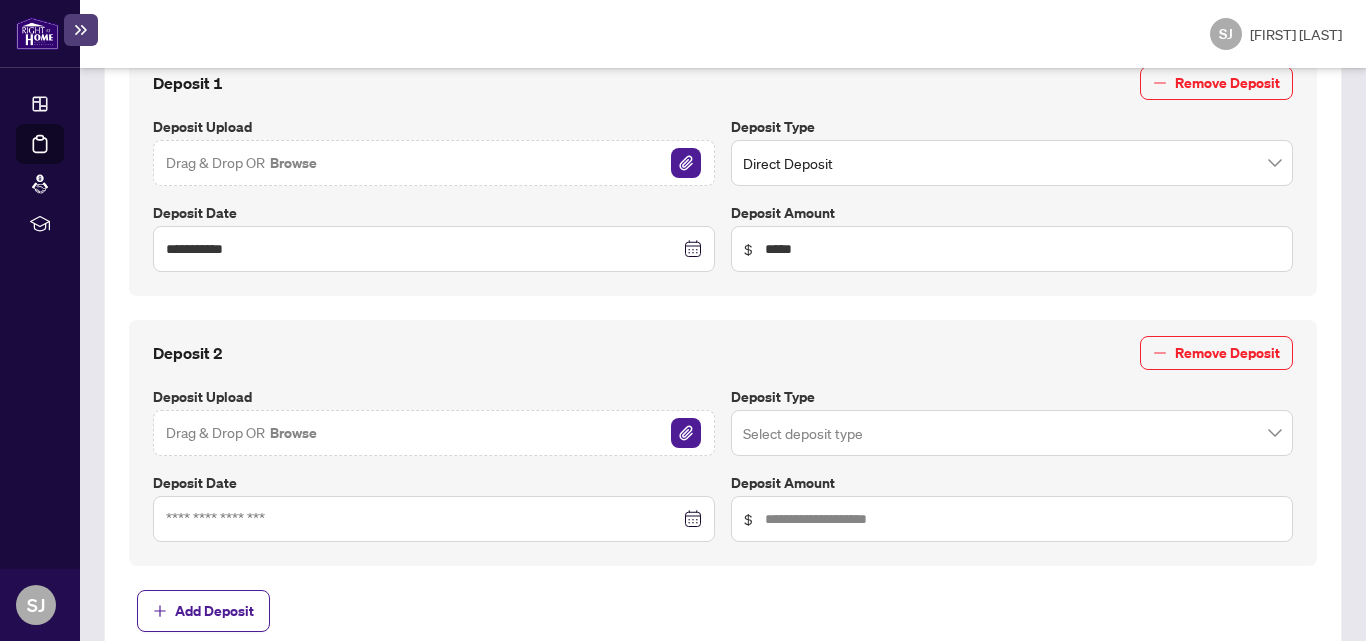 click at bounding box center (1012, 163) 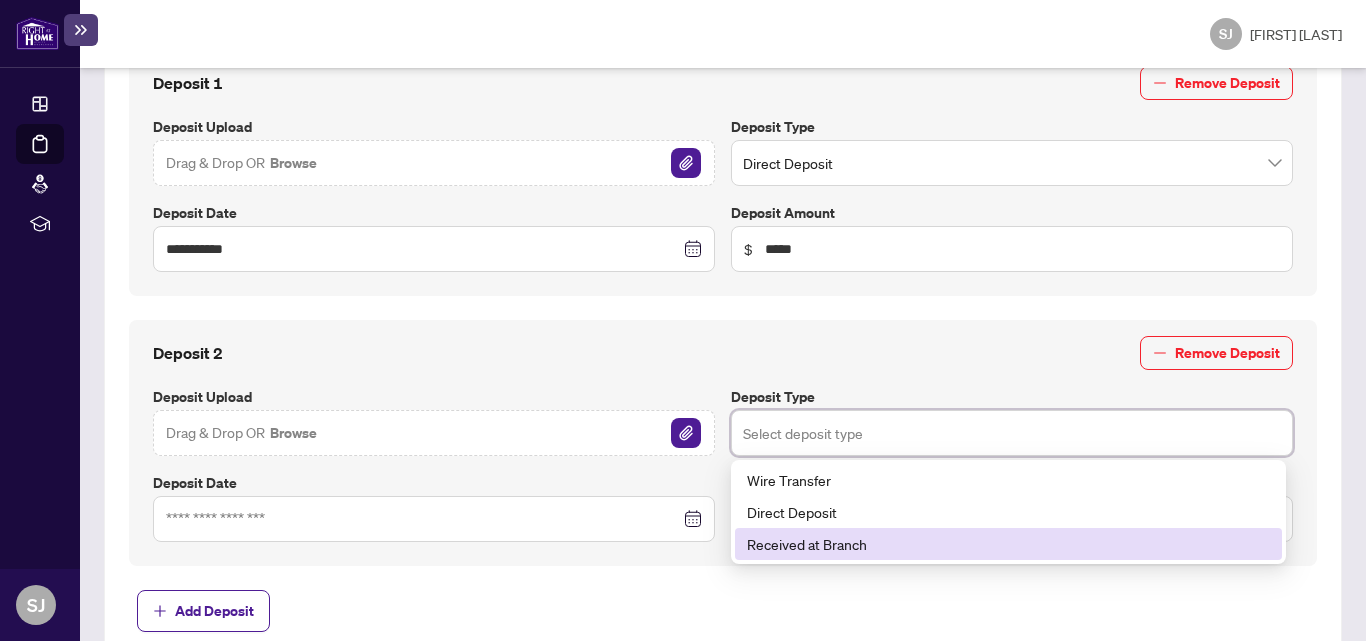 click on "Received at Branch" at bounding box center [1008, 544] 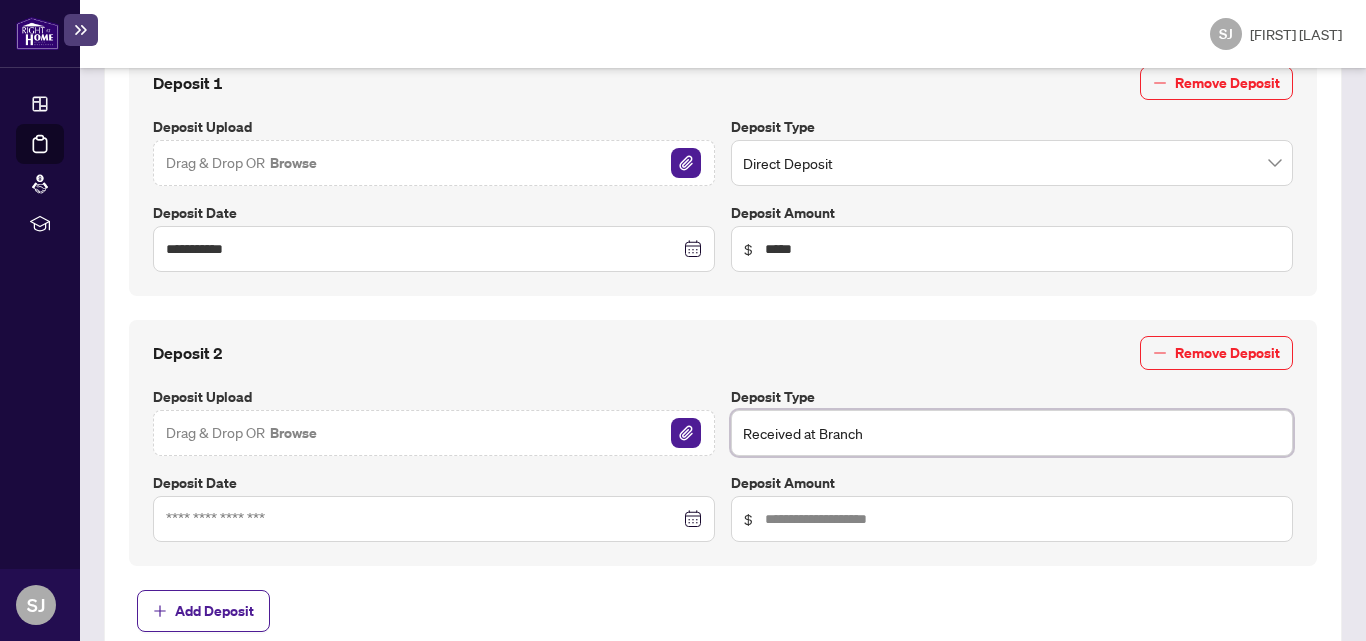click on "Received at Branch" at bounding box center [1012, 433] 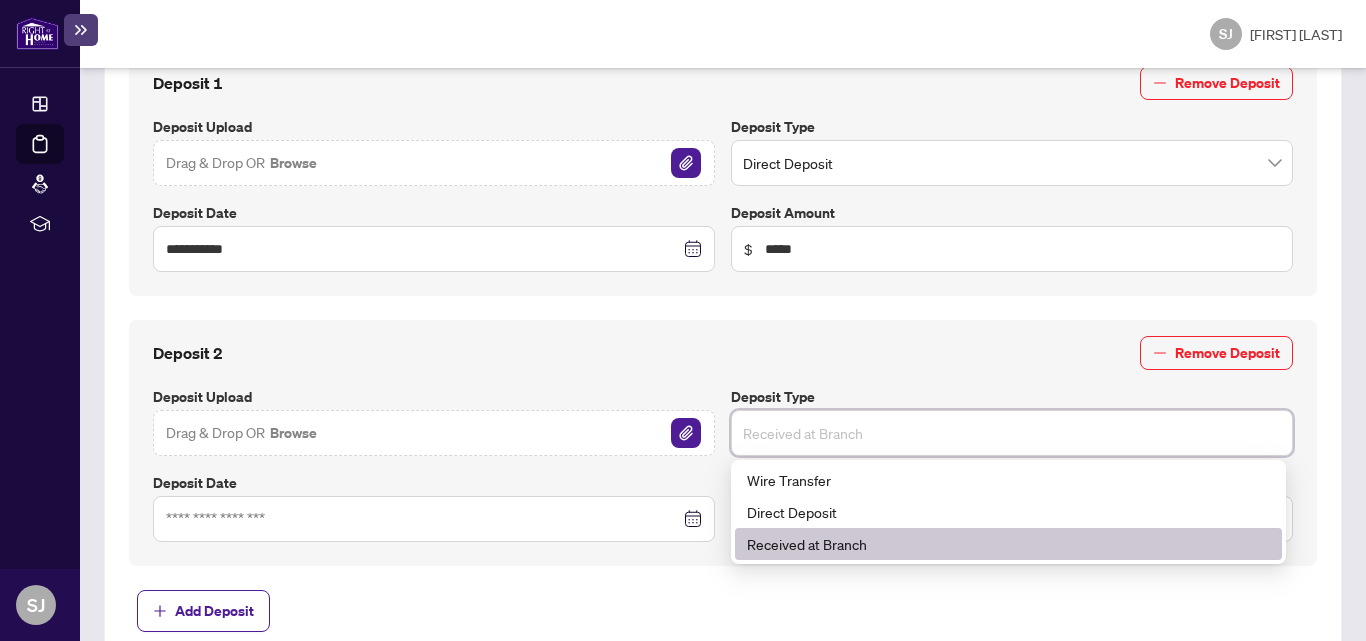 click on "Received at Branch" at bounding box center (1008, 544) 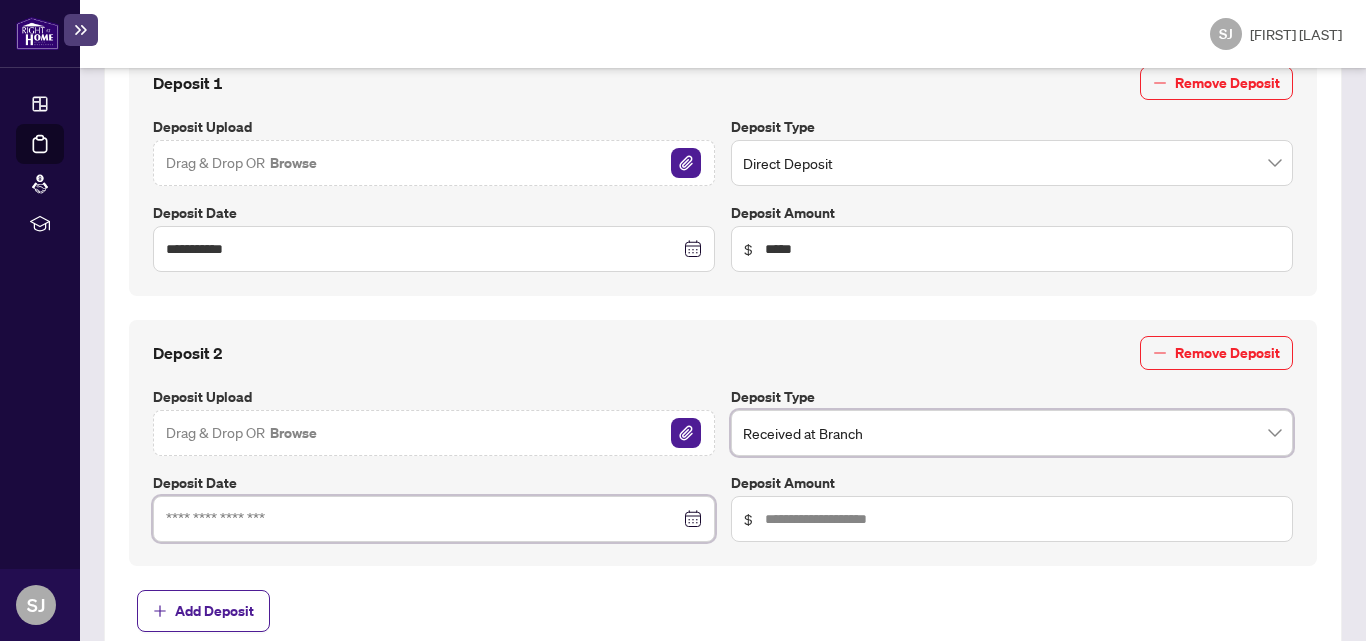 click at bounding box center (423, 249) 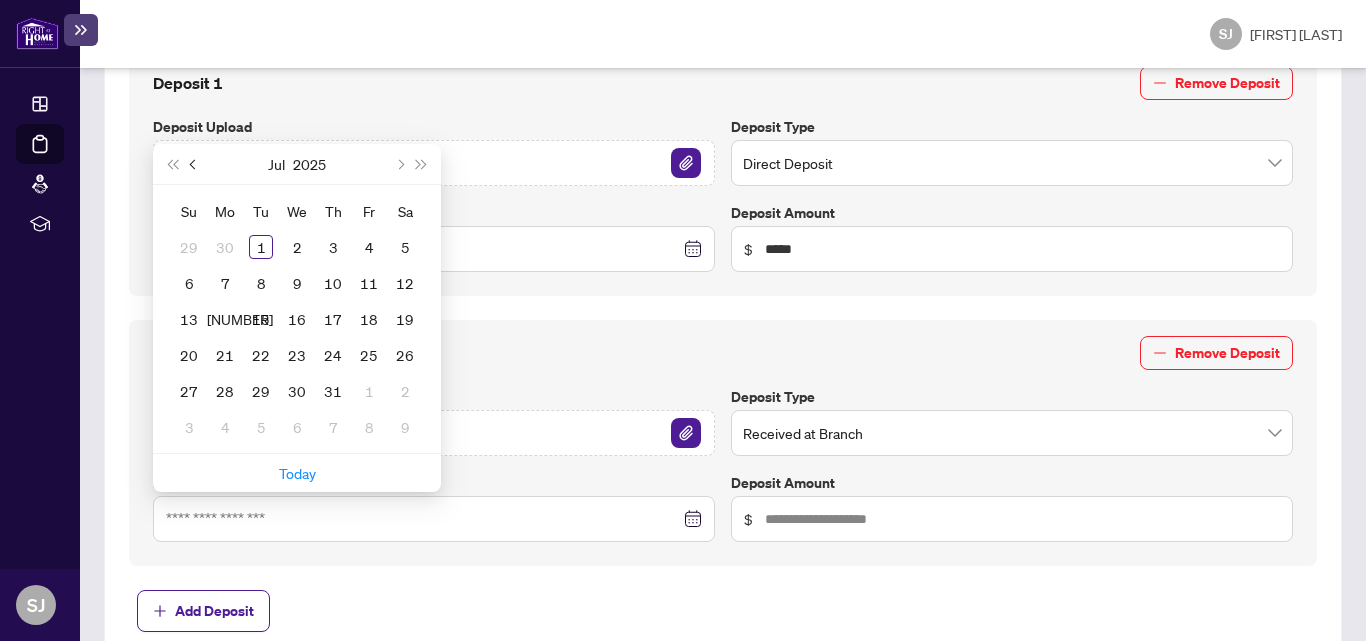 click at bounding box center [0, 0] 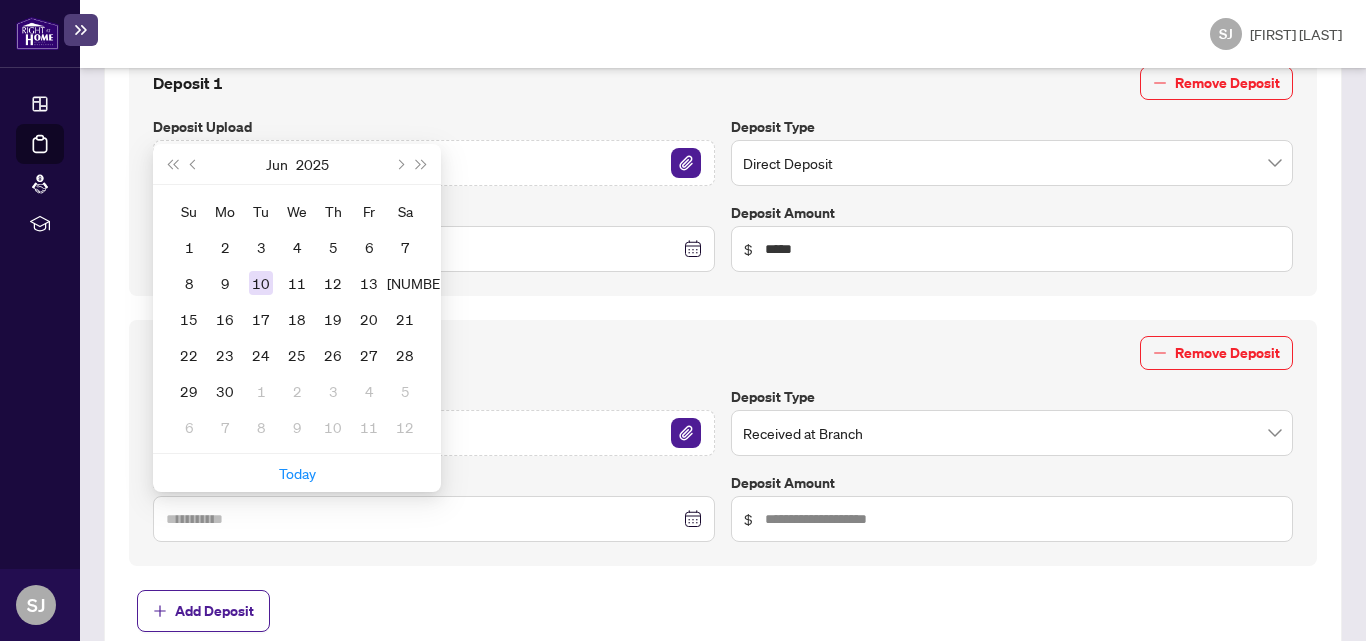 click on "10" at bounding box center [0, 0] 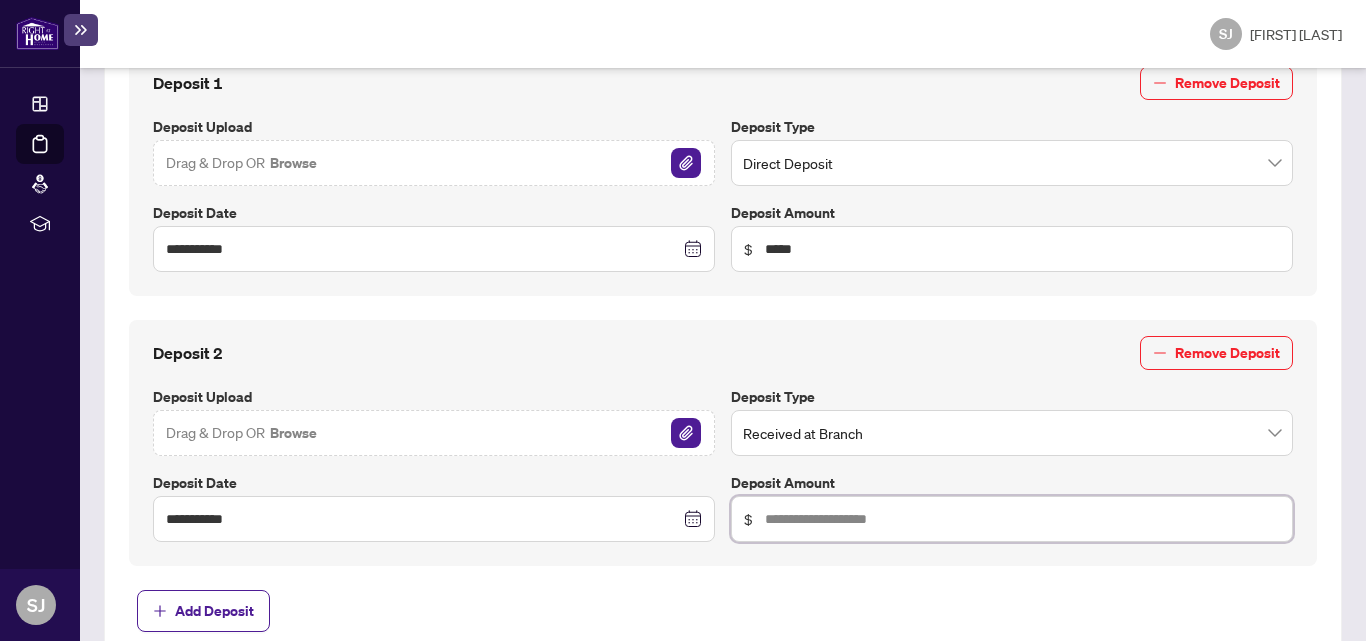 click at bounding box center (1022, 519) 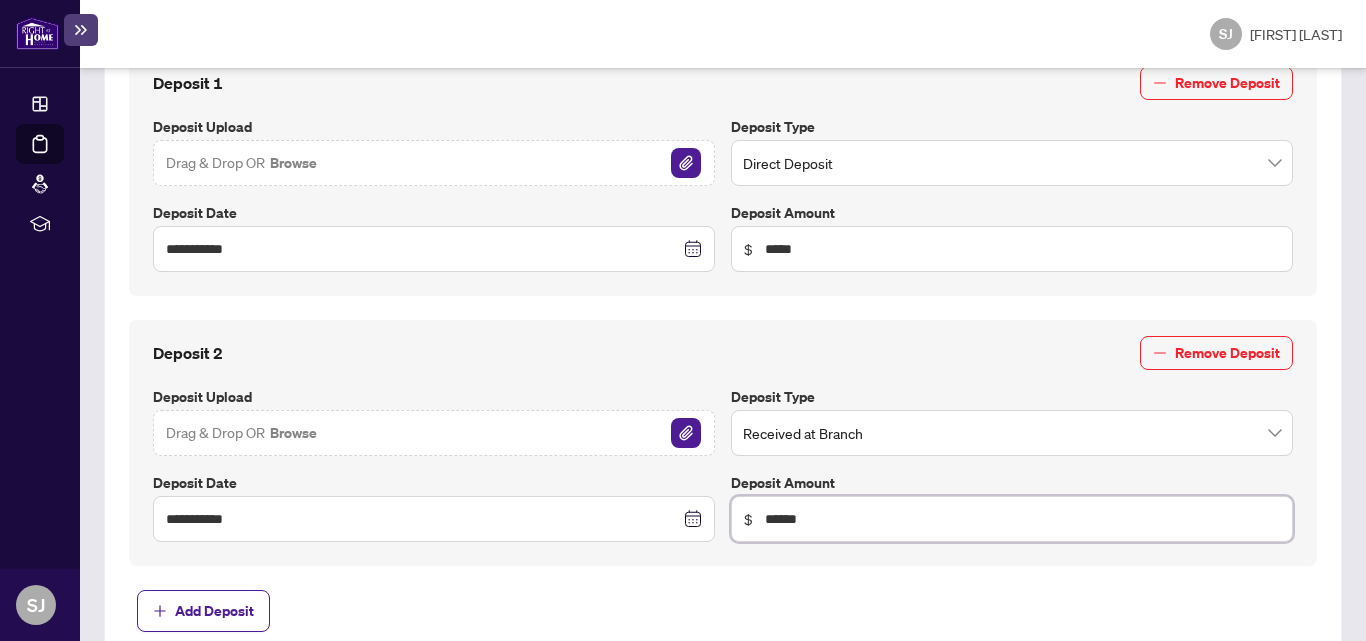 type on "******" 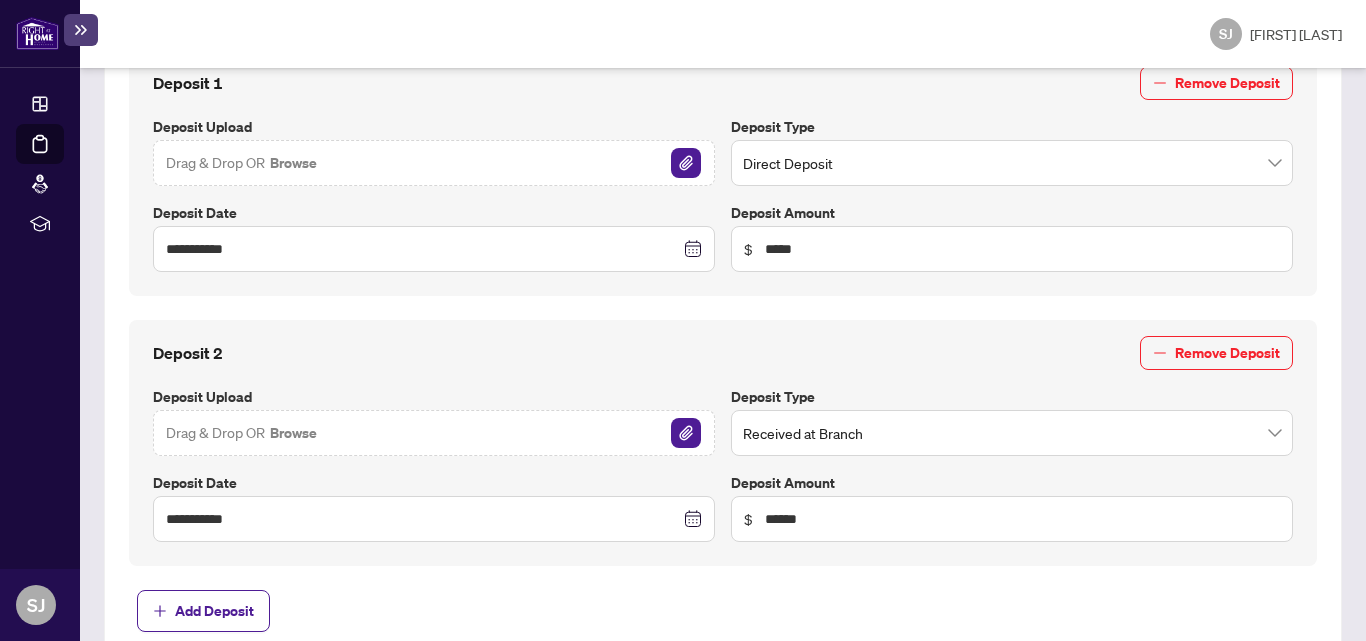 click on "**********" at bounding box center [723, 443] 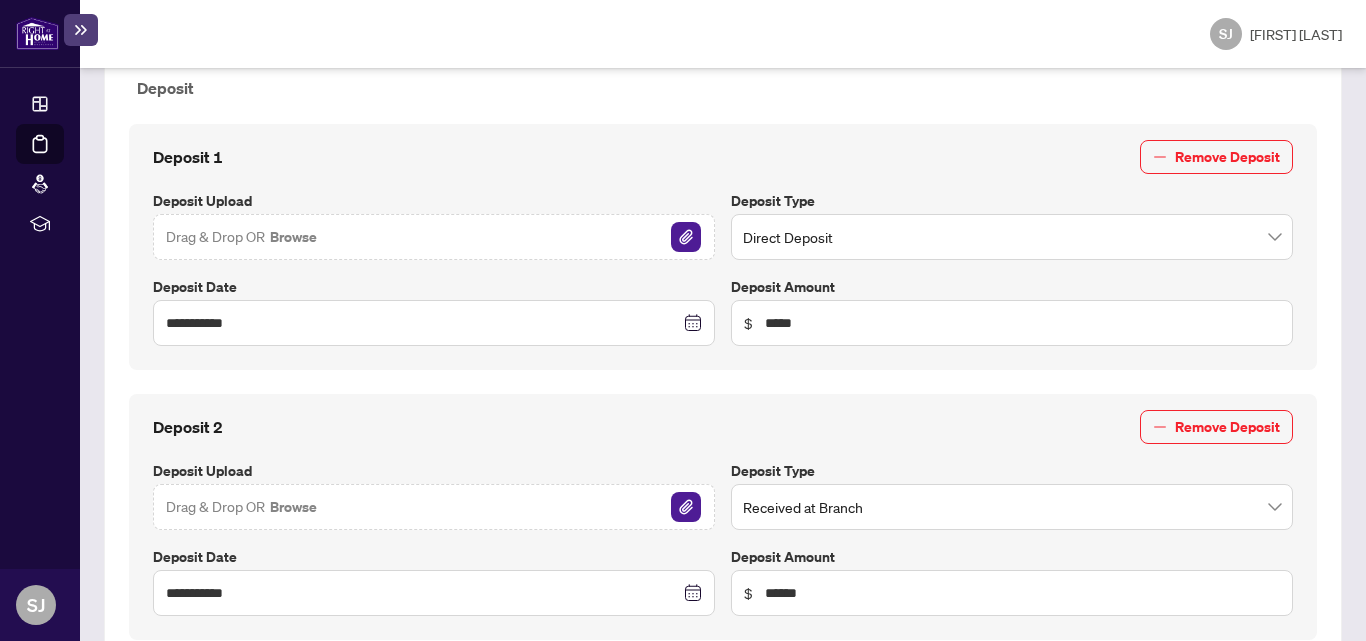scroll, scrollTop: 700, scrollLeft: 0, axis: vertical 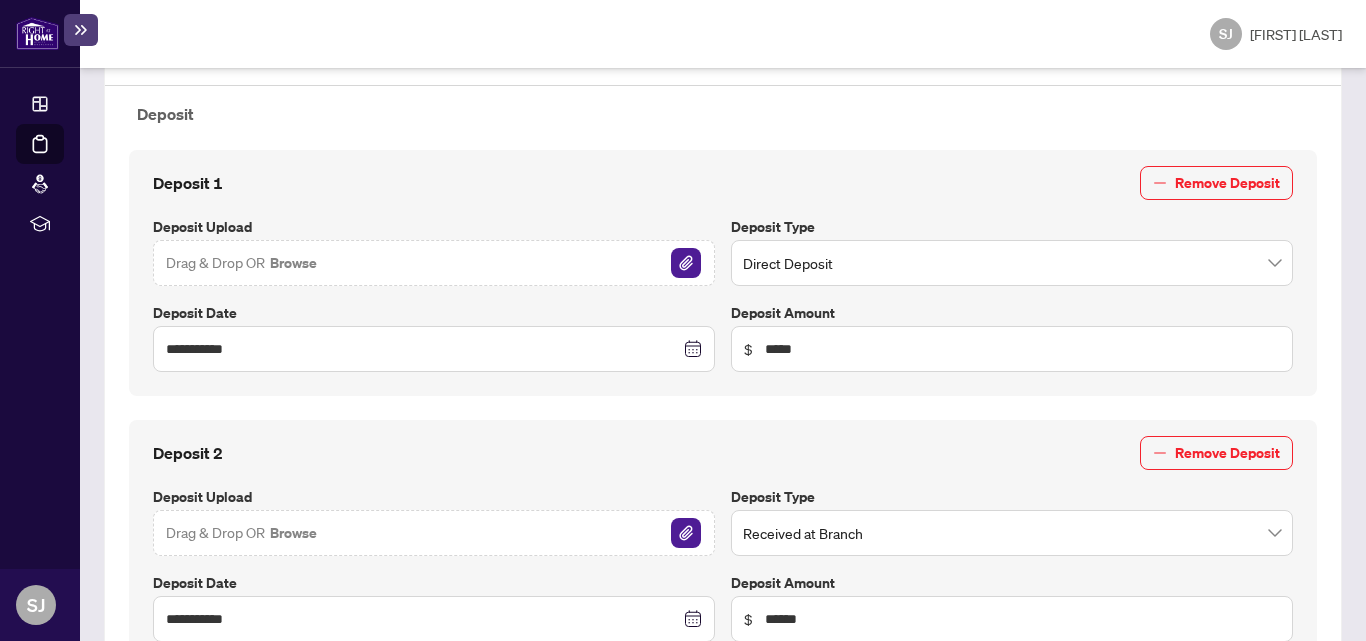 click on "Drag & Drop OR   Browse" at bounding box center [434, 263] 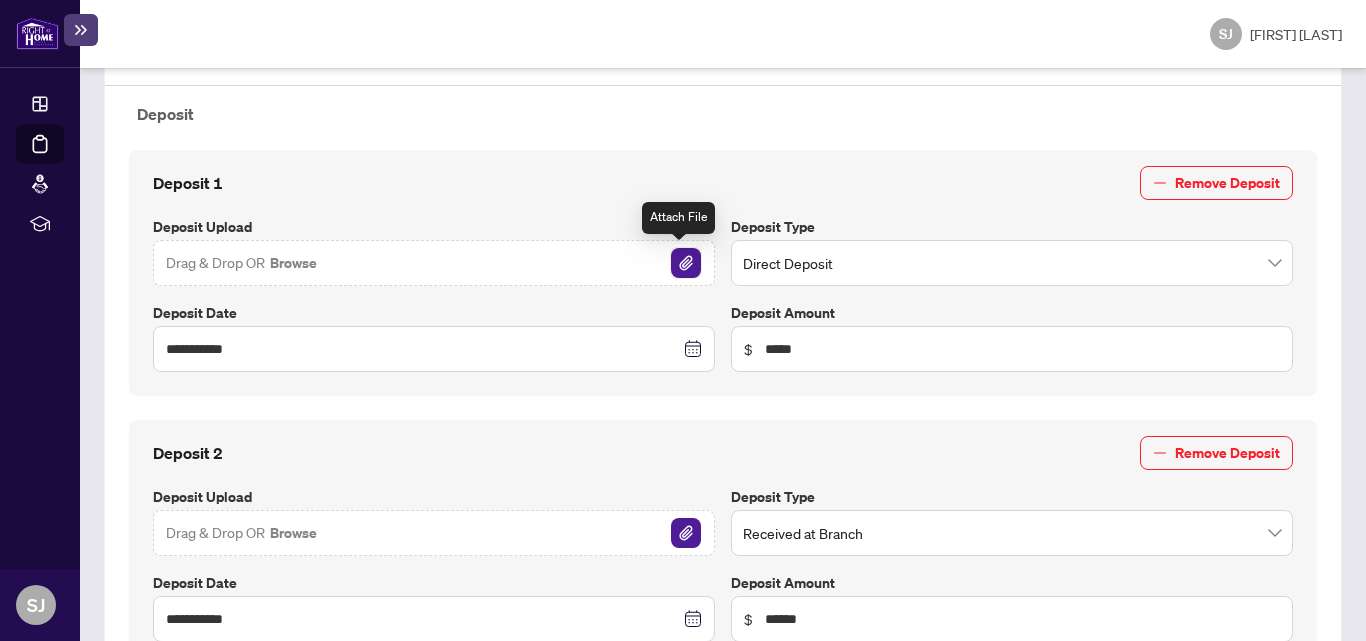 click at bounding box center [686, 263] 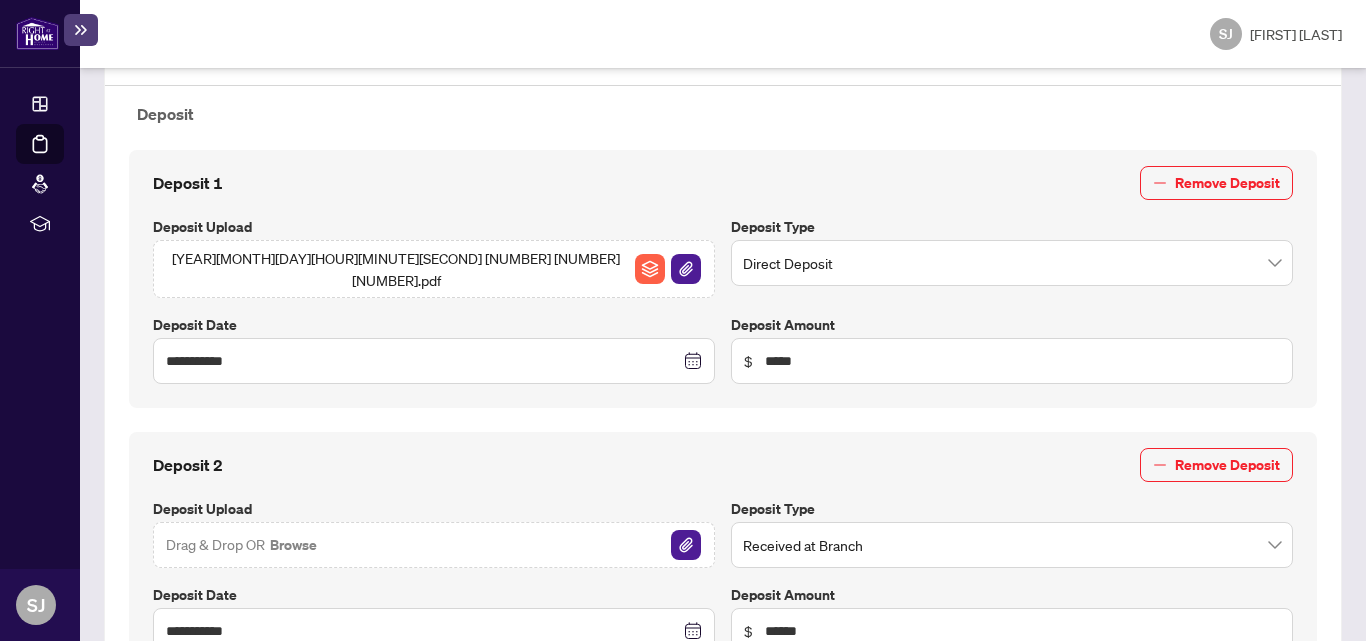 scroll, scrollTop: 800, scrollLeft: 0, axis: vertical 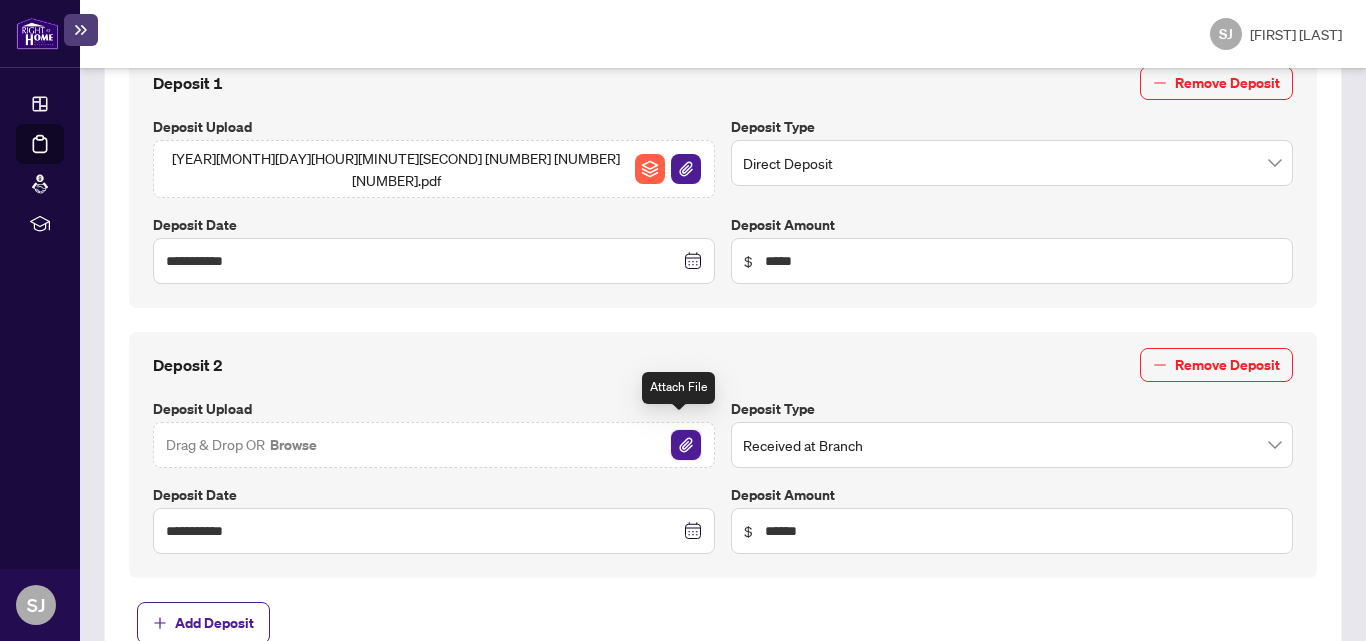 click at bounding box center (686, 445) 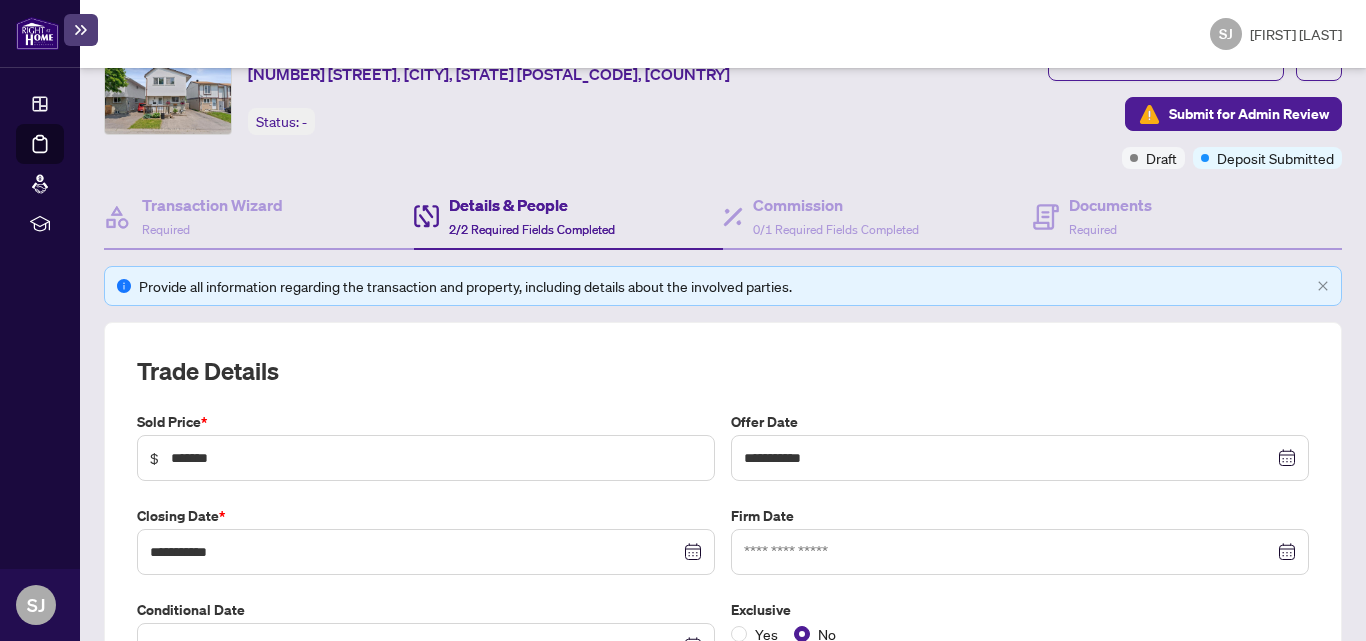 scroll, scrollTop: 0, scrollLeft: 0, axis: both 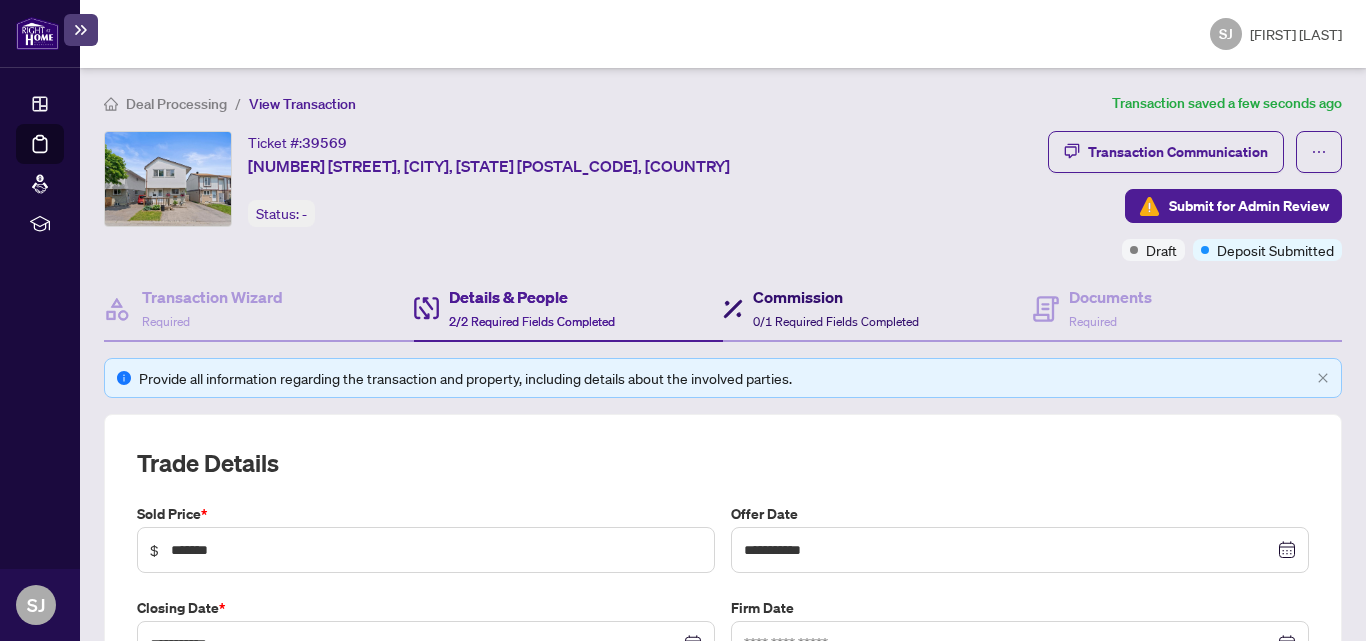 click on "0/1 Required Fields Completed" at bounding box center (836, 321) 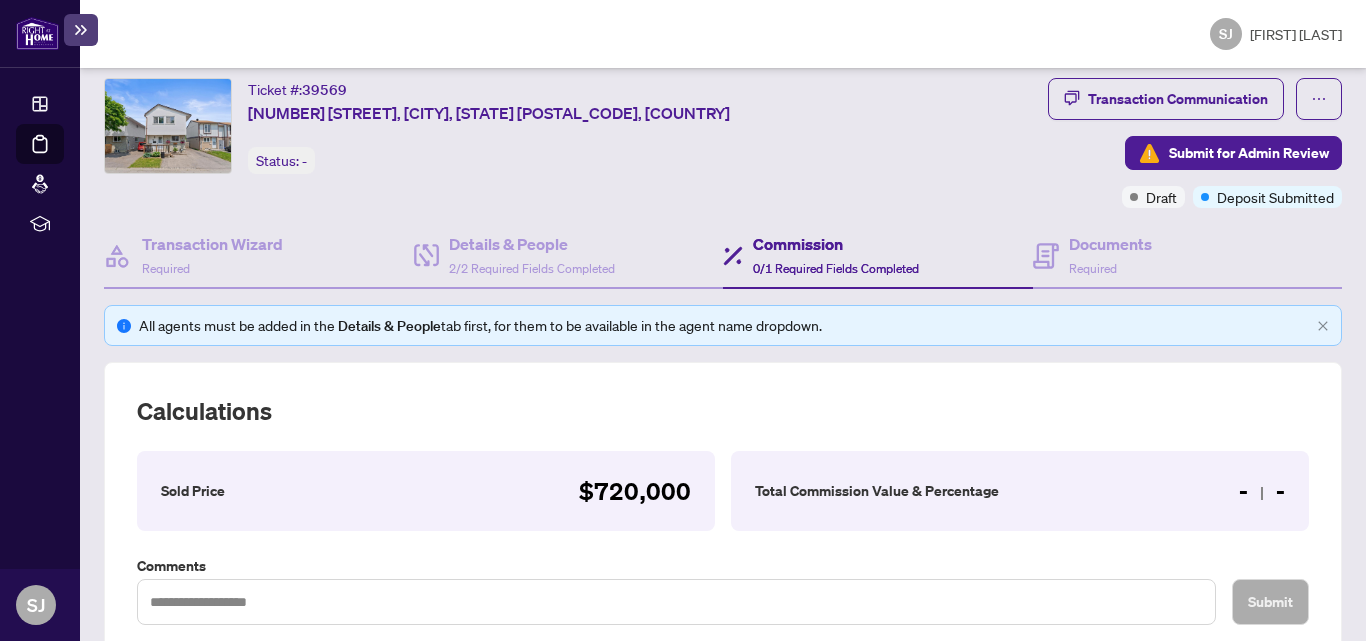 scroll, scrollTop: 0, scrollLeft: 0, axis: both 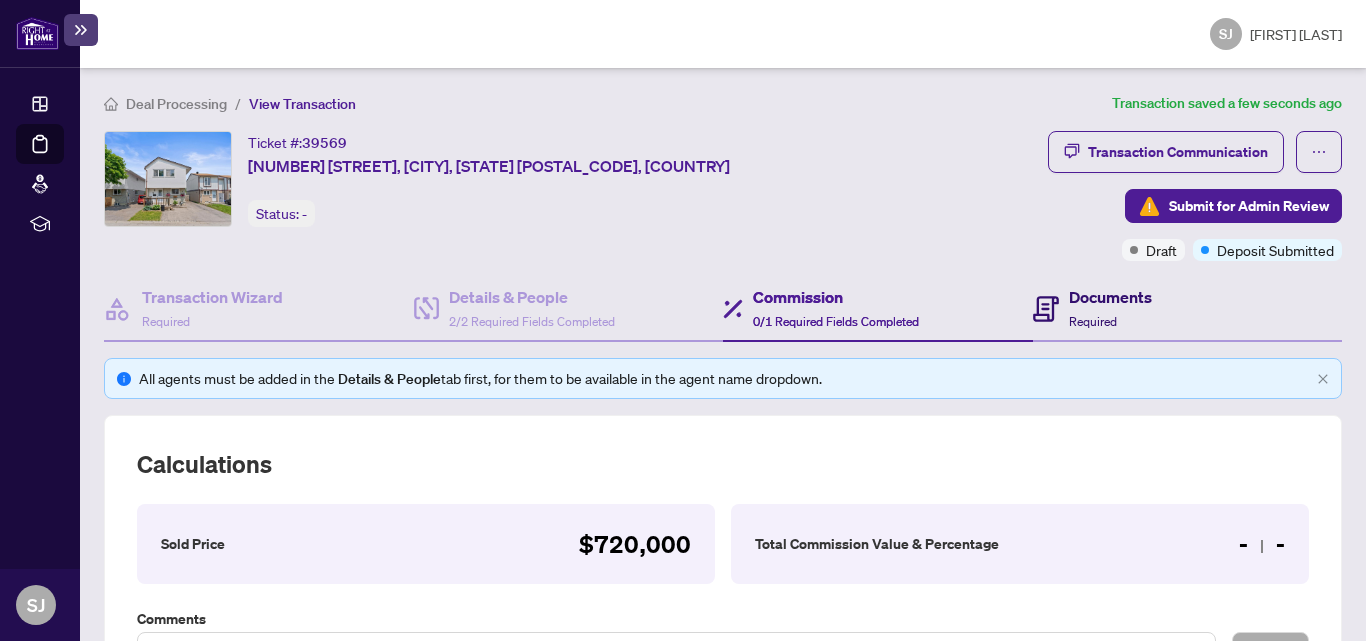 click on "Documents Required" at bounding box center (1092, 308) 